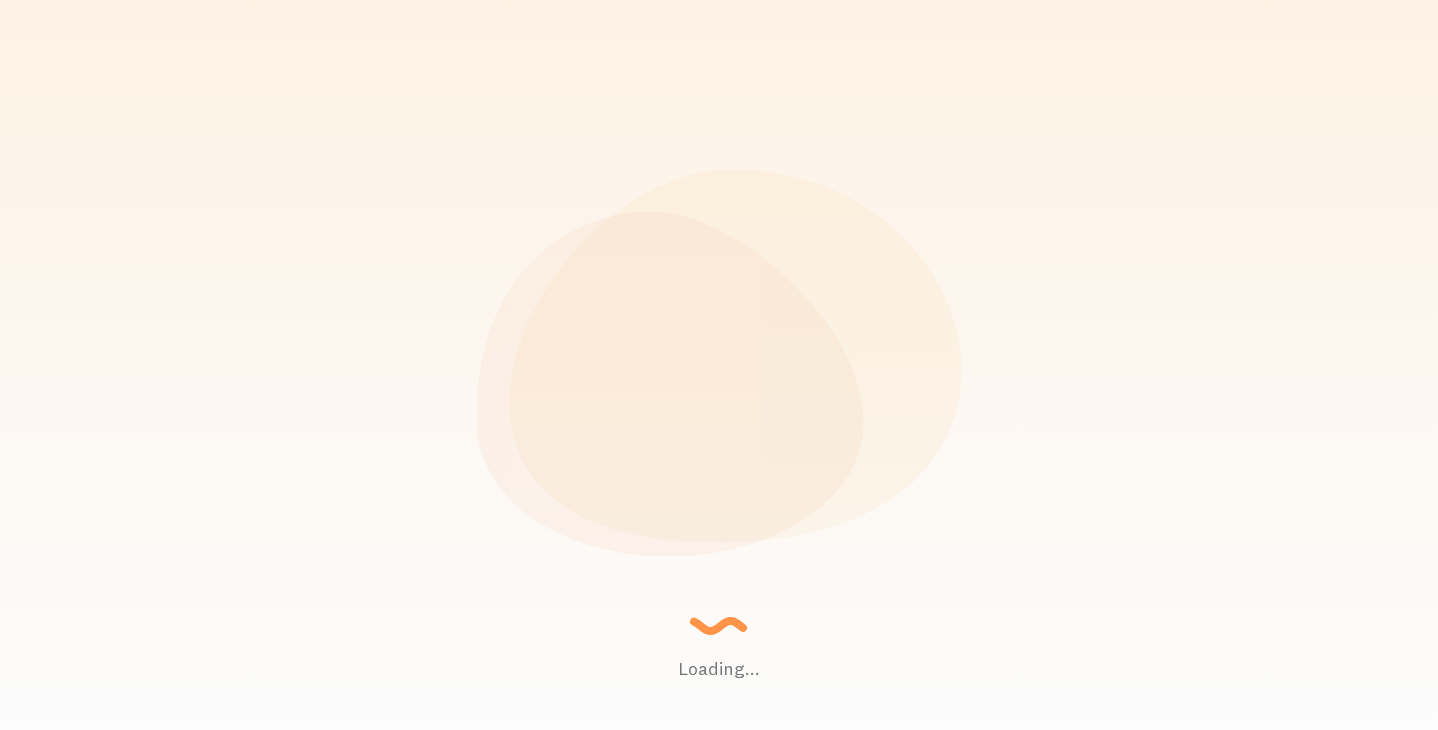scroll, scrollTop: 0, scrollLeft: 0, axis: both 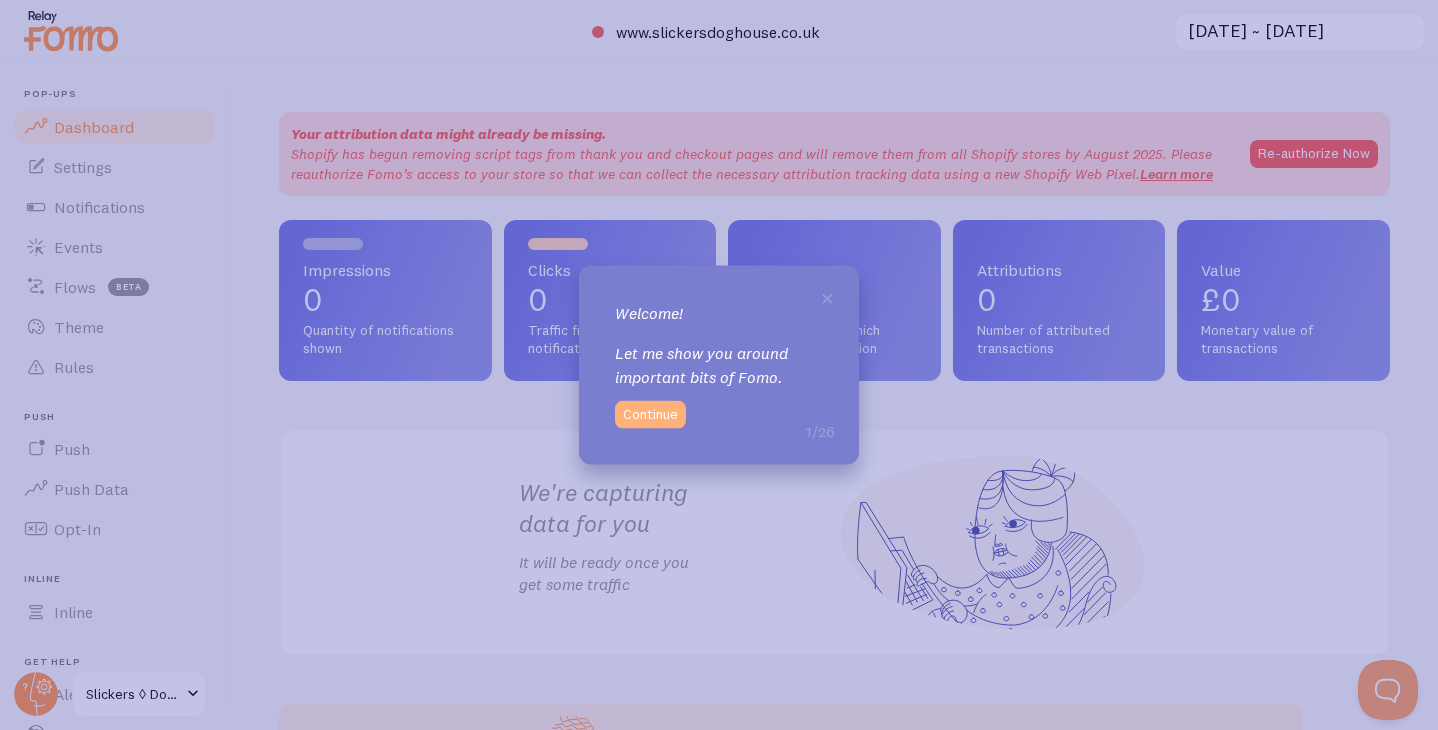 click on "Continue" at bounding box center [650, 414] 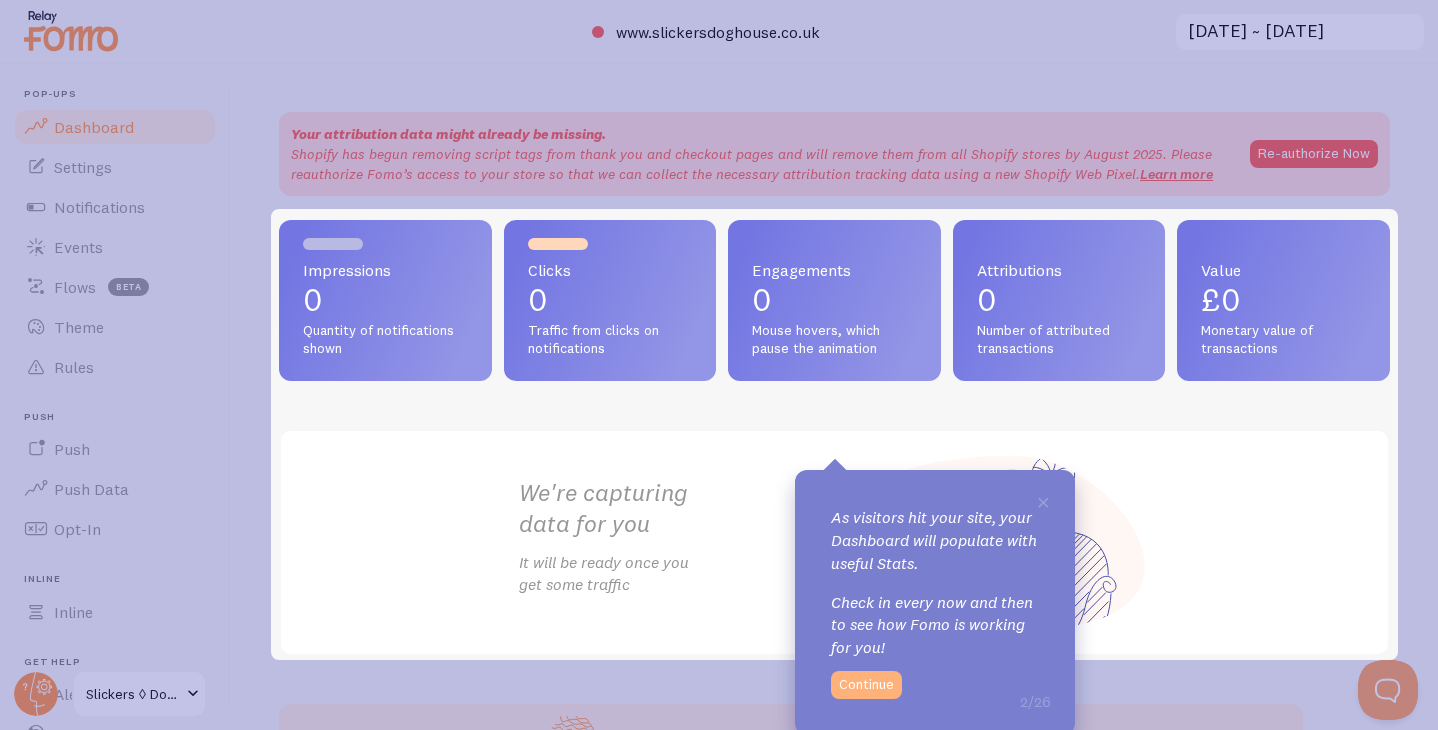 click on "Continue" at bounding box center [866, 685] 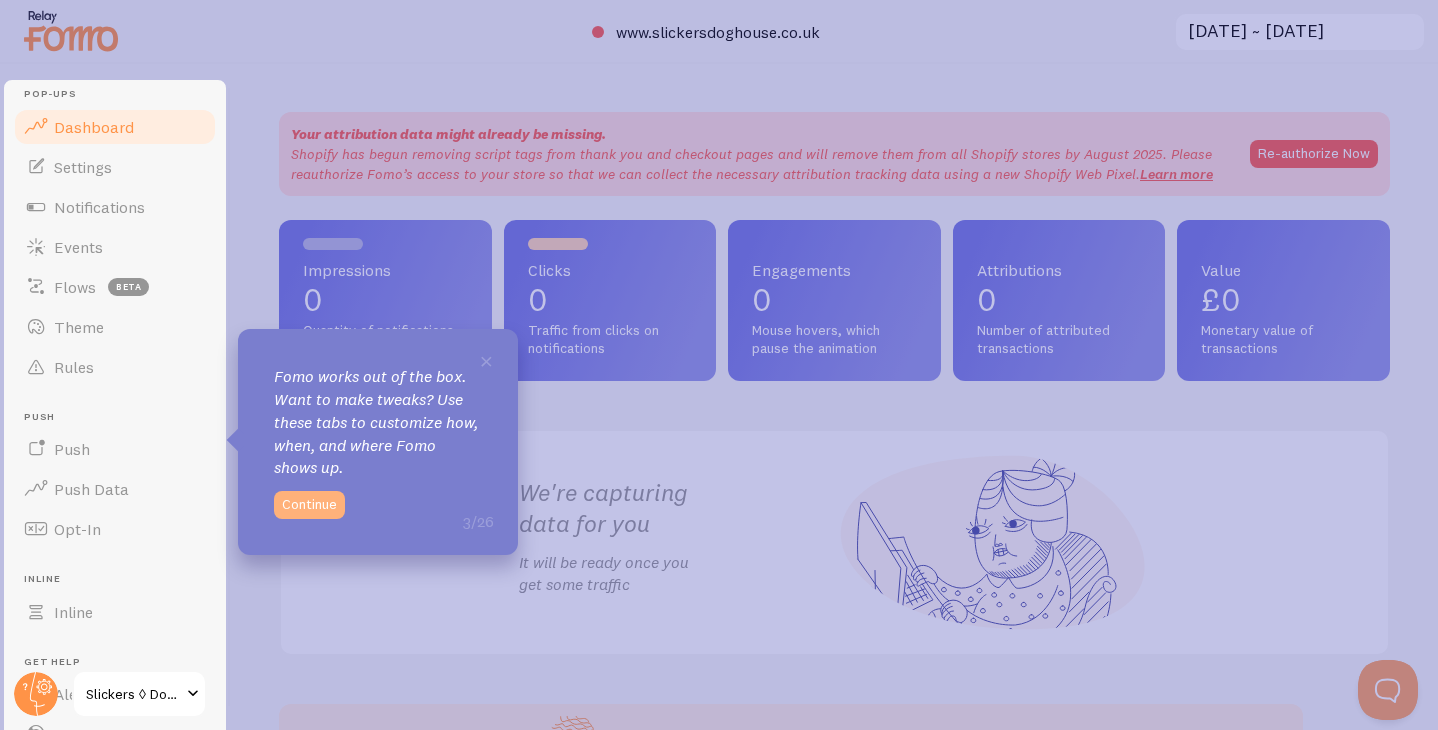 click on "Continue" at bounding box center (309, 505) 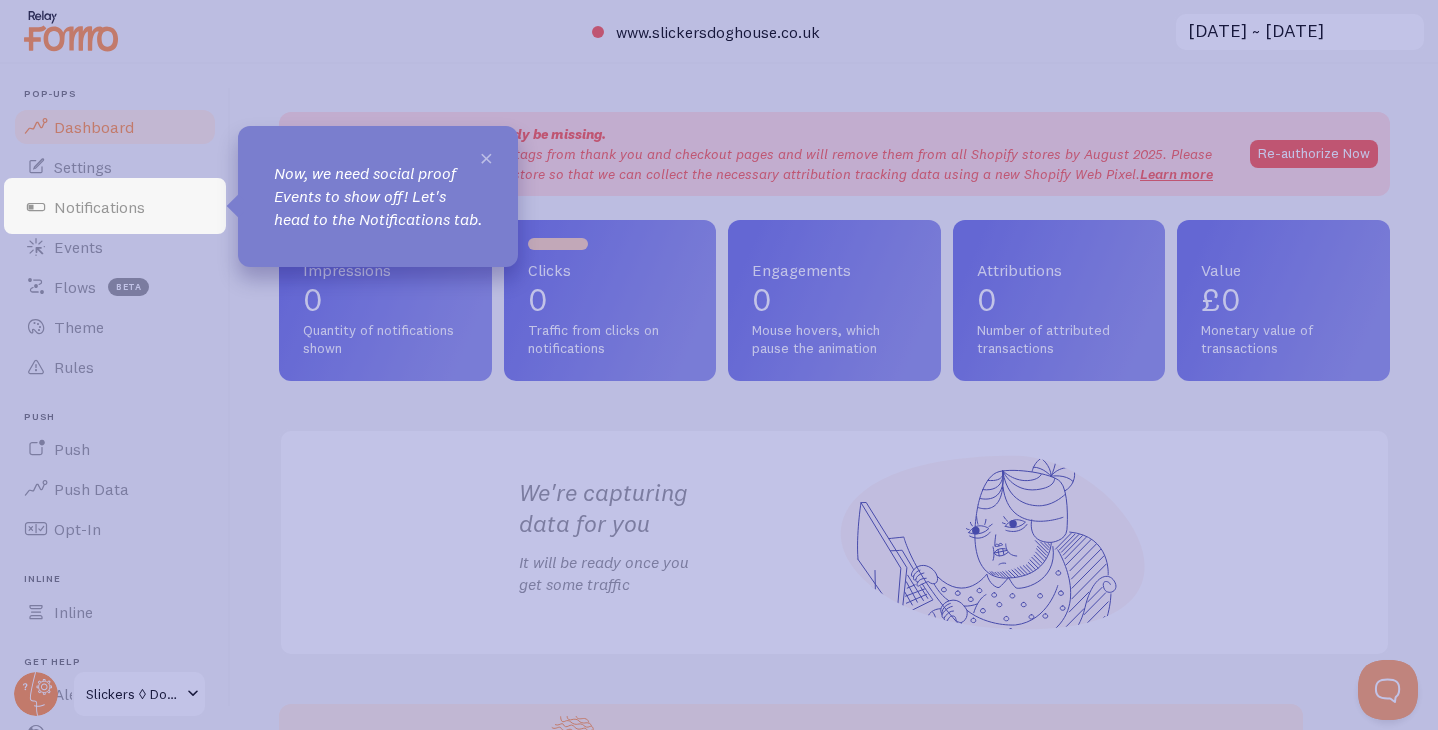 click on "×" at bounding box center [486, 157] 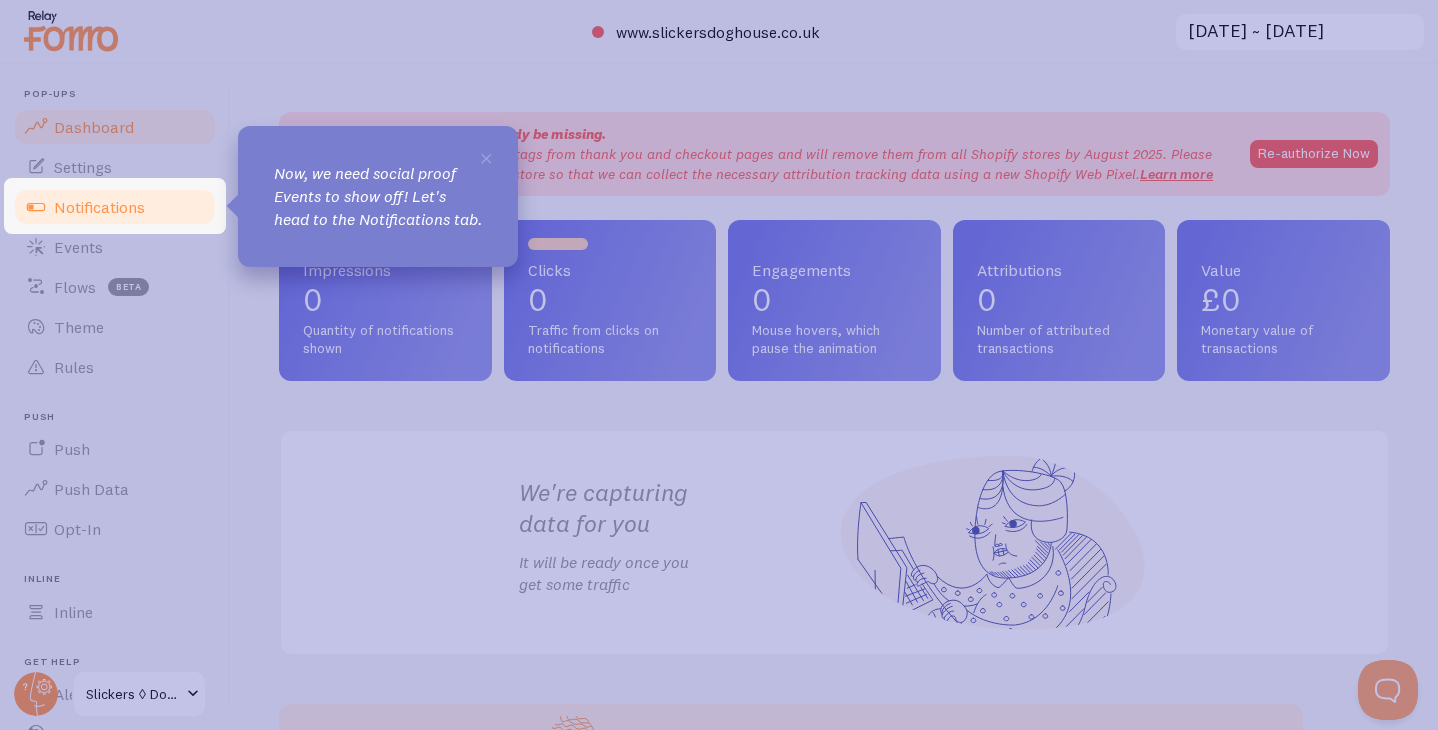 click on "Notifications" at bounding box center (115, 207) 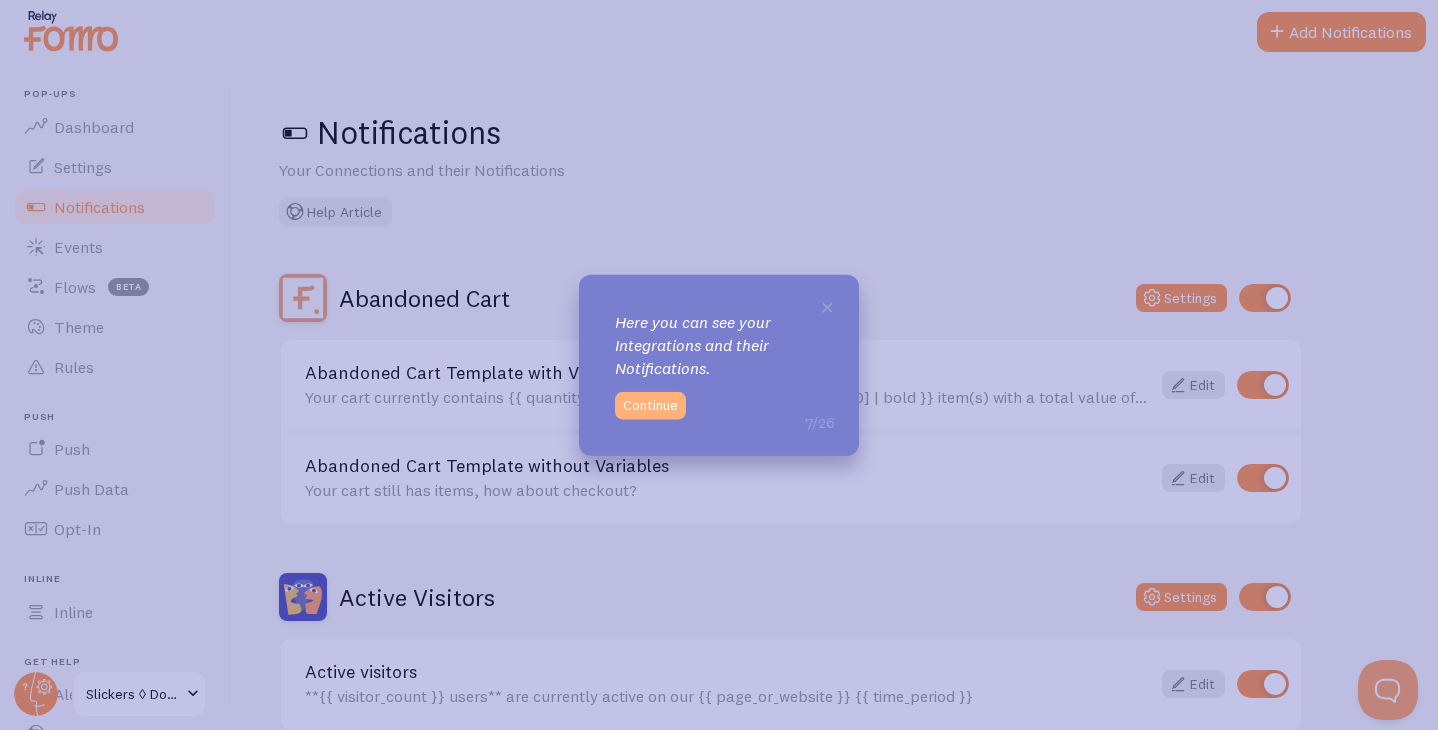 click on "Continue" at bounding box center [650, 405] 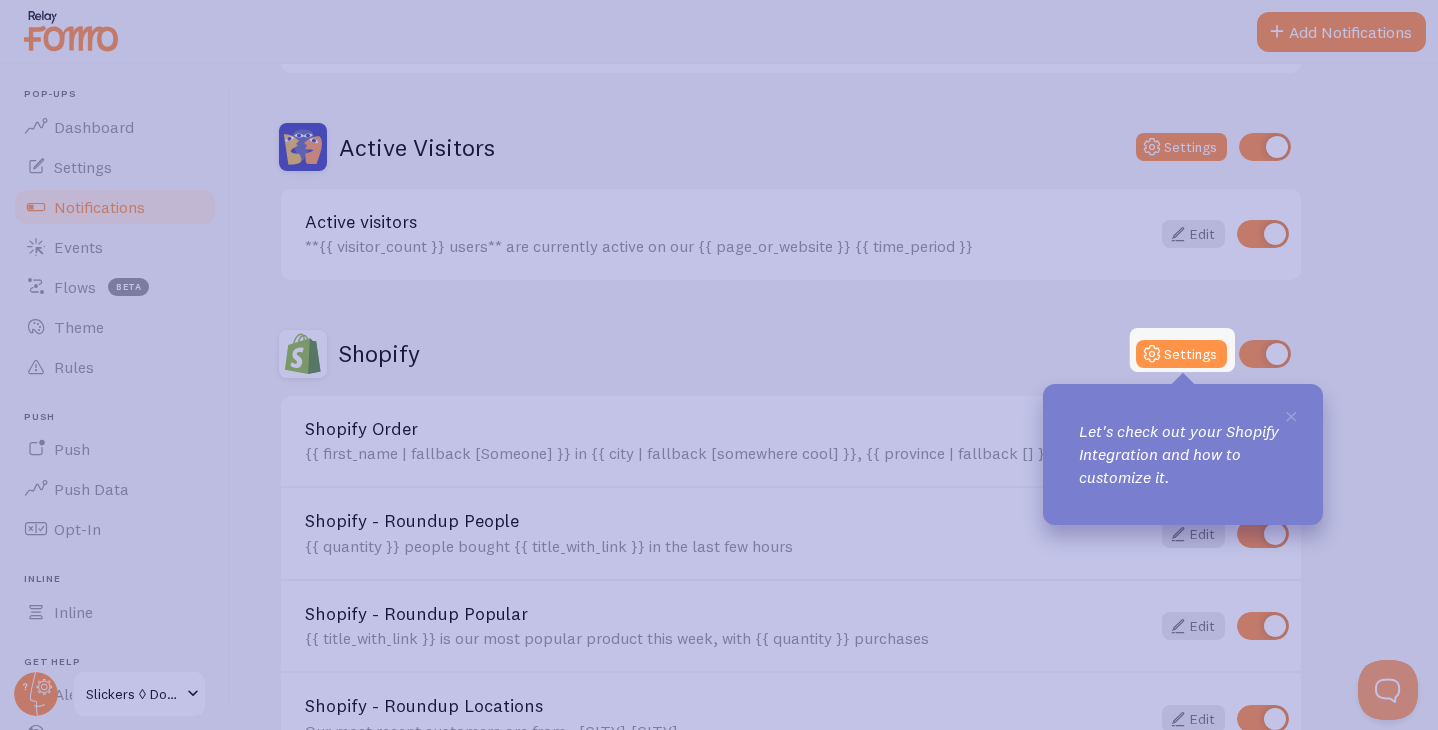 scroll, scrollTop: 451, scrollLeft: 0, axis: vertical 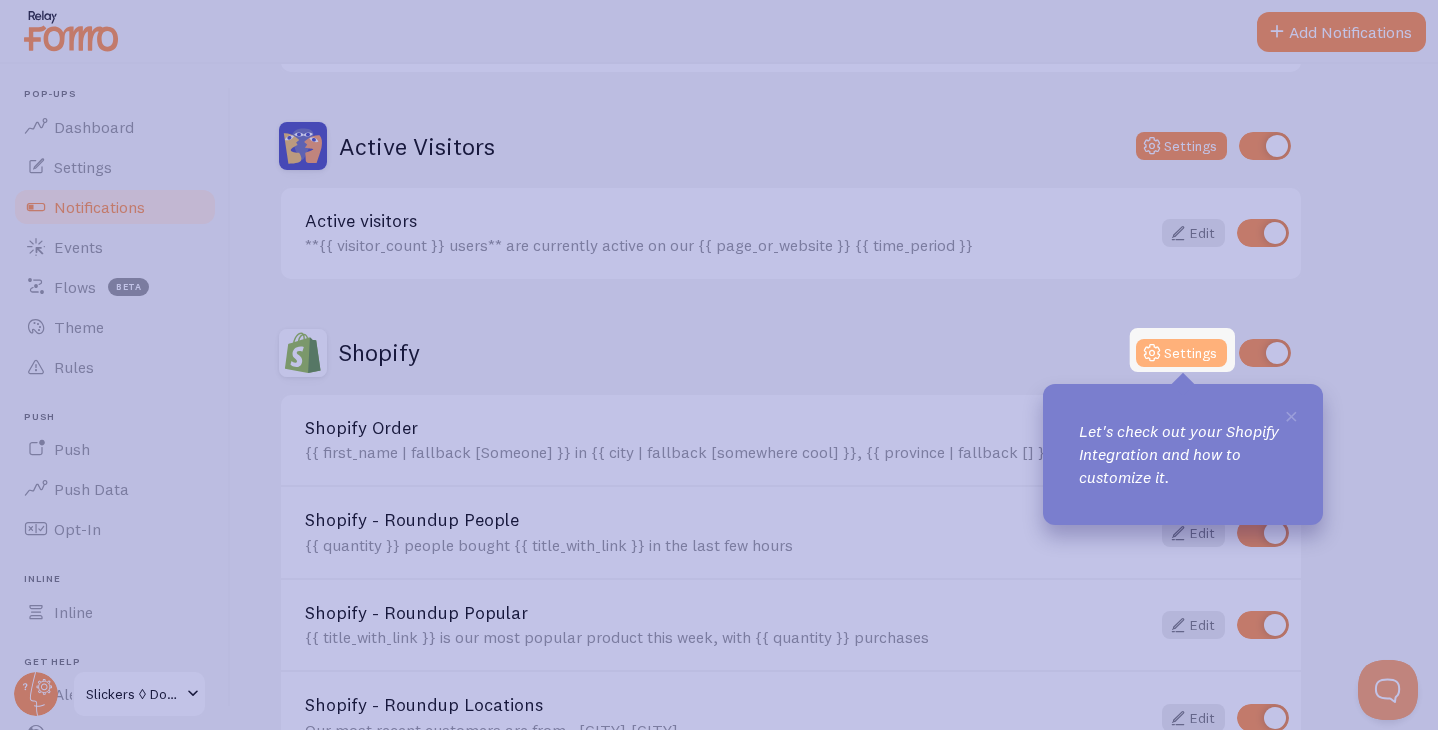 click on "Settings" at bounding box center [1181, 353] 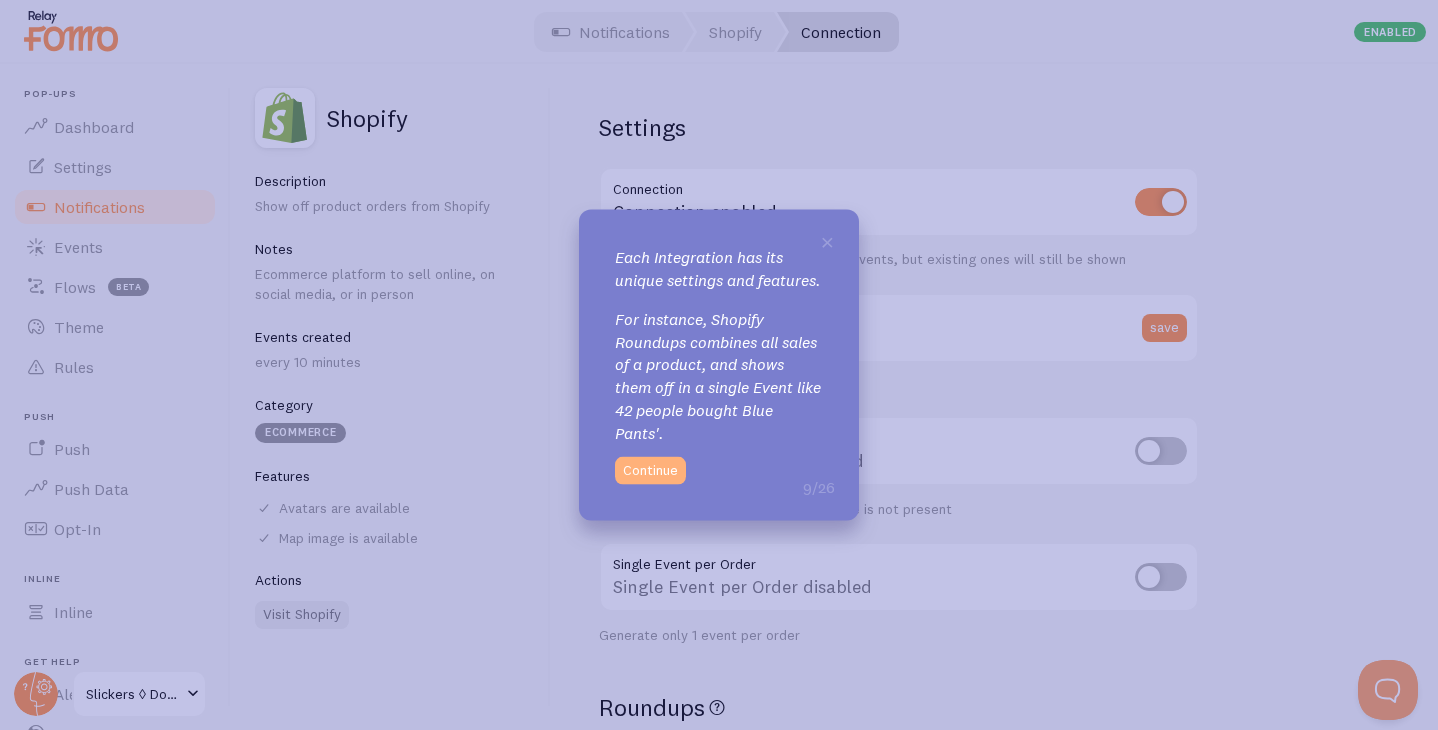 click on "Continue" at bounding box center (650, 470) 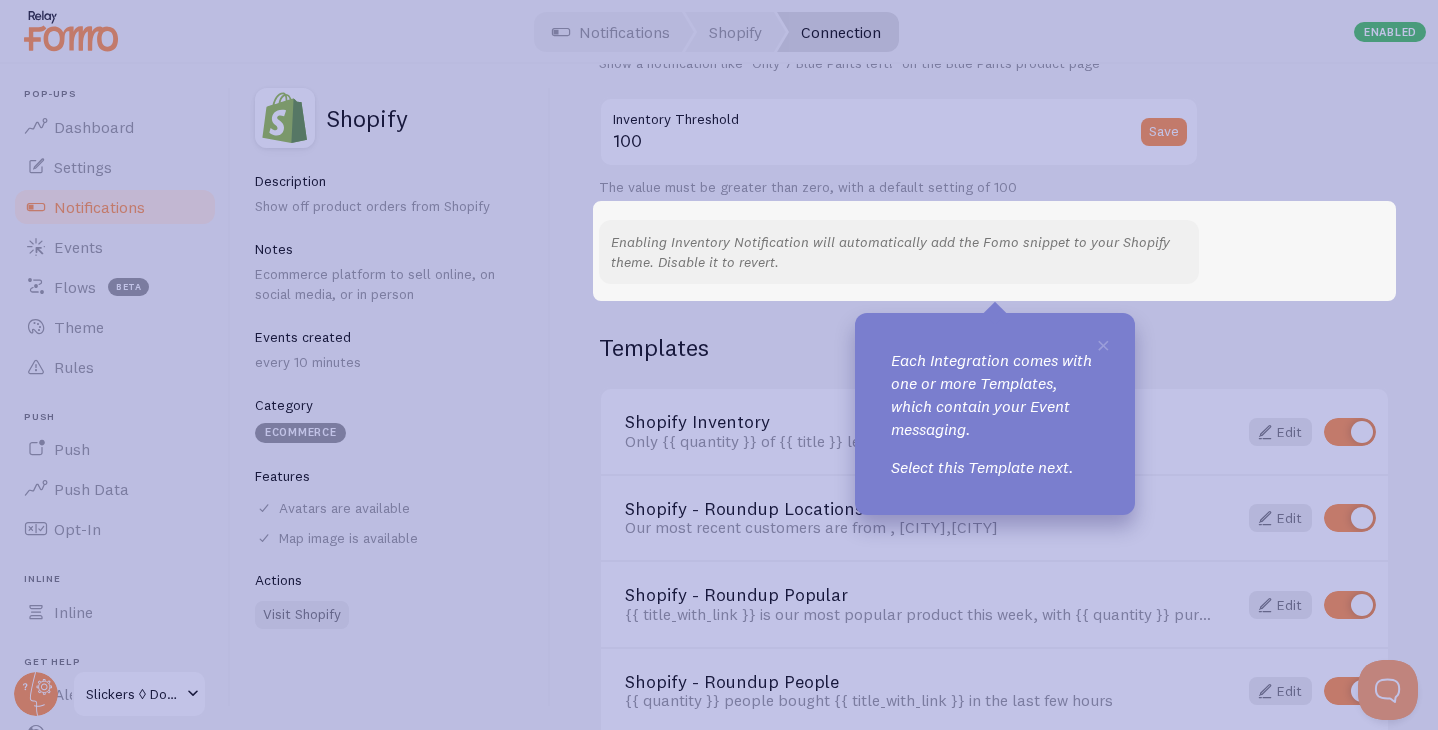 scroll, scrollTop: 1358, scrollLeft: 0, axis: vertical 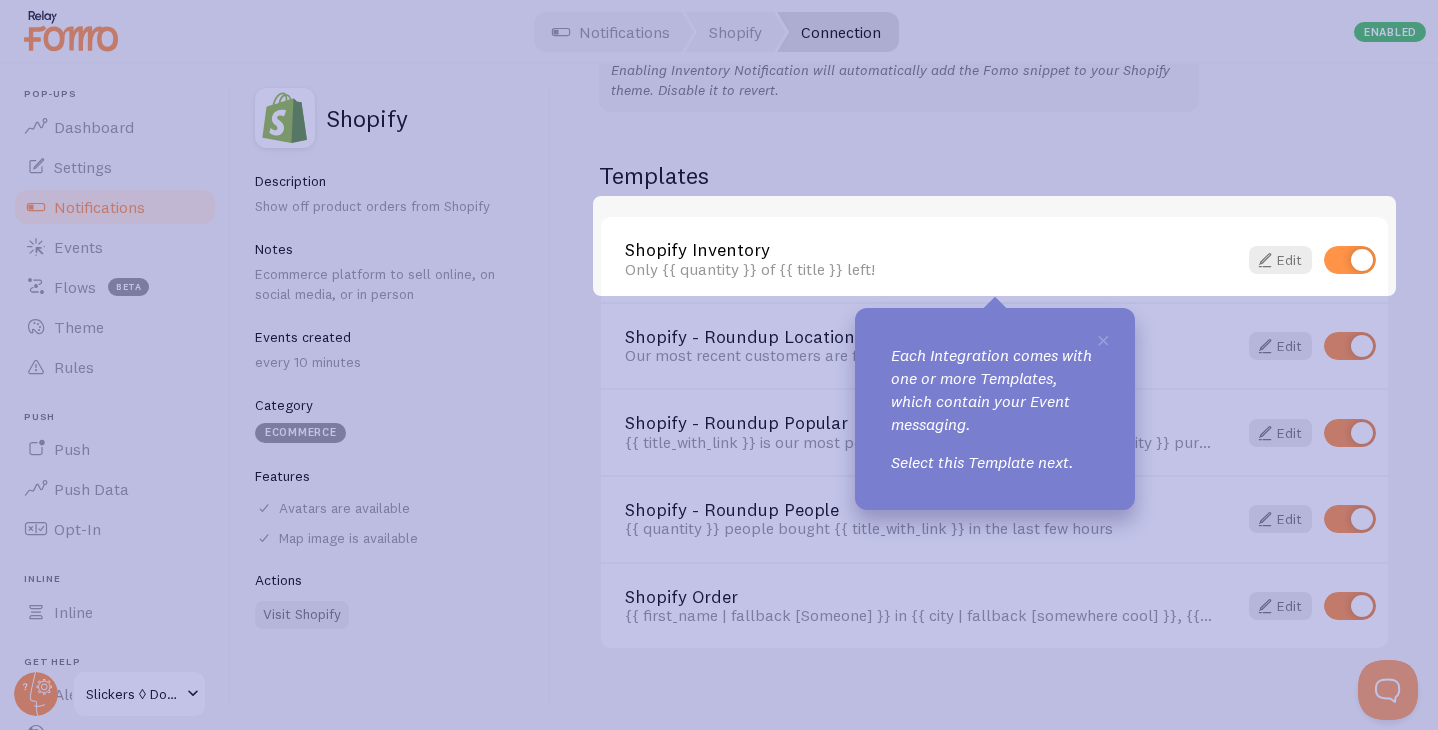 click on "Only {{ quantity }} of {{ title }} left!" at bounding box center [919, 269] 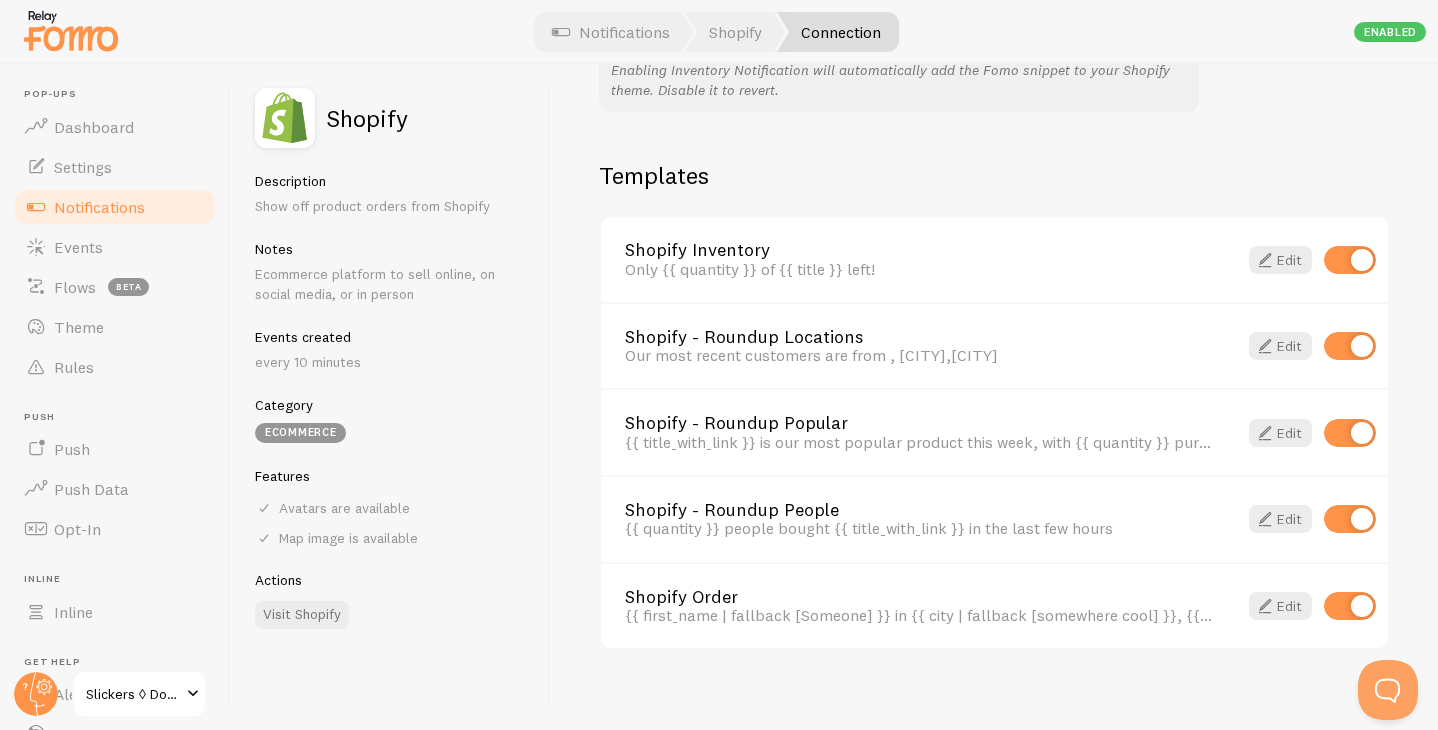 click on "Only {{ quantity }} of {{ title }} left!" at bounding box center [919, 269] 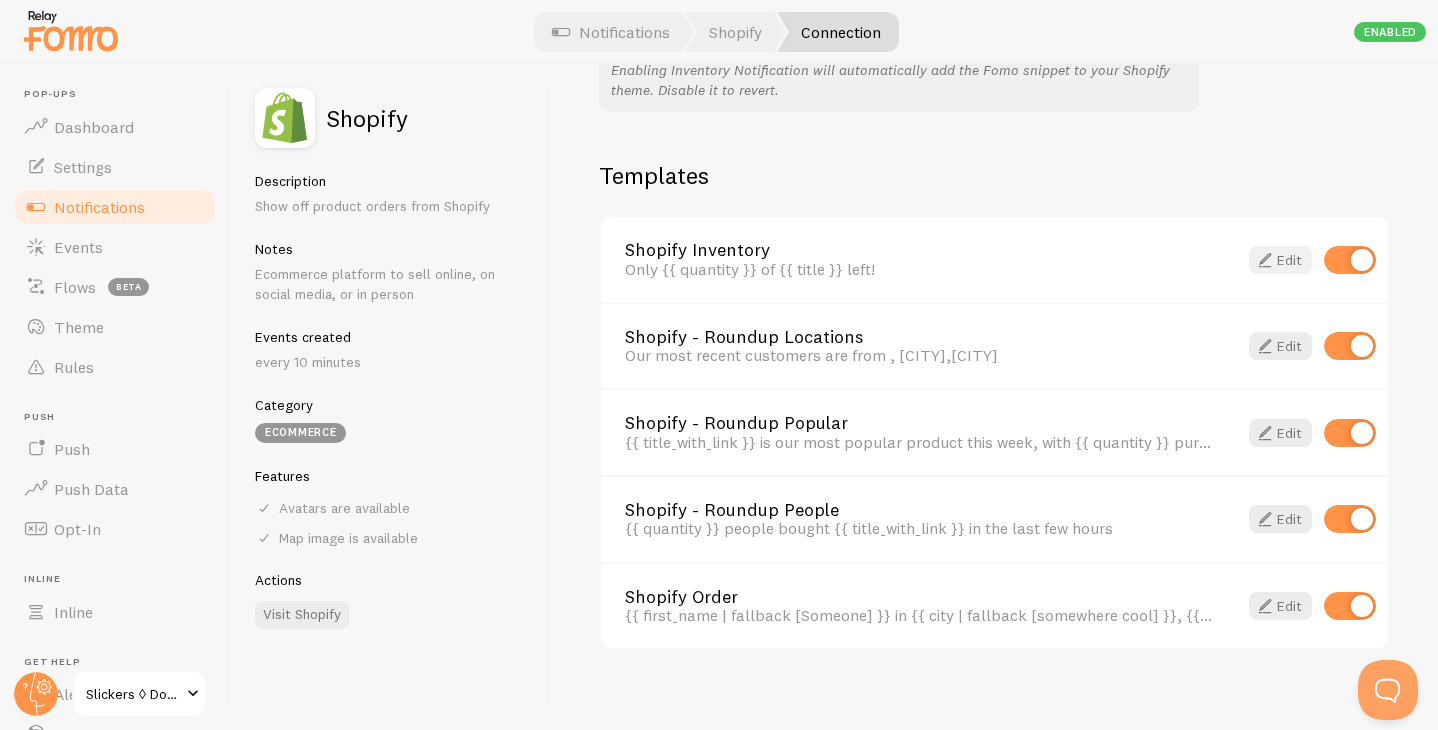 click at bounding box center (1265, 260) 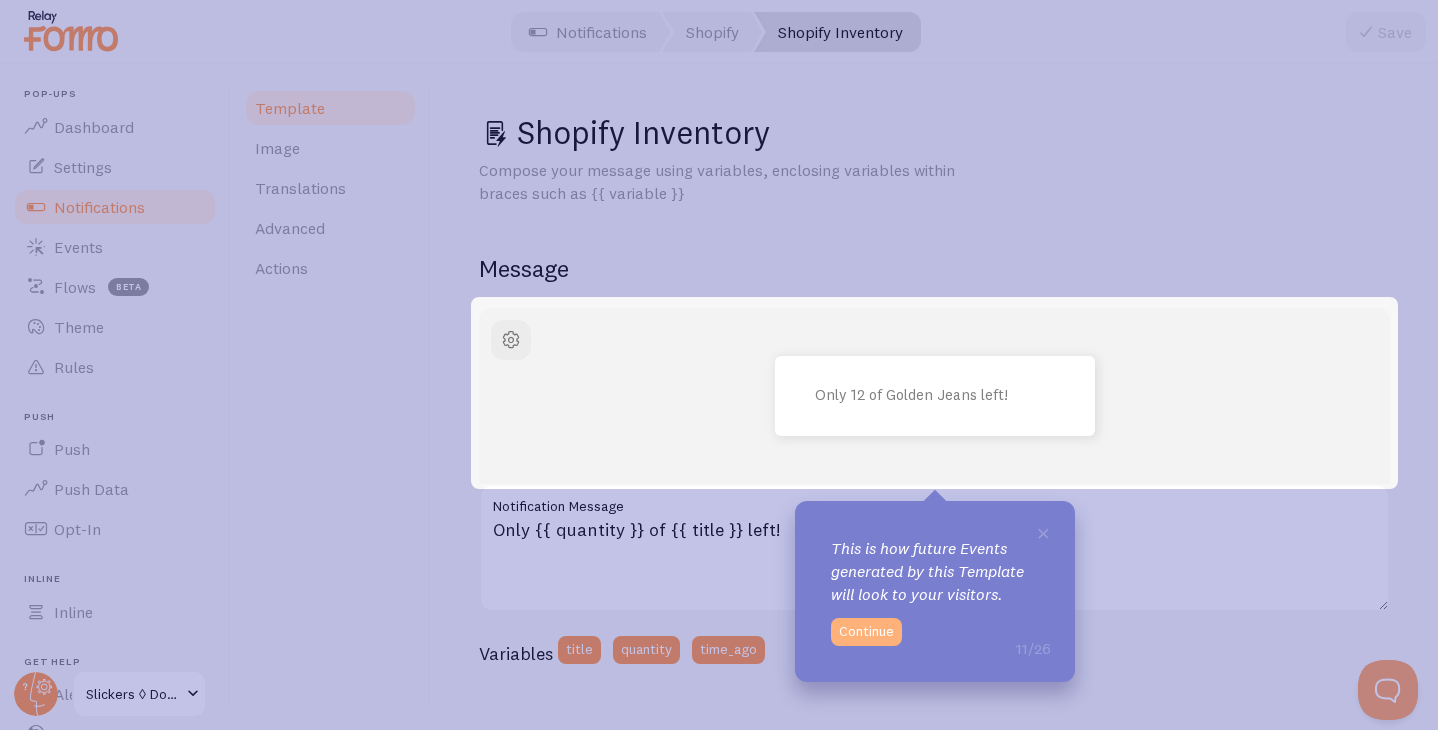 click on "Continue" at bounding box center [866, 632] 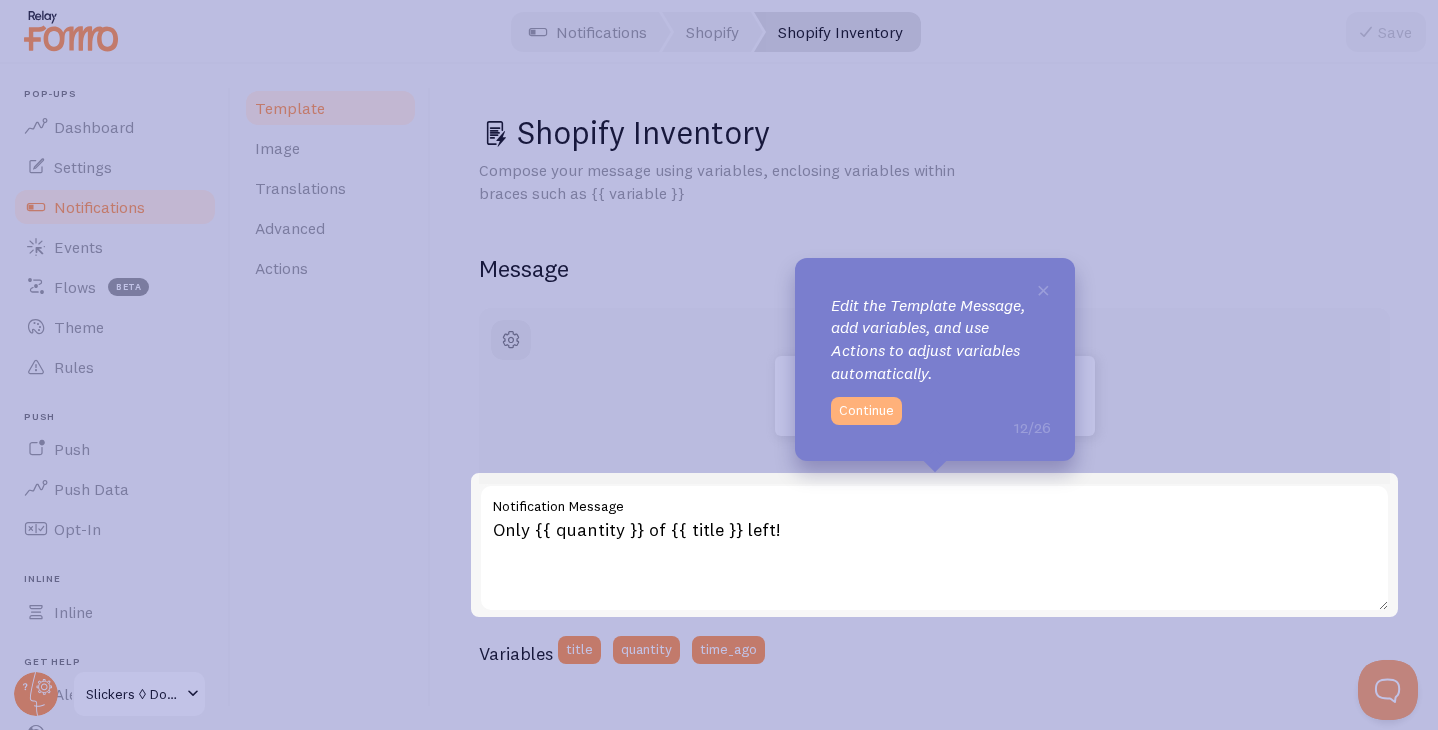 click on "Continue" at bounding box center [866, 411] 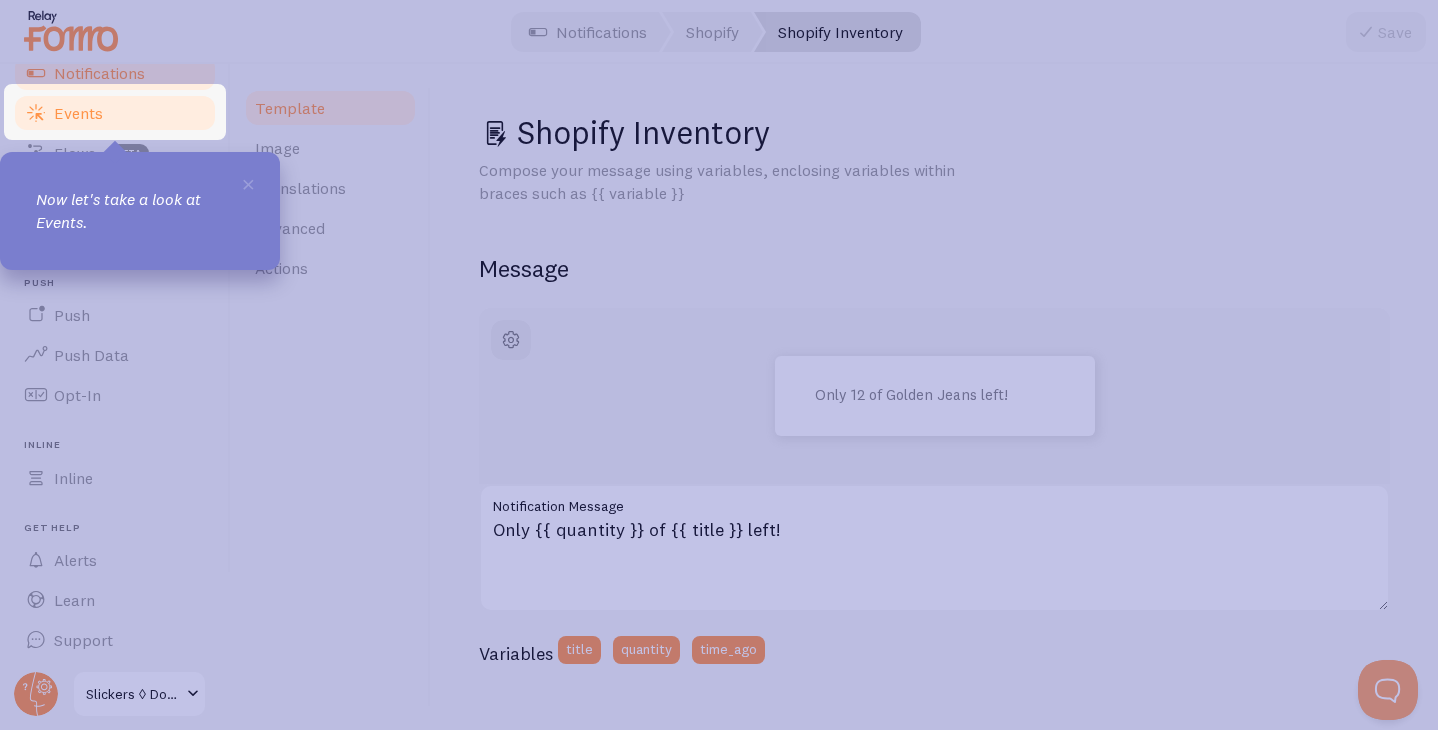 click on "Events" at bounding box center (115, 113) 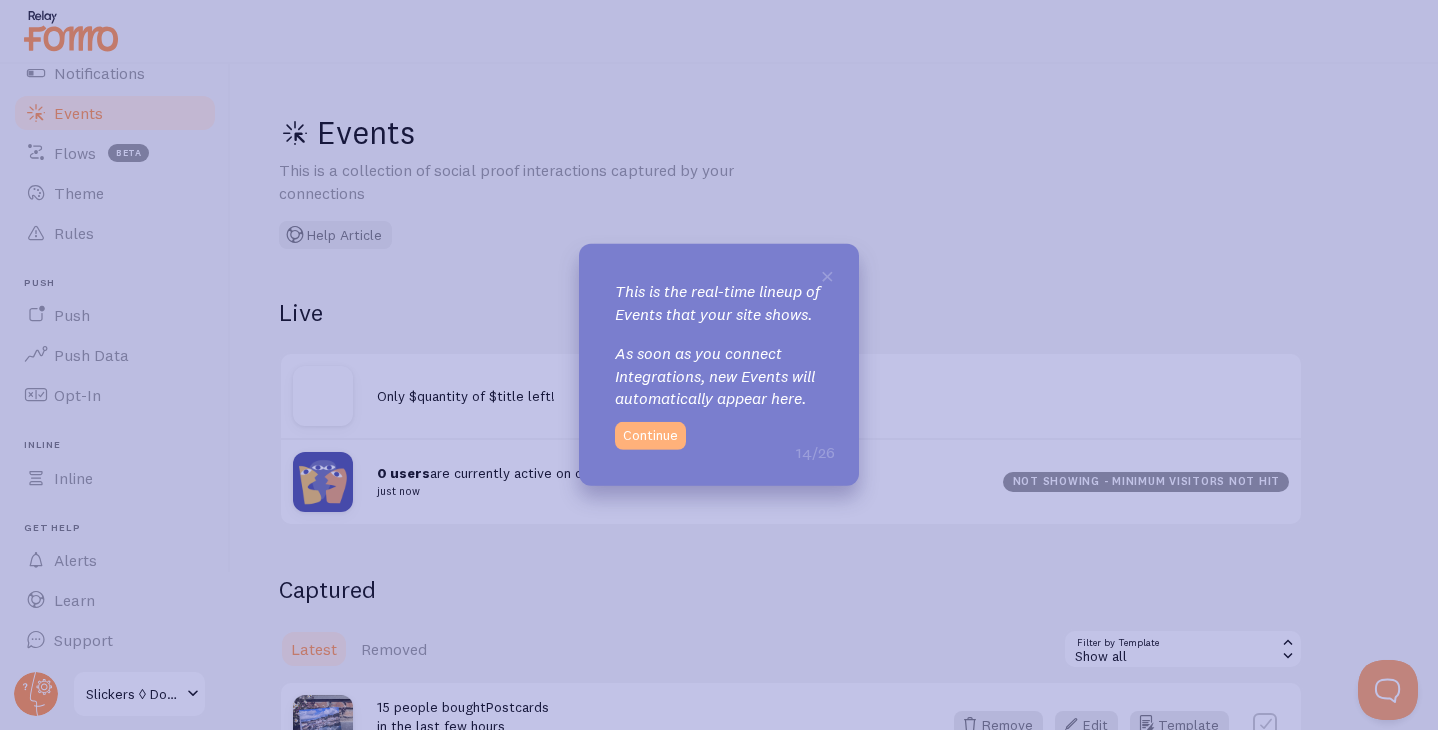 click on "Continue" at bounding box center [650, 436] 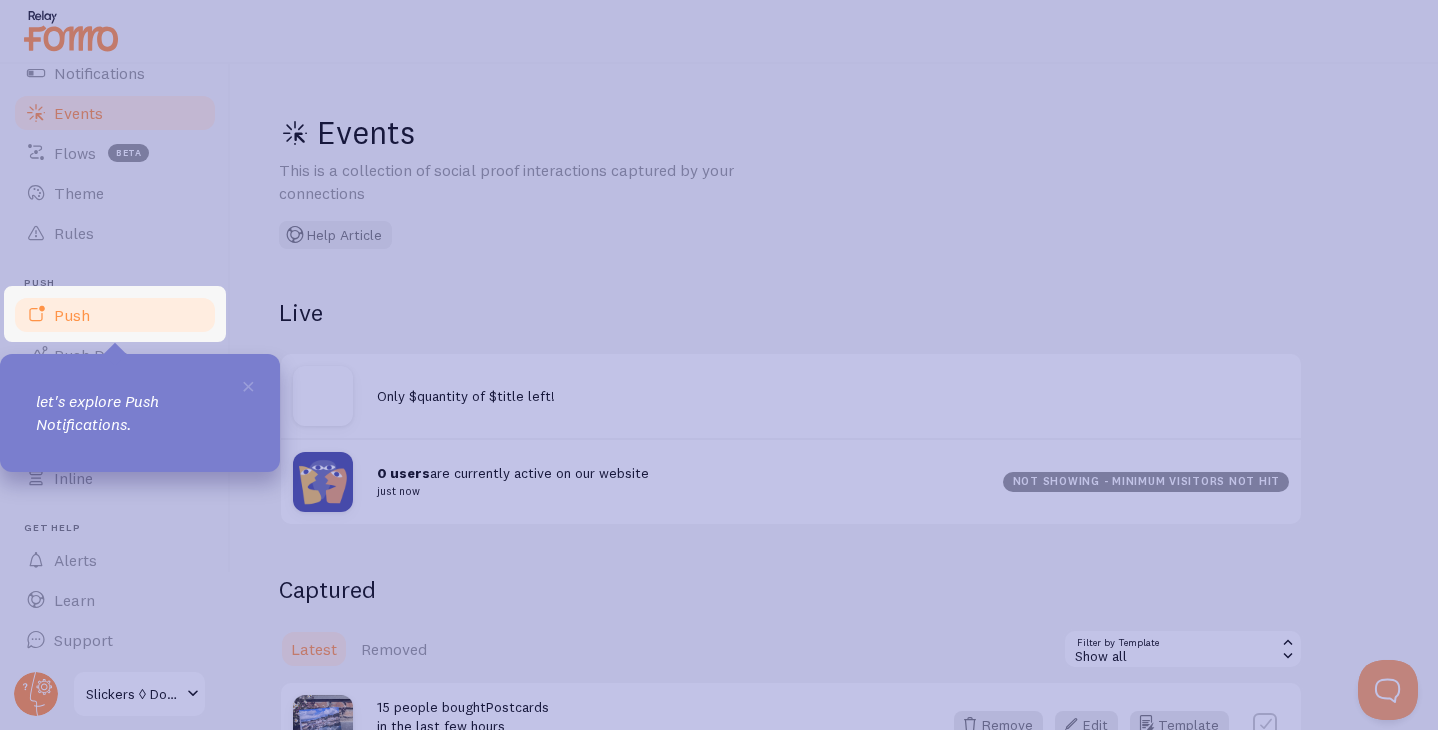 click on "Push" at bounding box center [115, 315] 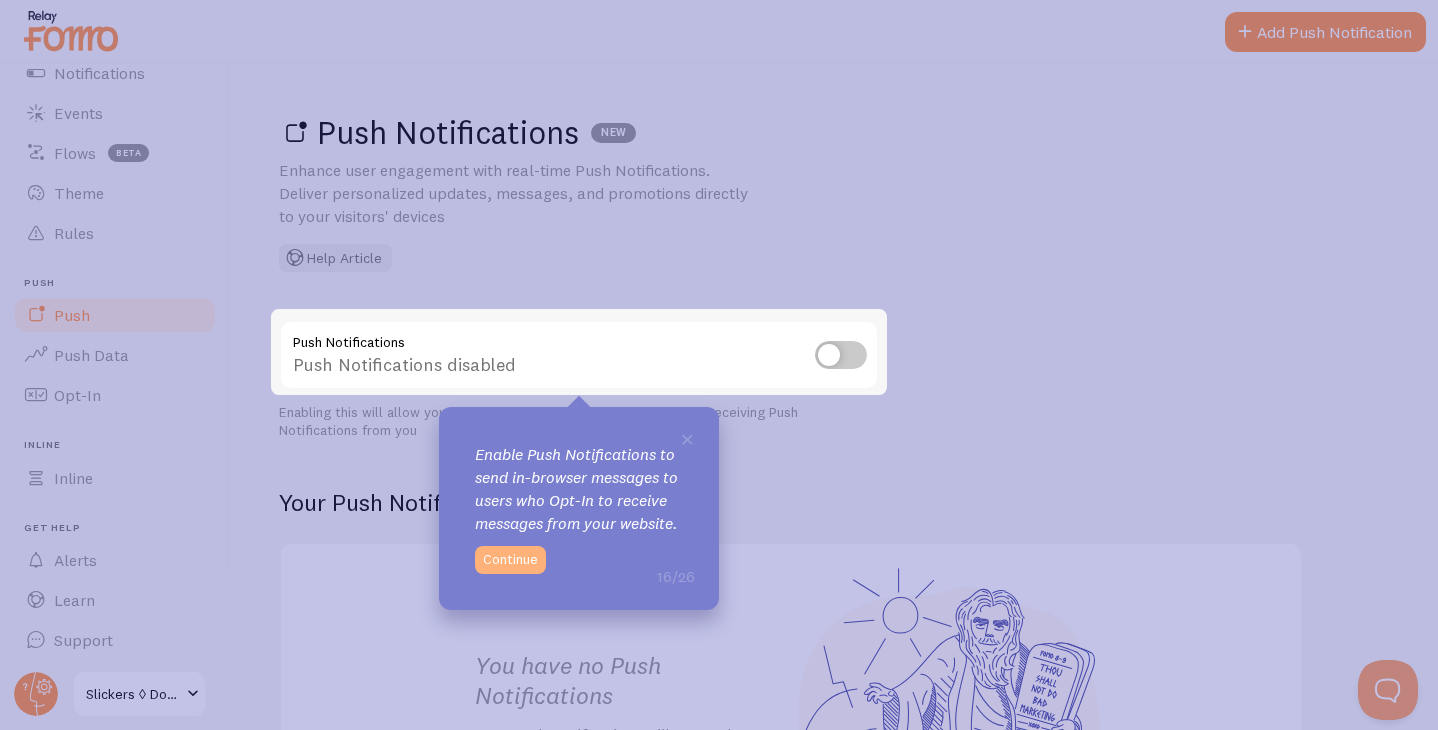 click on "Continue" at bounding box center [510, 560] 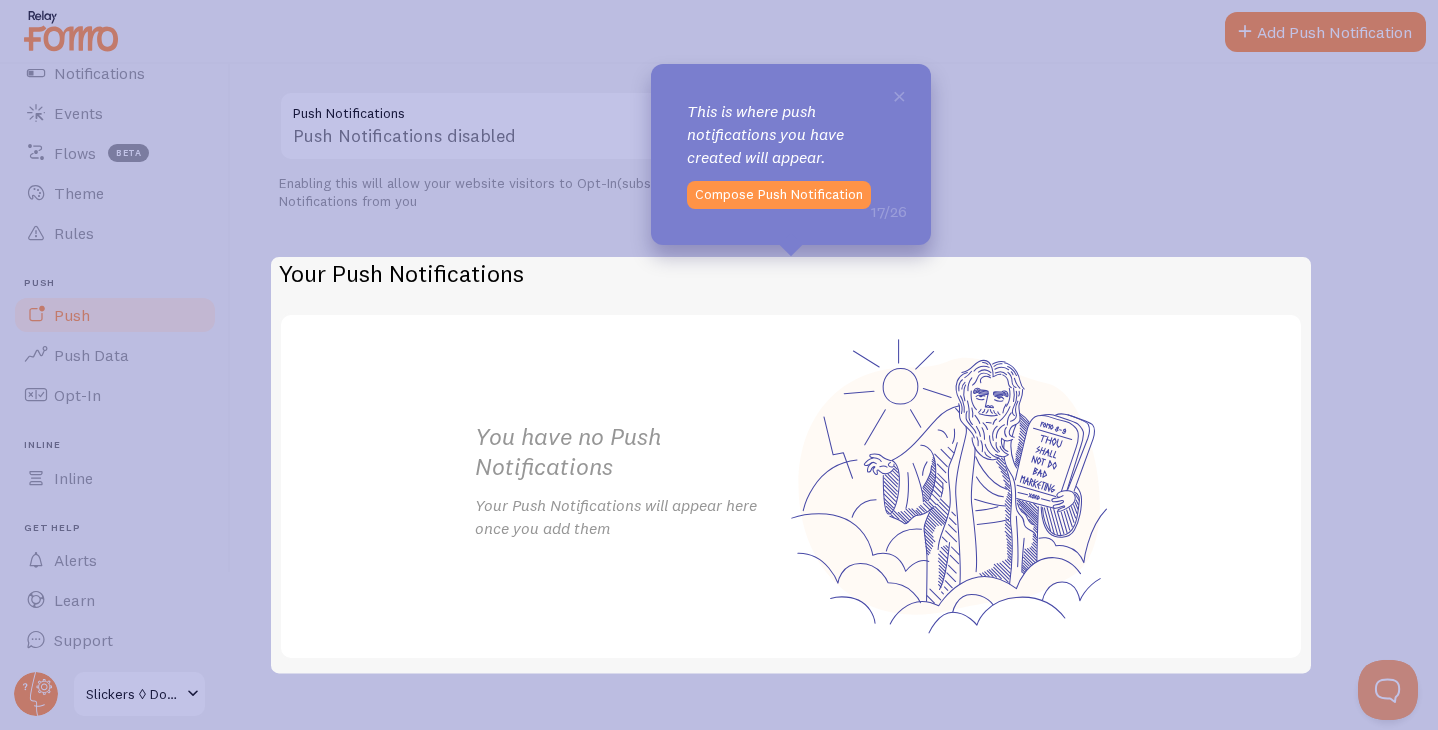 scroll, scrollTop: 243, scrollLeft: 0, axis: vertical 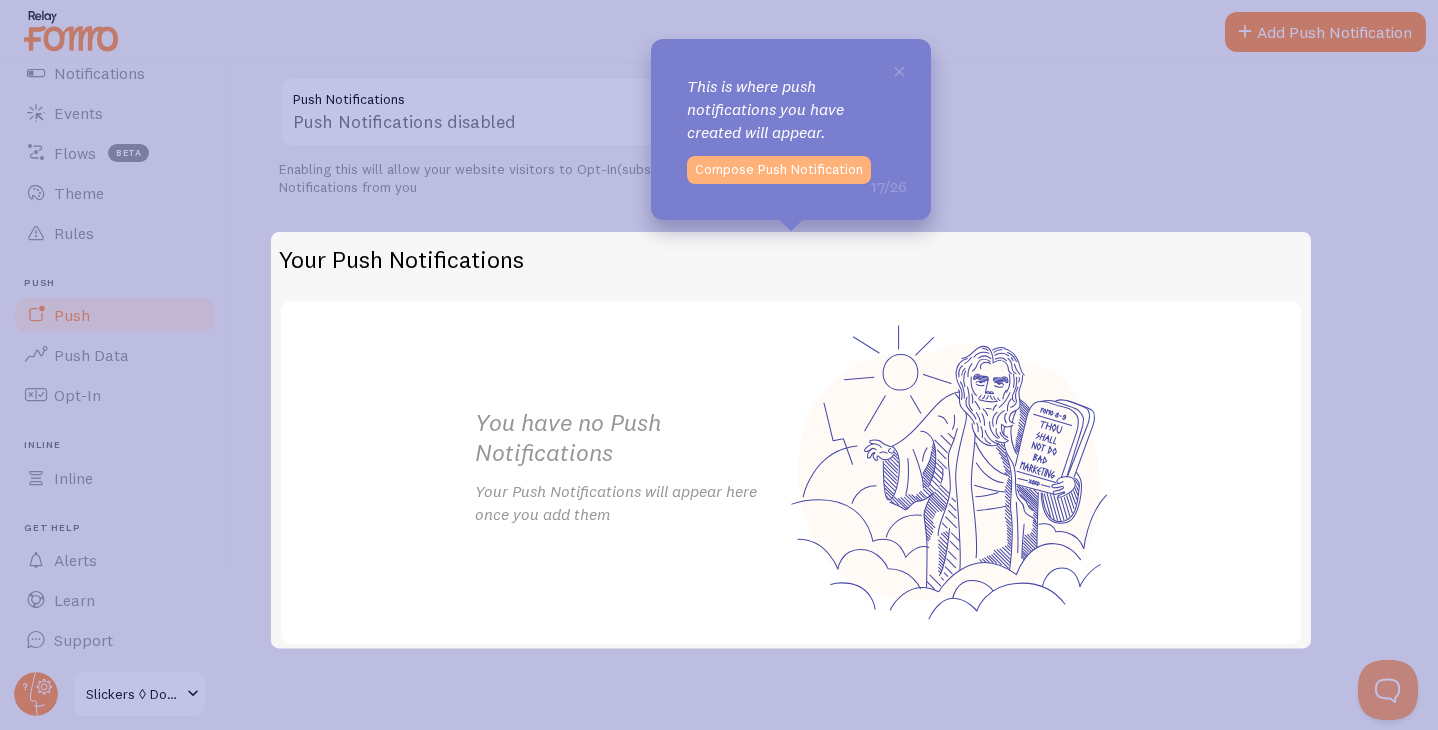 click on "Compose Push Notification" at bounding box center (779, 170) 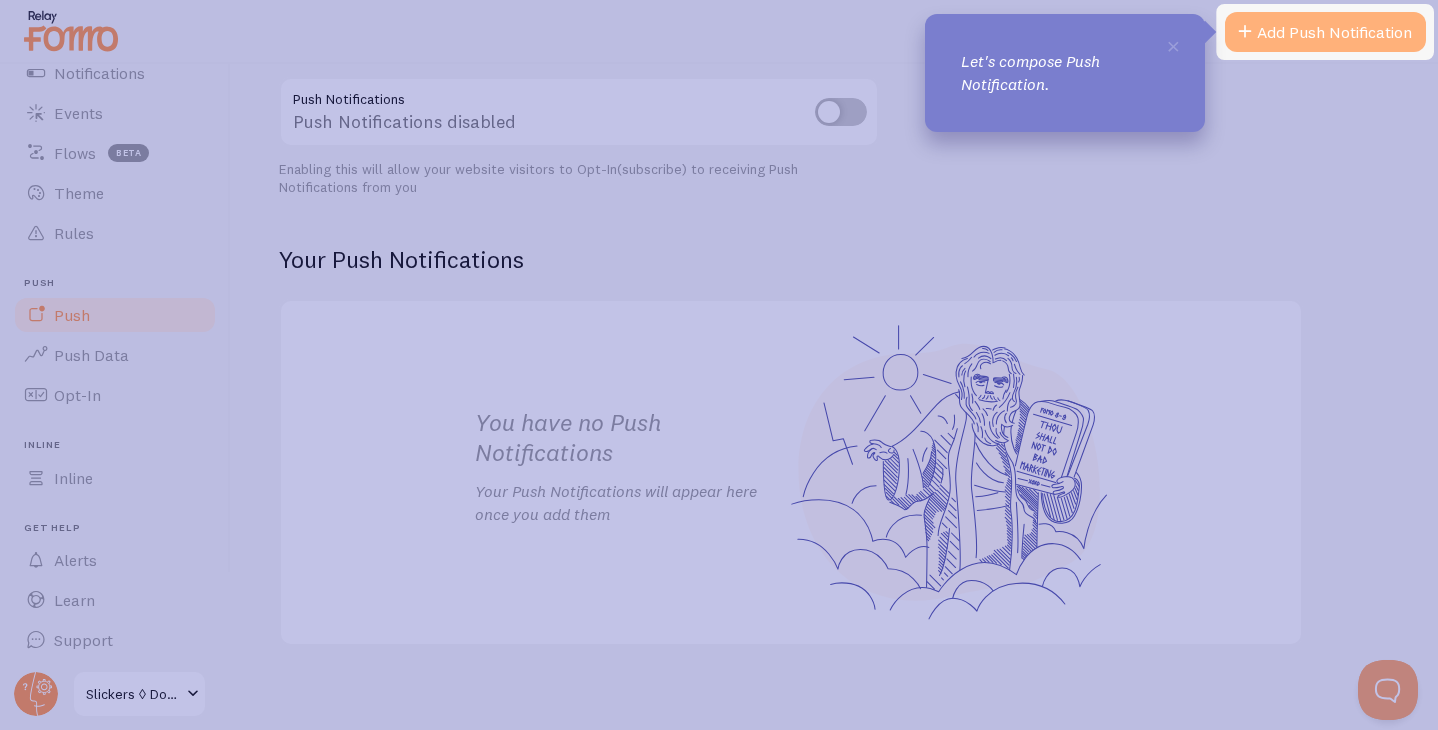 click on "Add Push Notification" at bounding box center [1325, 32] 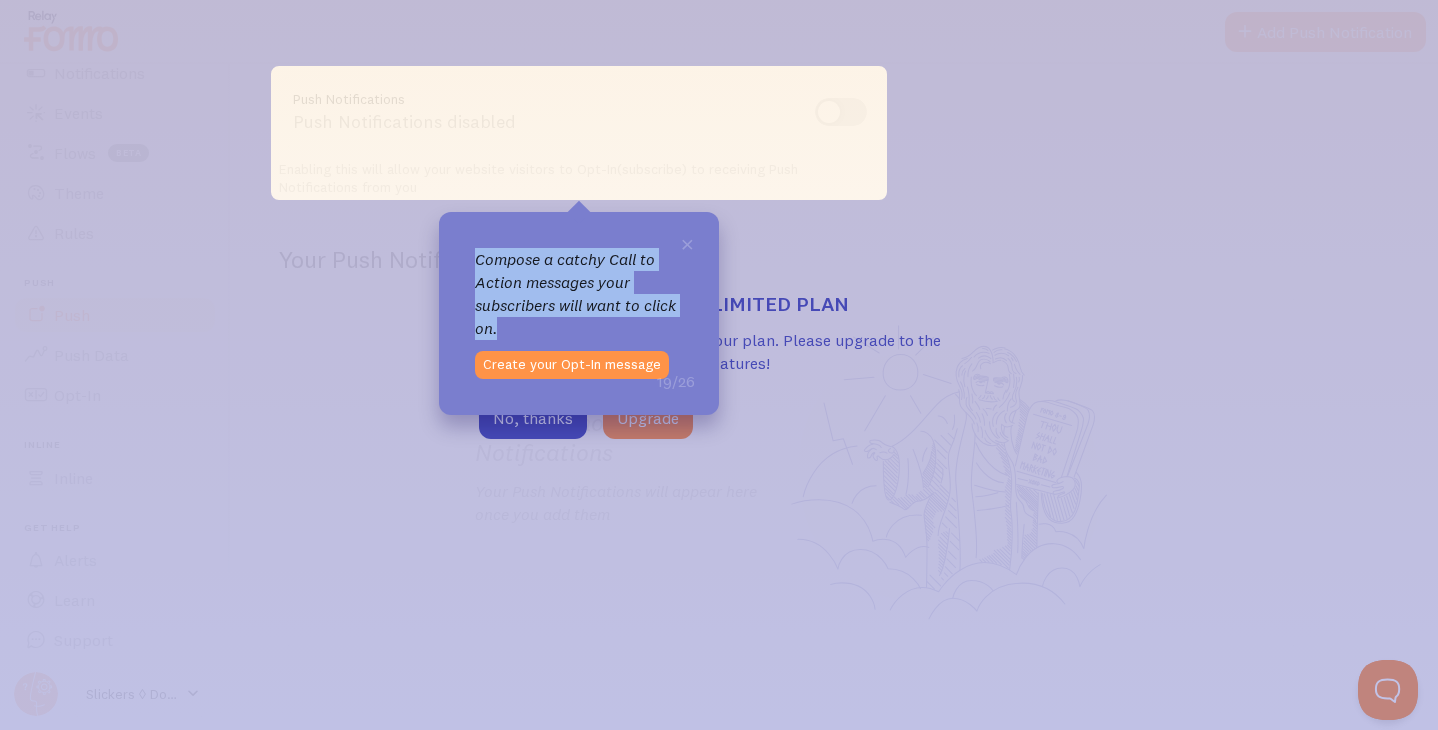 drag, startPoint x: 531, startPoint y: 320, endPoint x: 473, endPoint y: 264, distance: 80.622574 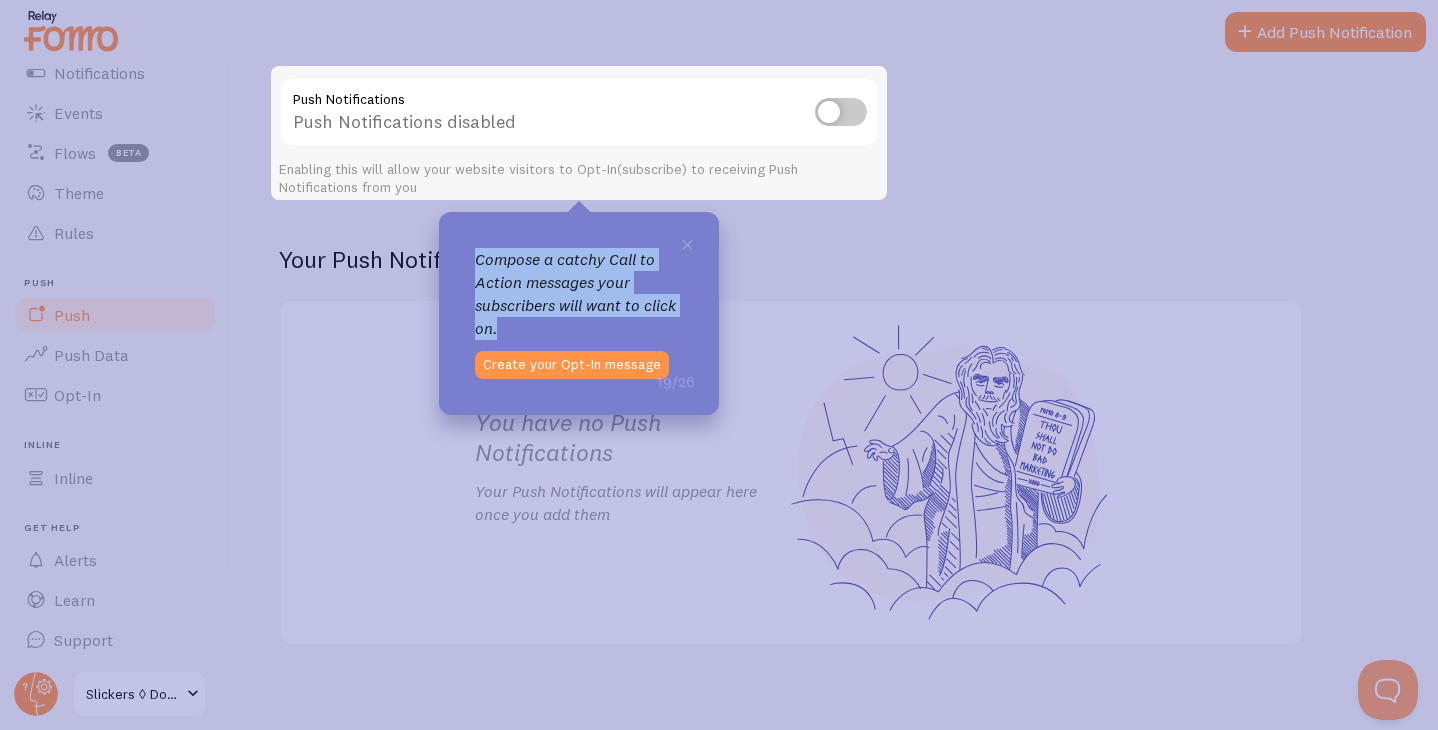 copy on "Compose a catchy Call to Action messages your subscribers will want to click on." 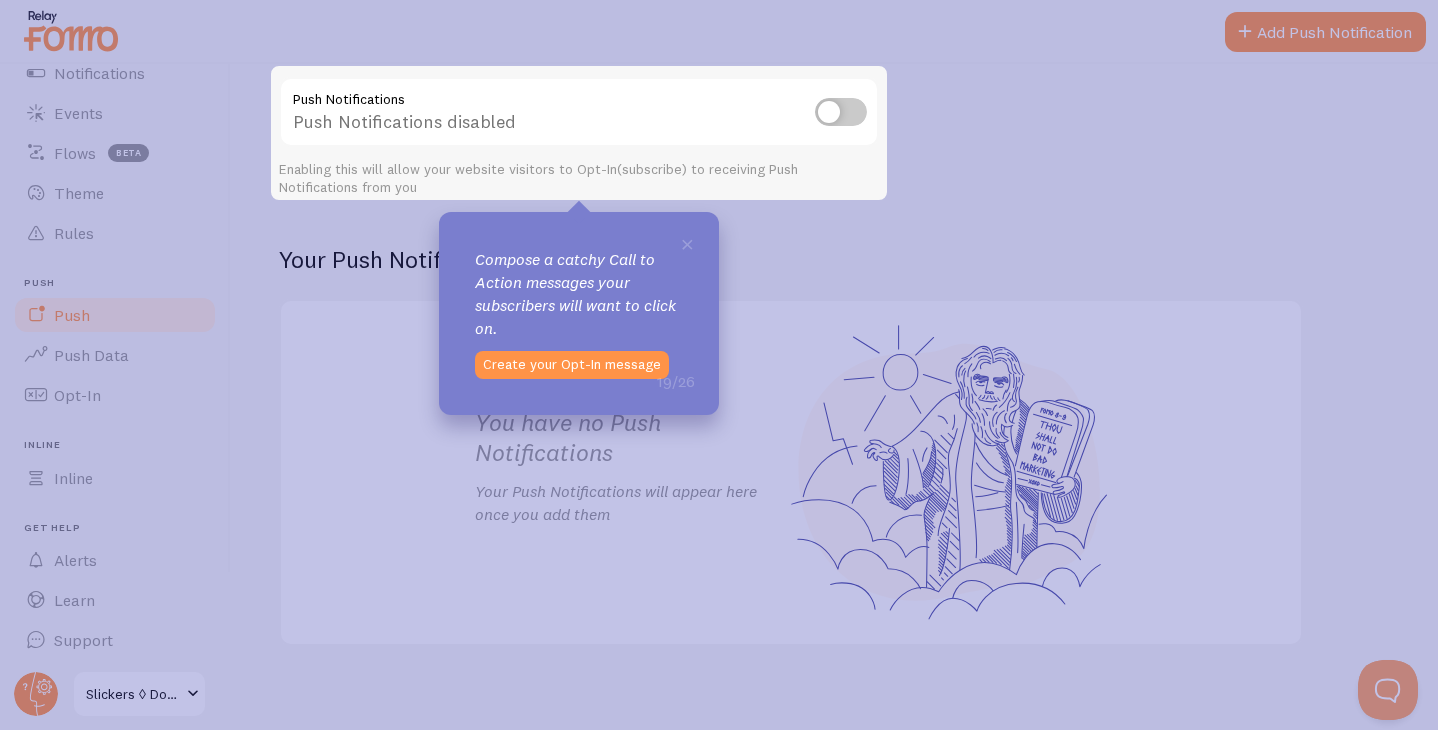 click on "Push Notifications disabled" at bounding box center (579, 113) 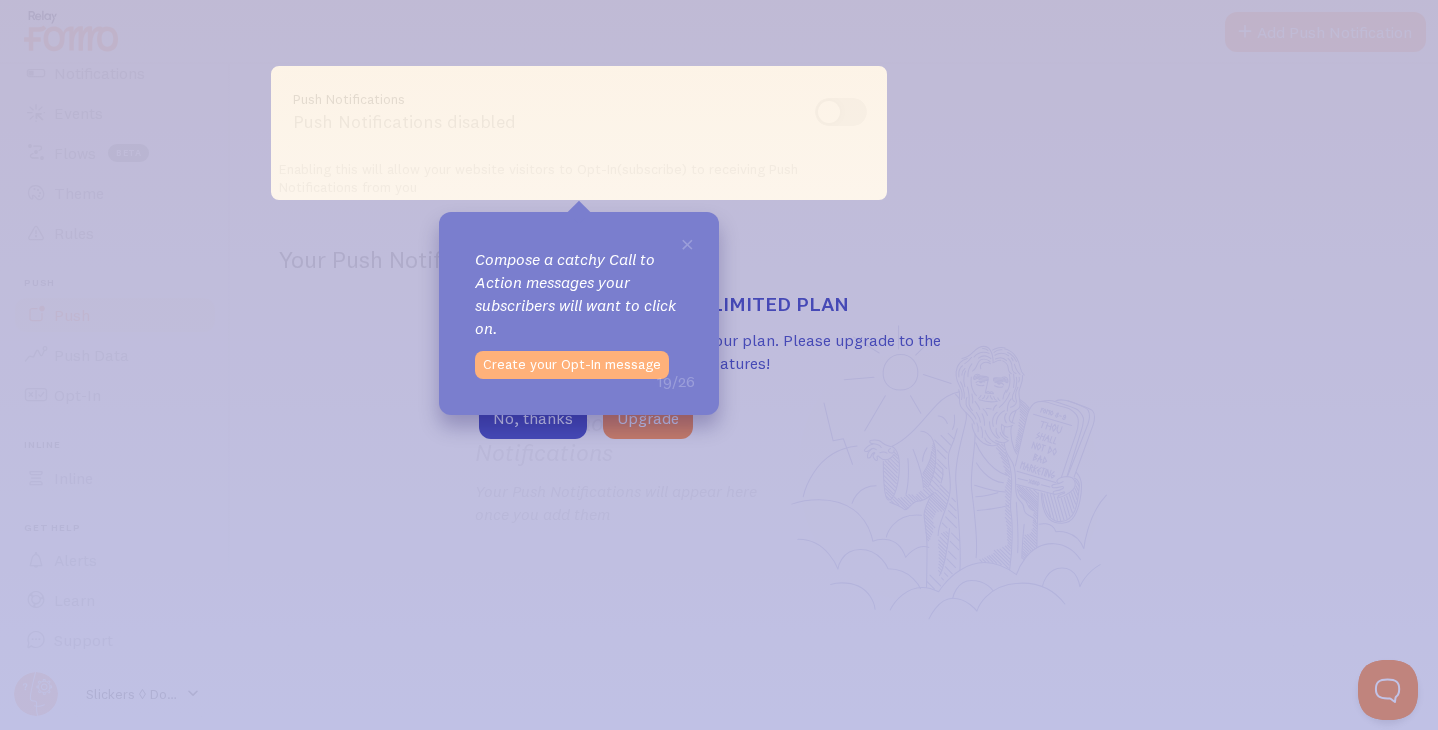 click on "Create your Opt-In message" at bounding box center [572, 365] 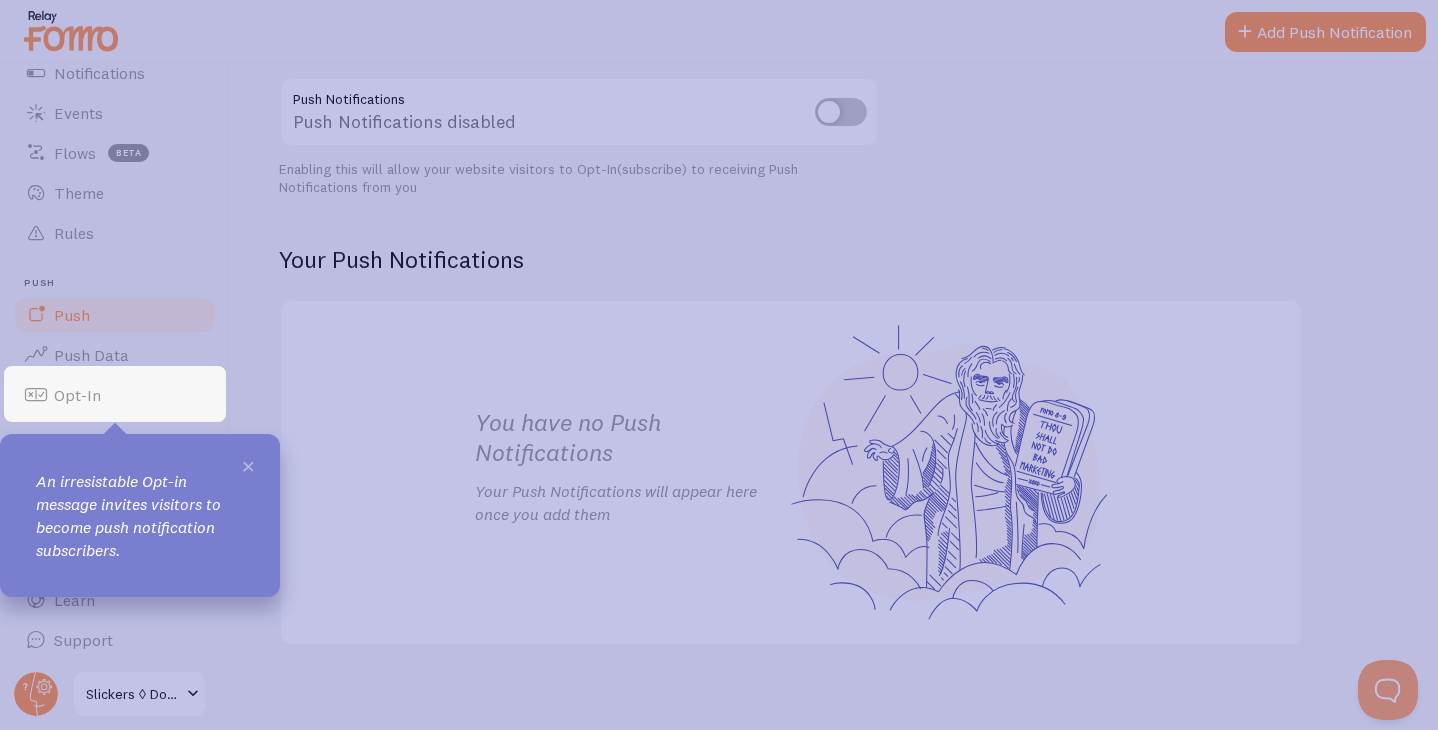 click on "×" at bounding box center [248, 465] 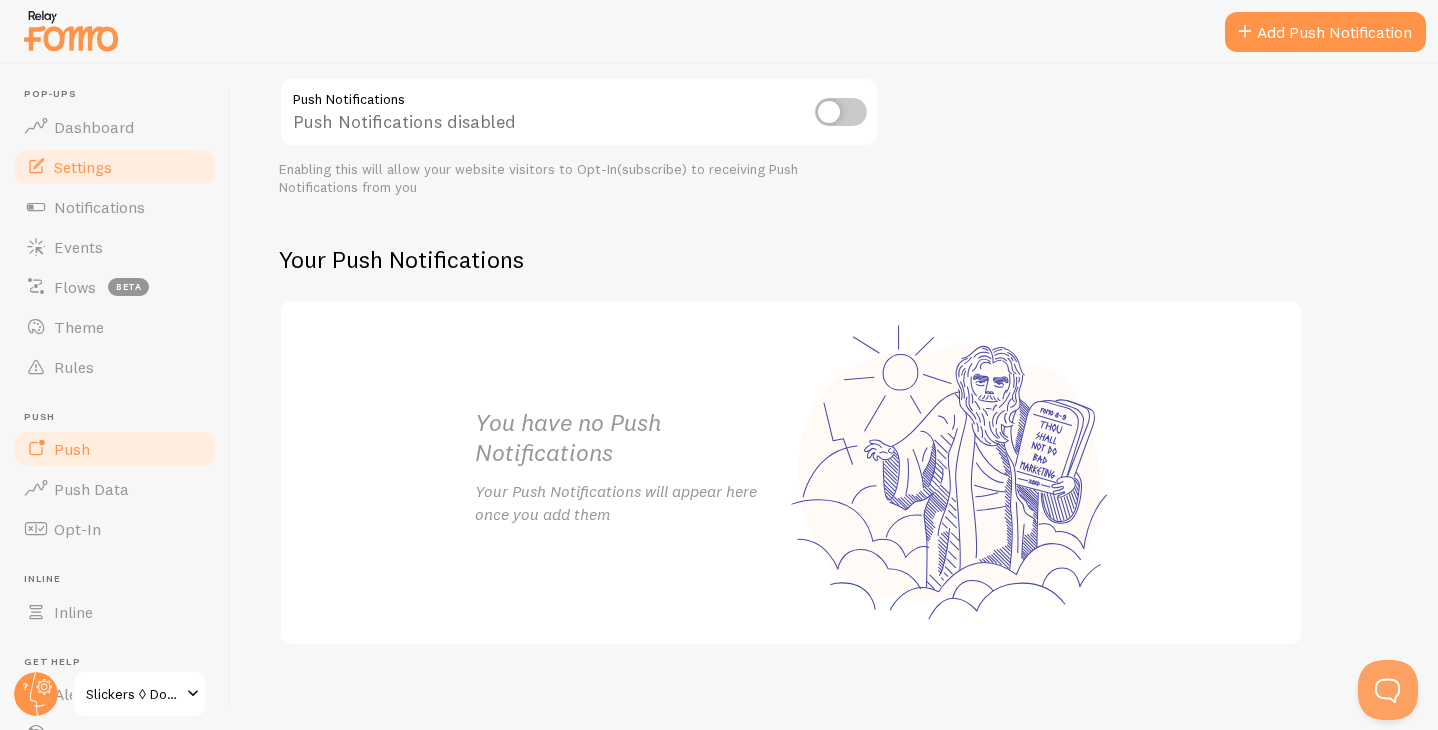 scroll, scrollTop: 0, scrollLeft: 0, axis: both 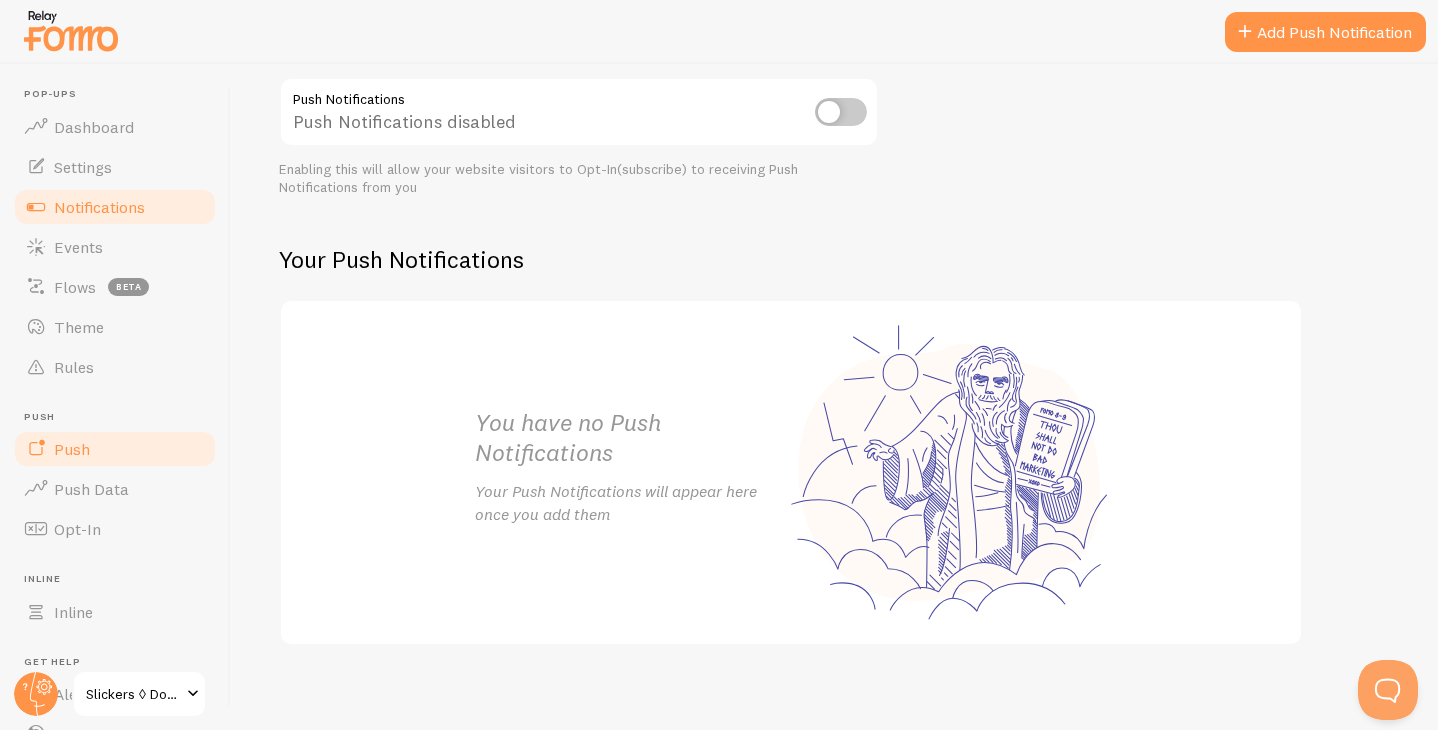 click on "Notifications" at bounding box center [99, 207] 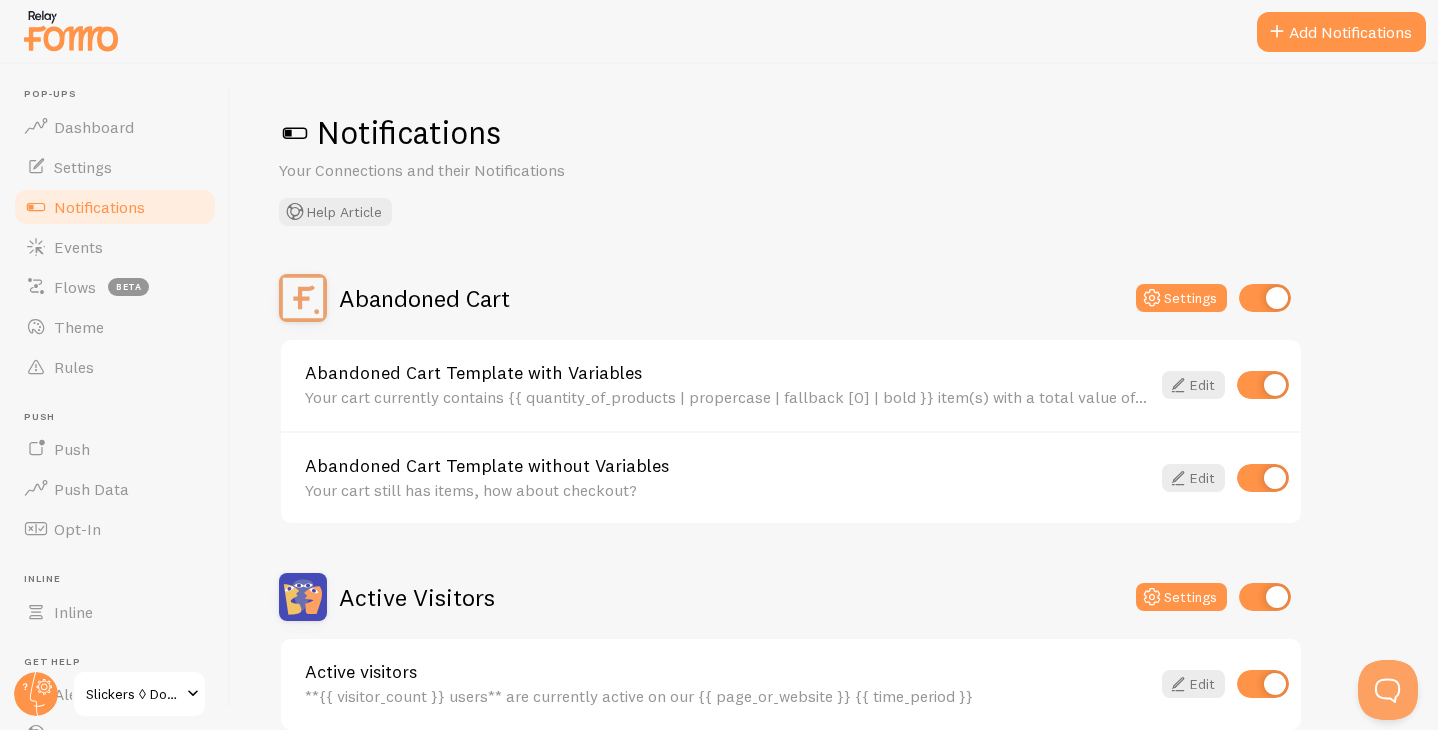 scroll, scrollTop: 0, scrollLeft: 0, axis: both 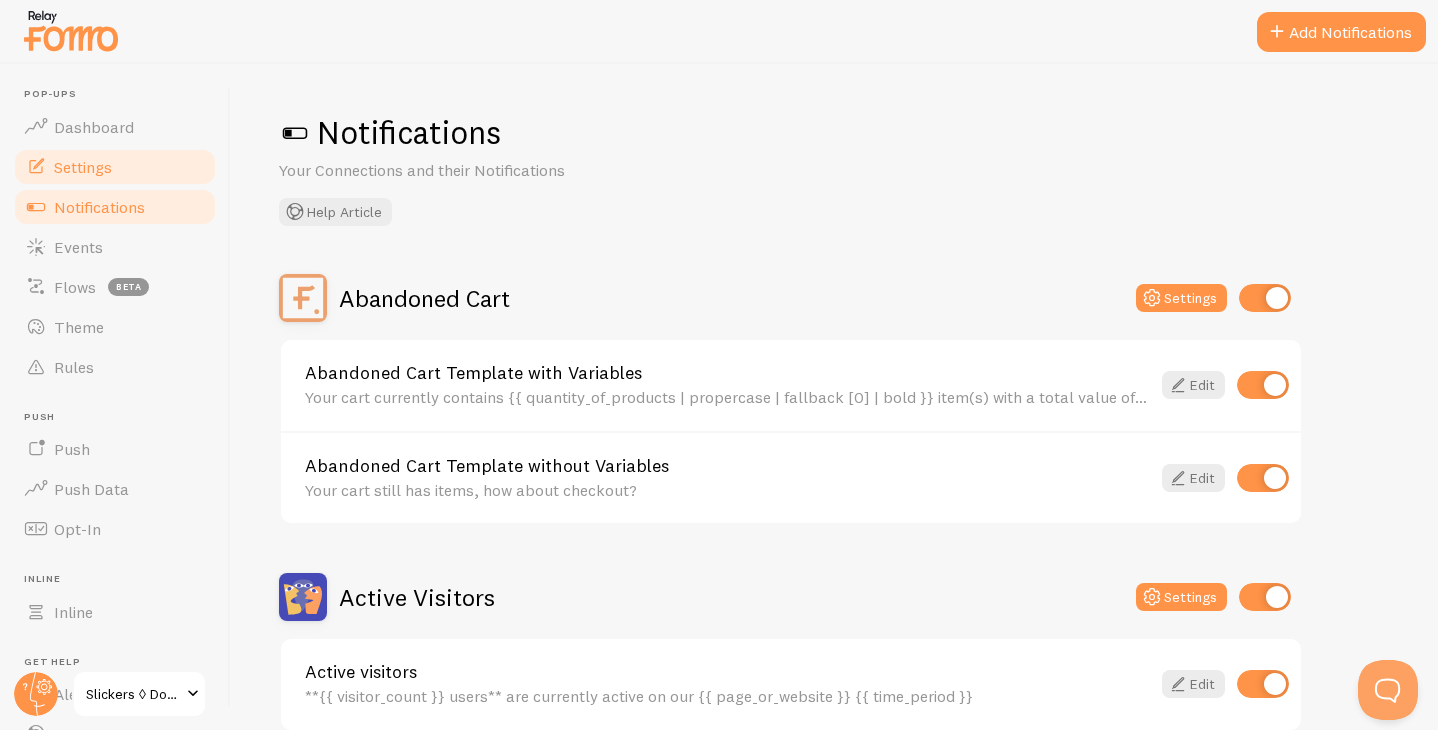 click on "Settings" at bounding box center [115, 167] 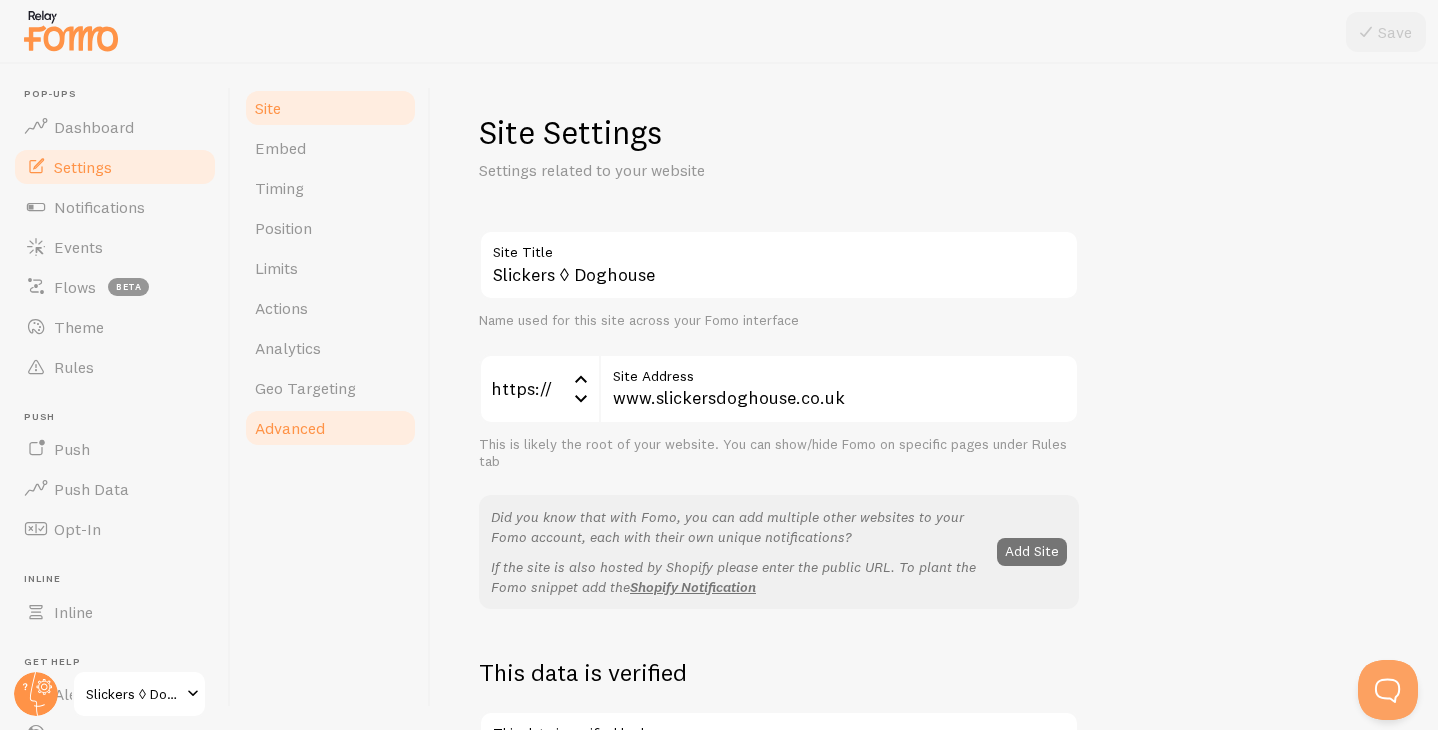 scroll, scrollTop: 0, scrollLeft: 0, axis: both 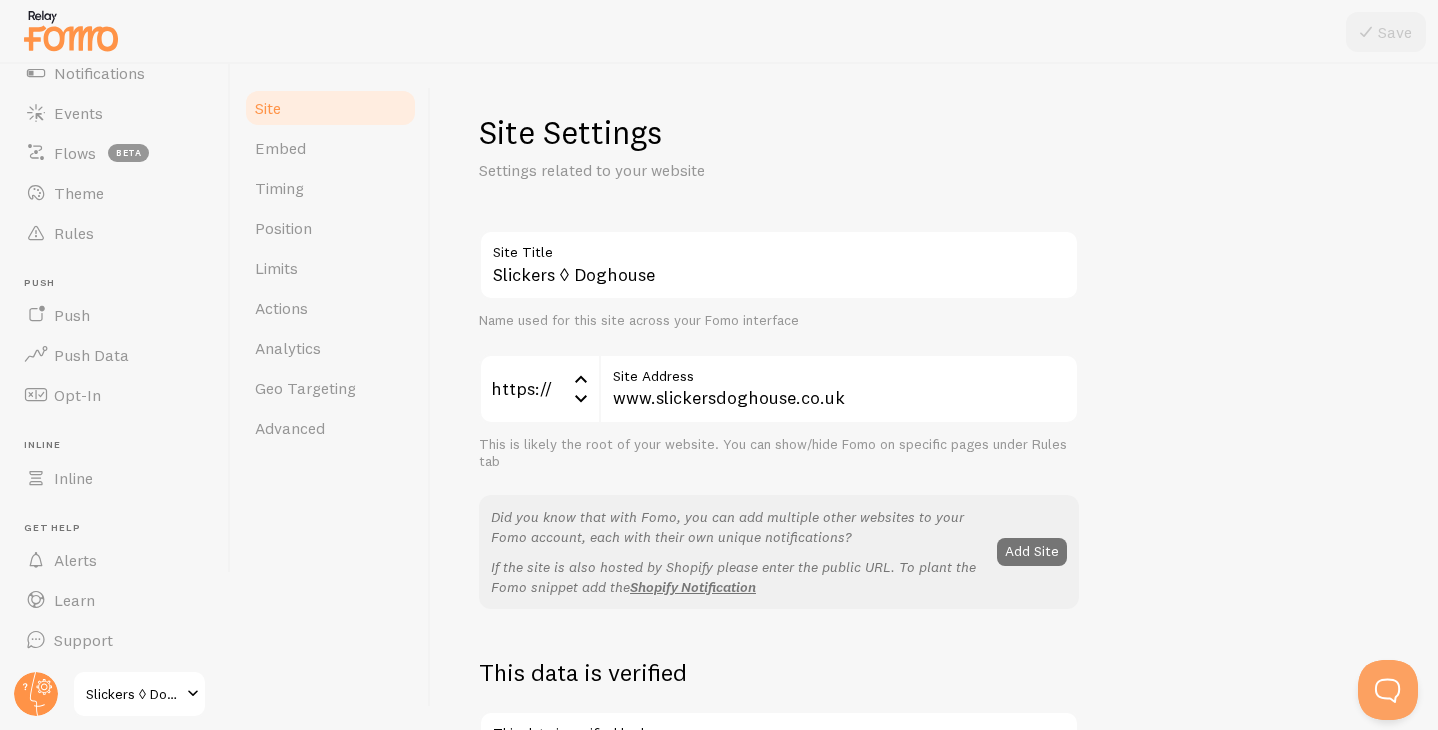 click on "Slickers ◊ Doghouse" at bounding box center (133, 694) 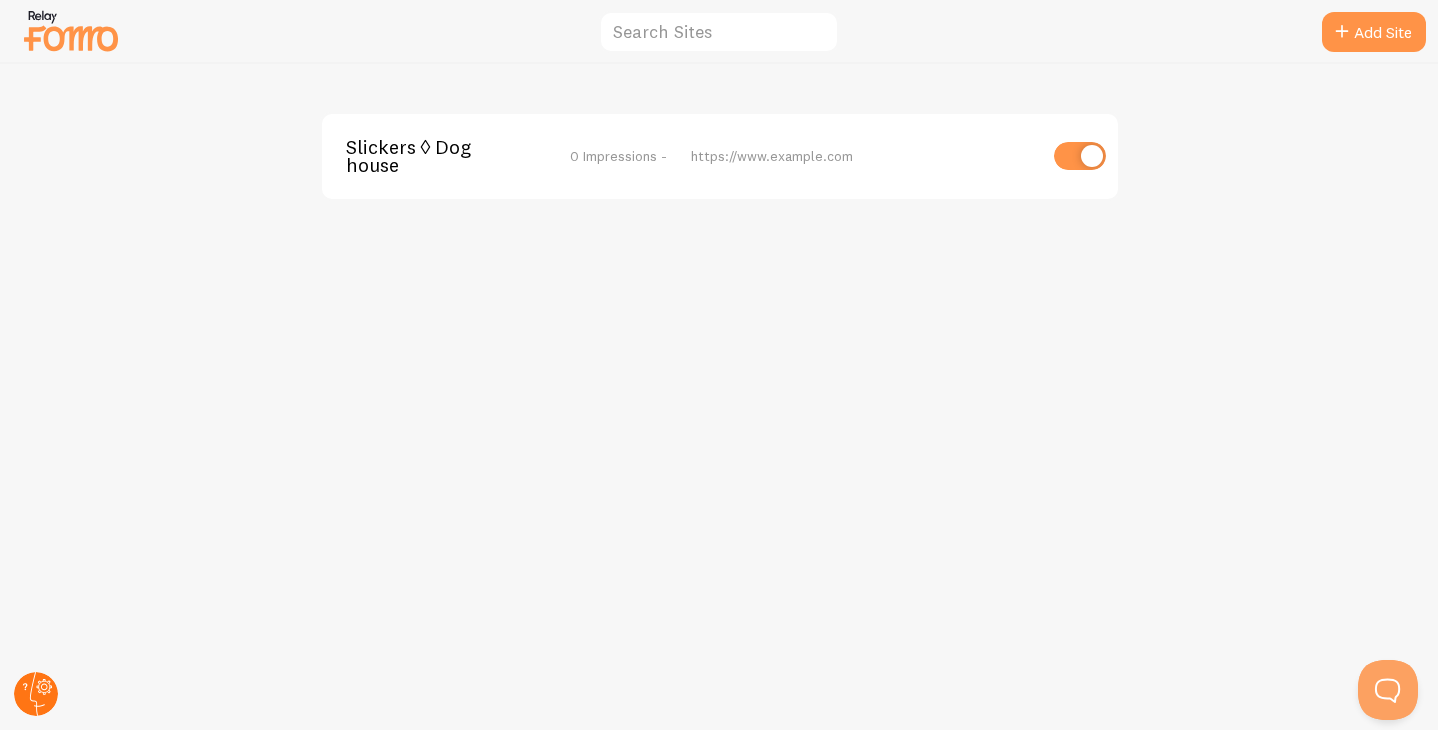 click 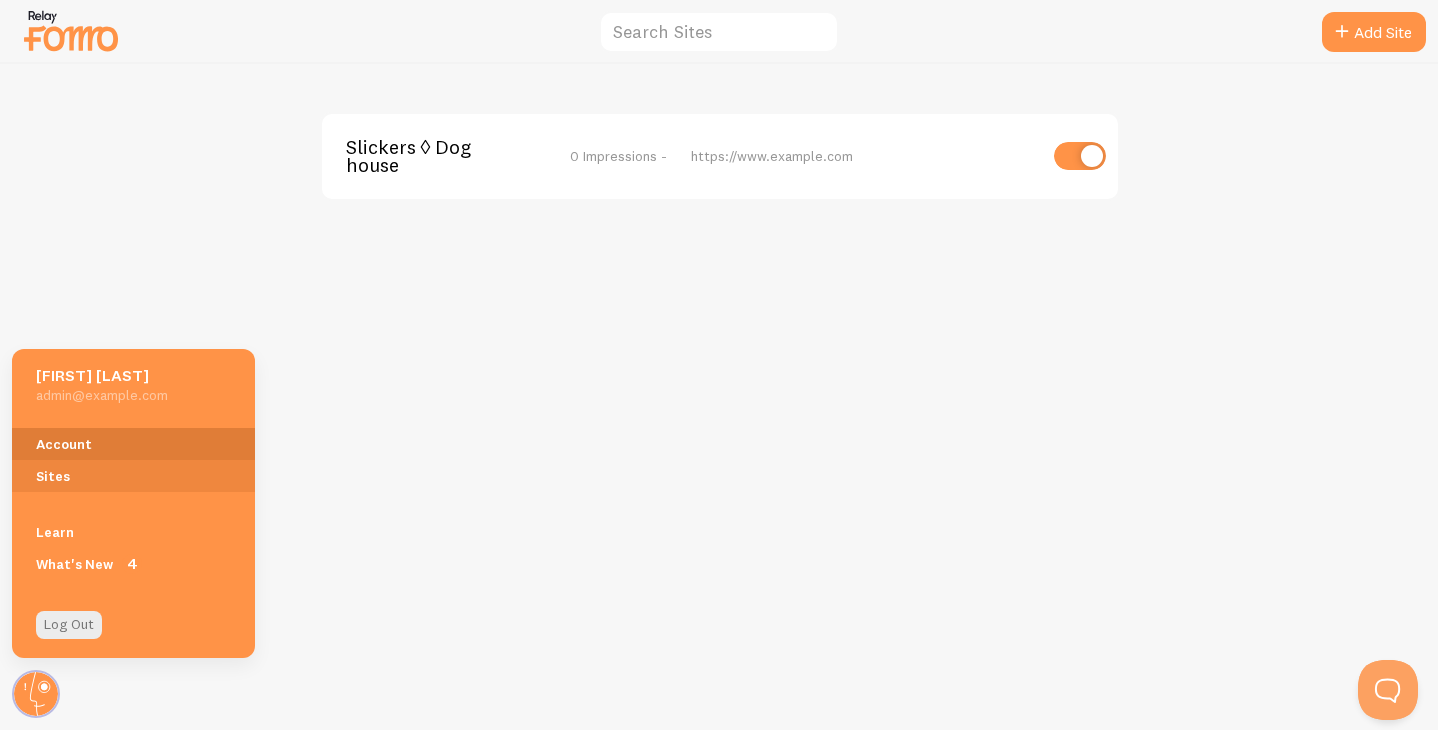 click on "Account" at bounding box center [133, 444] 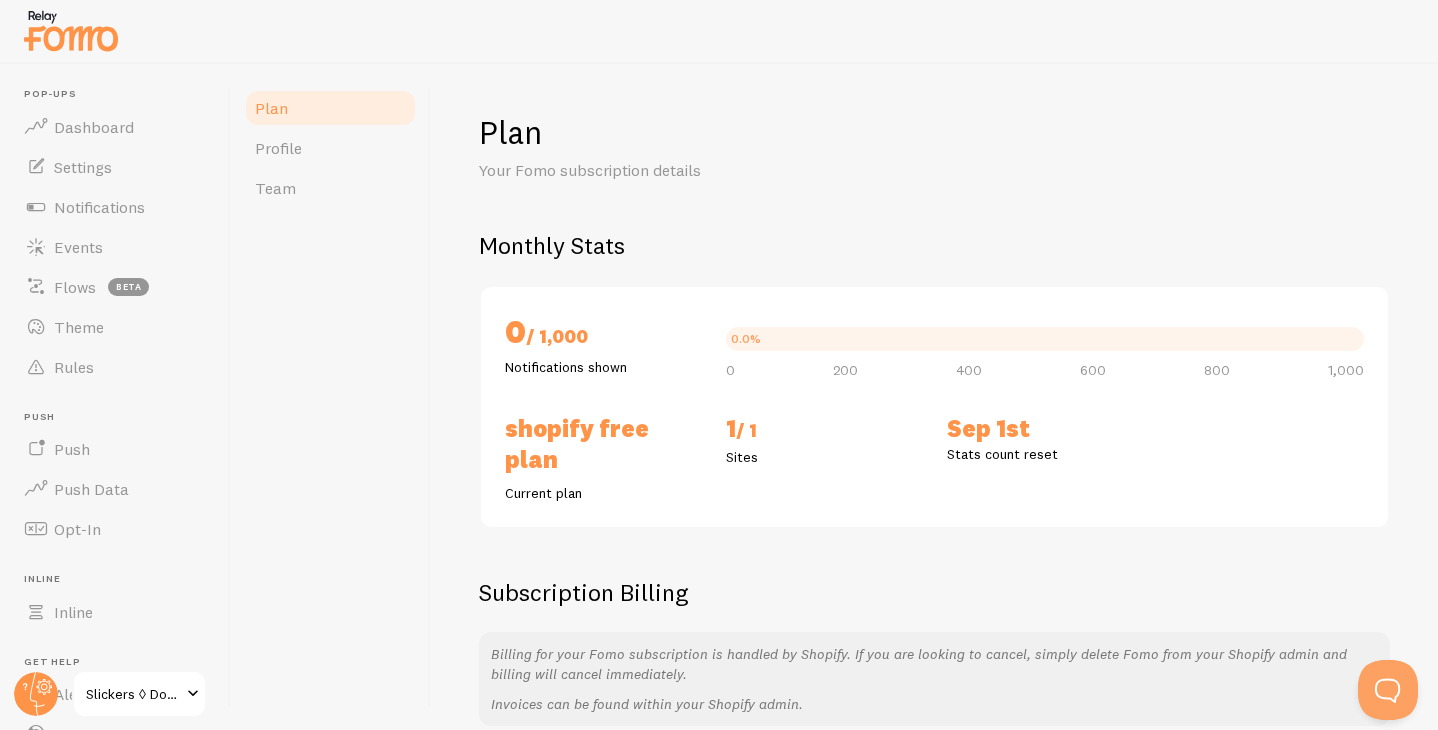 scroll, scrollTop: 0, scrollLeft: 0, axis: both 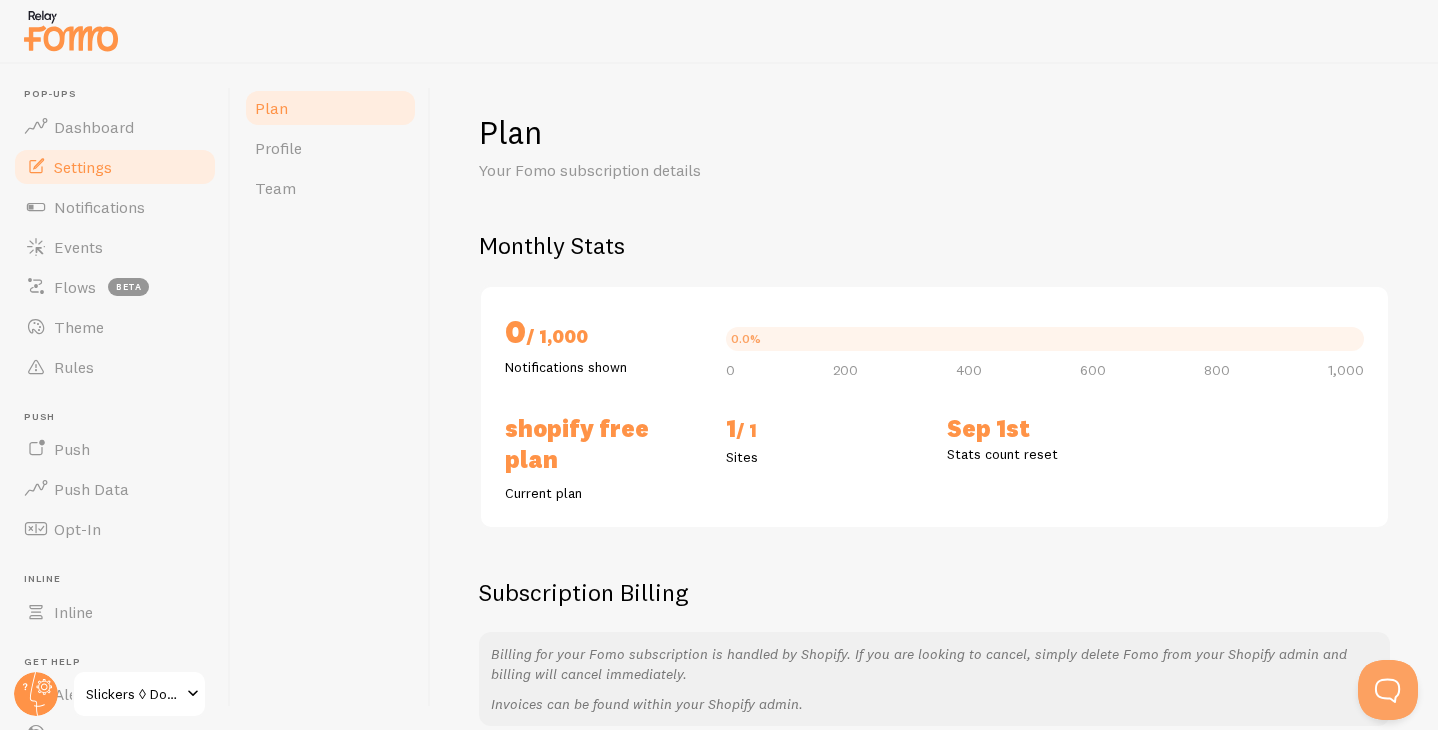 click on "Settings" at bounding box center [83, 167] 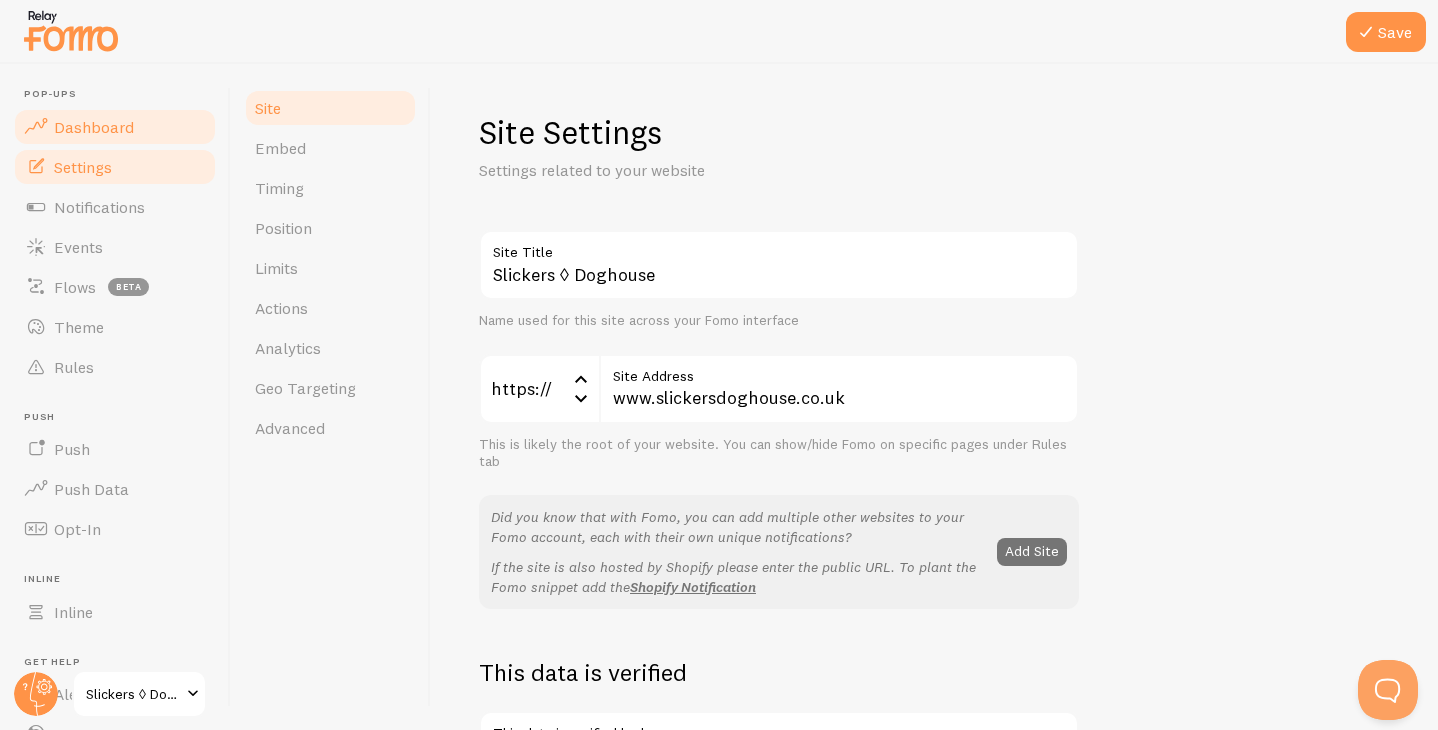 click on "Dashboard" at bounding box center (94, 127) 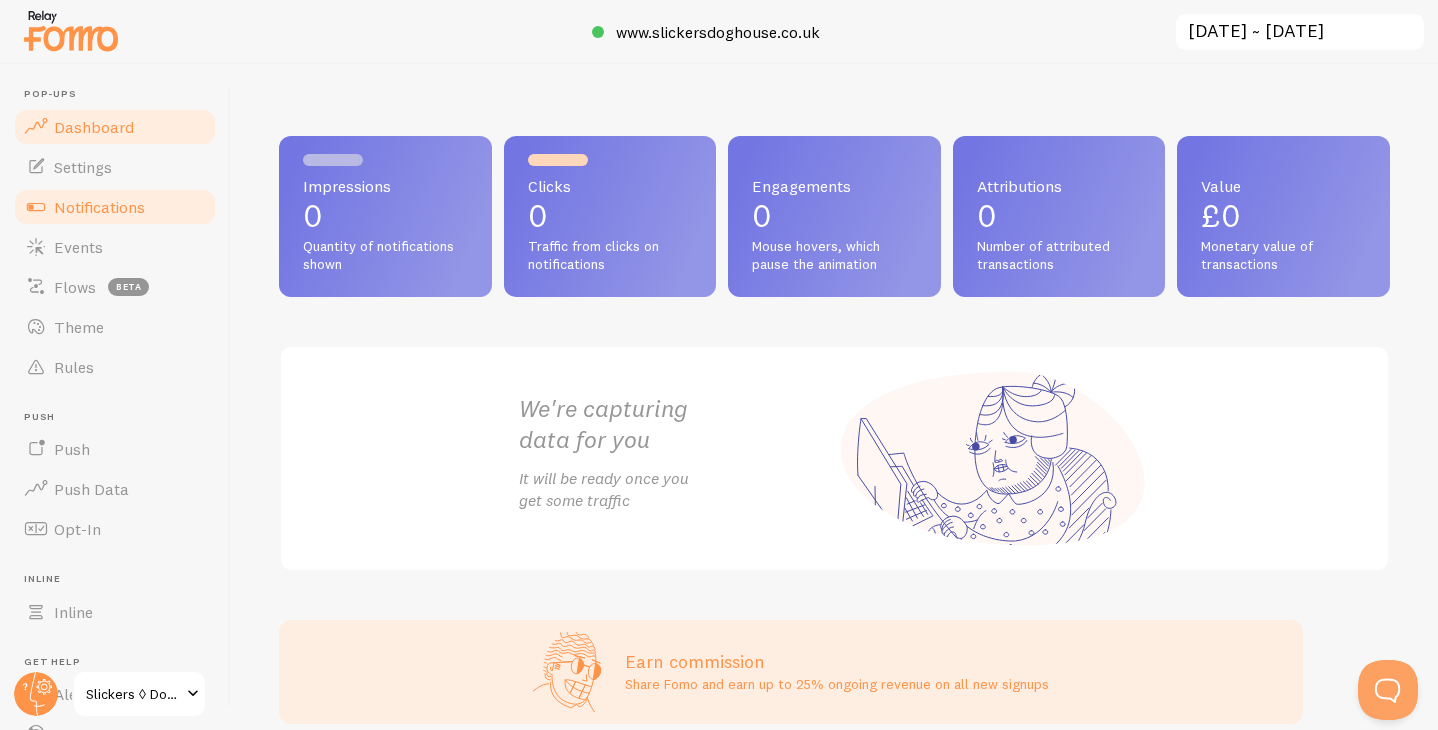 click on "Notifications" at bounding box center [115, 207] 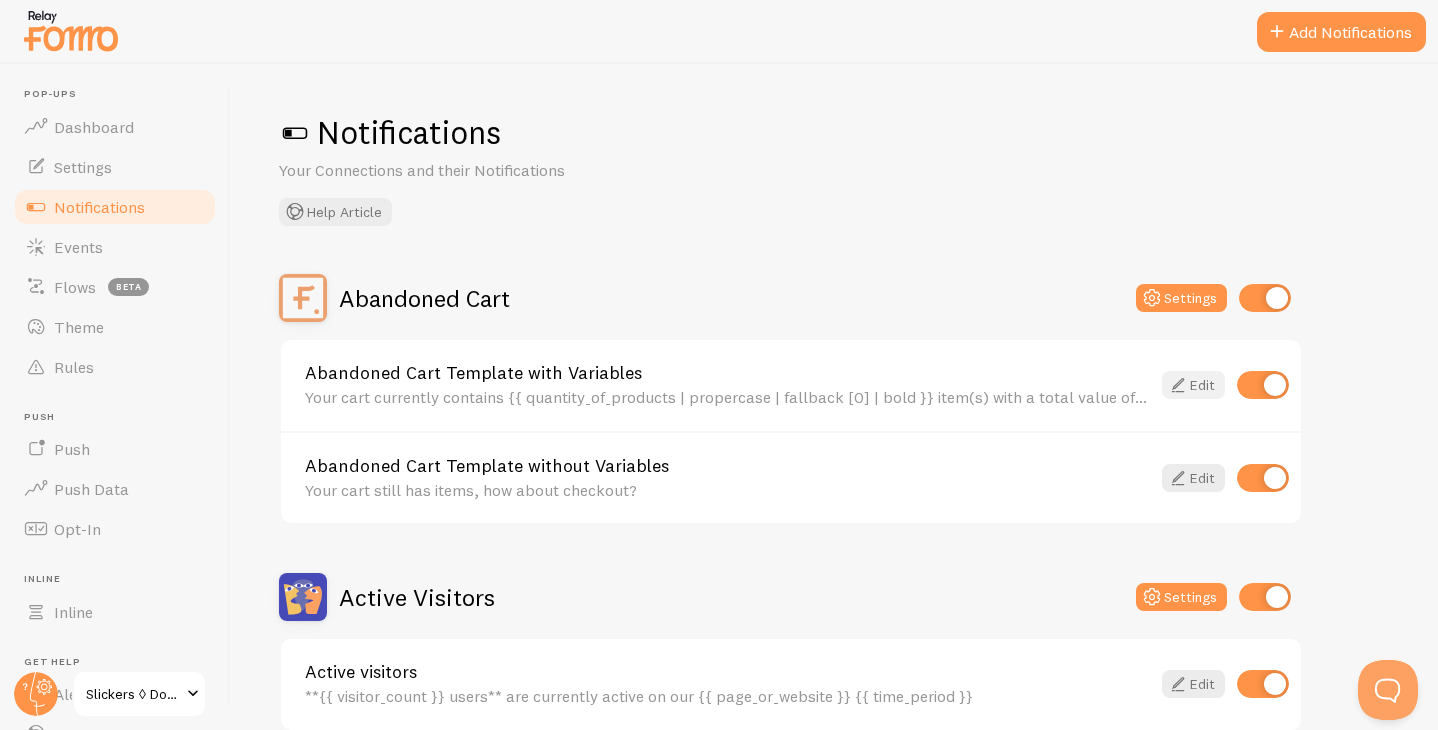 click on "Edit" at bounding box center [1193, 385] 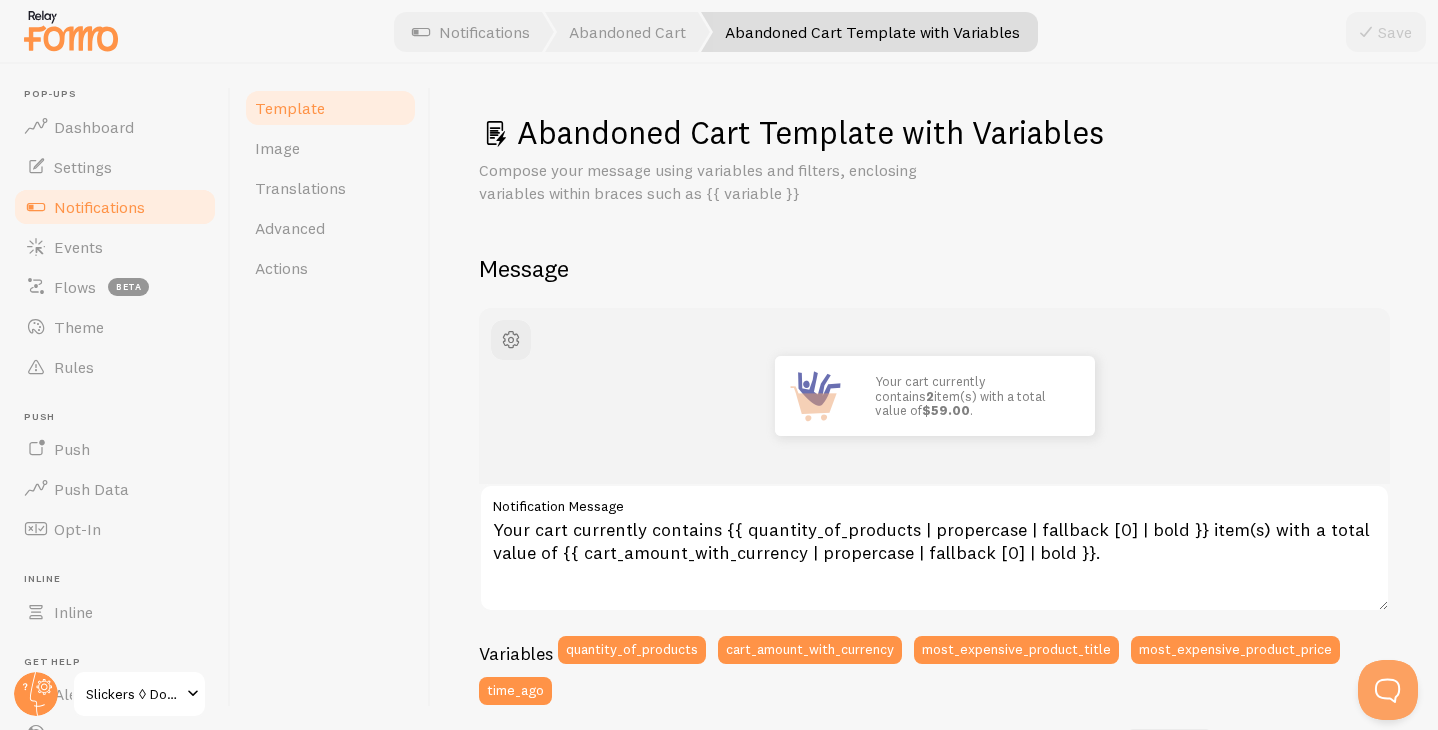 click on "Notifications" at bounding box center (99, 207) 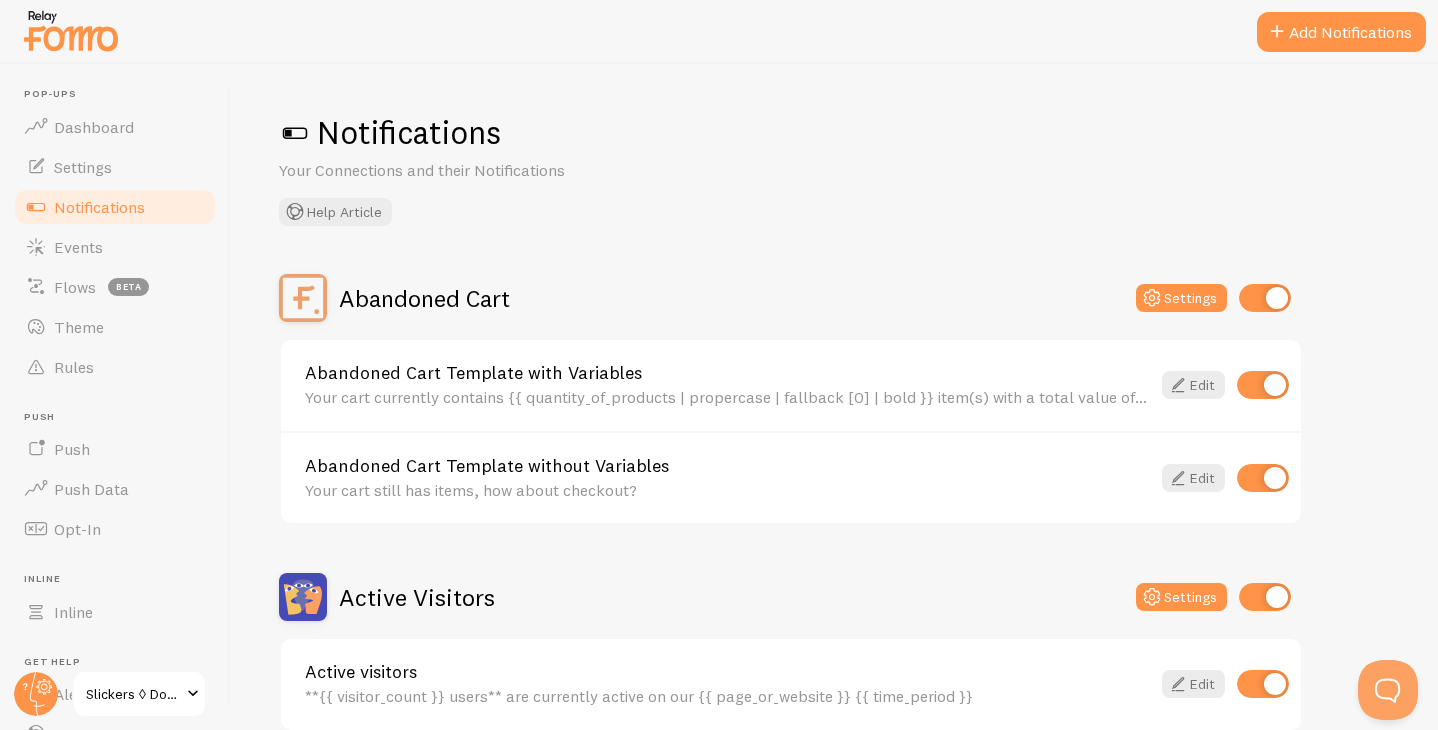 click at bounding box center (1263, 385) 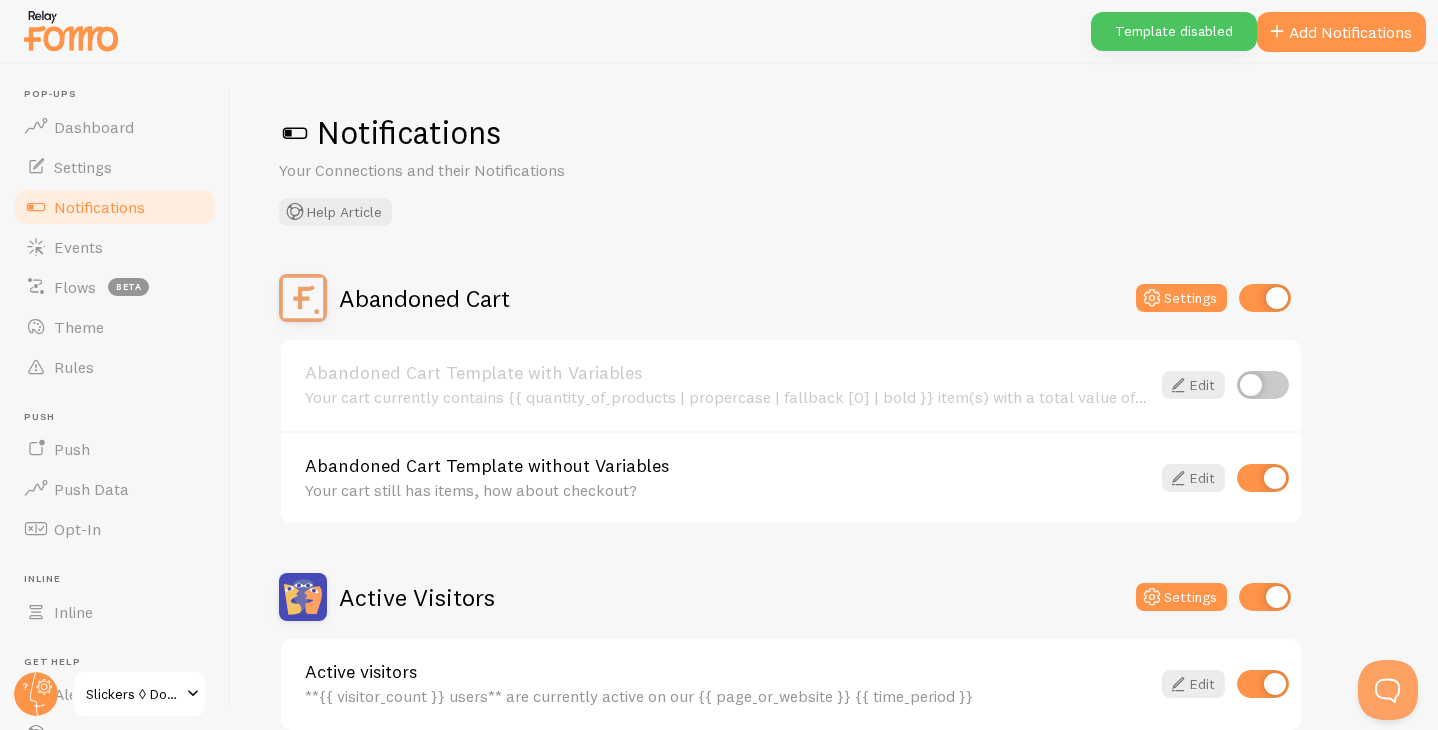 click on "Abandoned Cart Template without Variables" at bounding box center [727, 466] 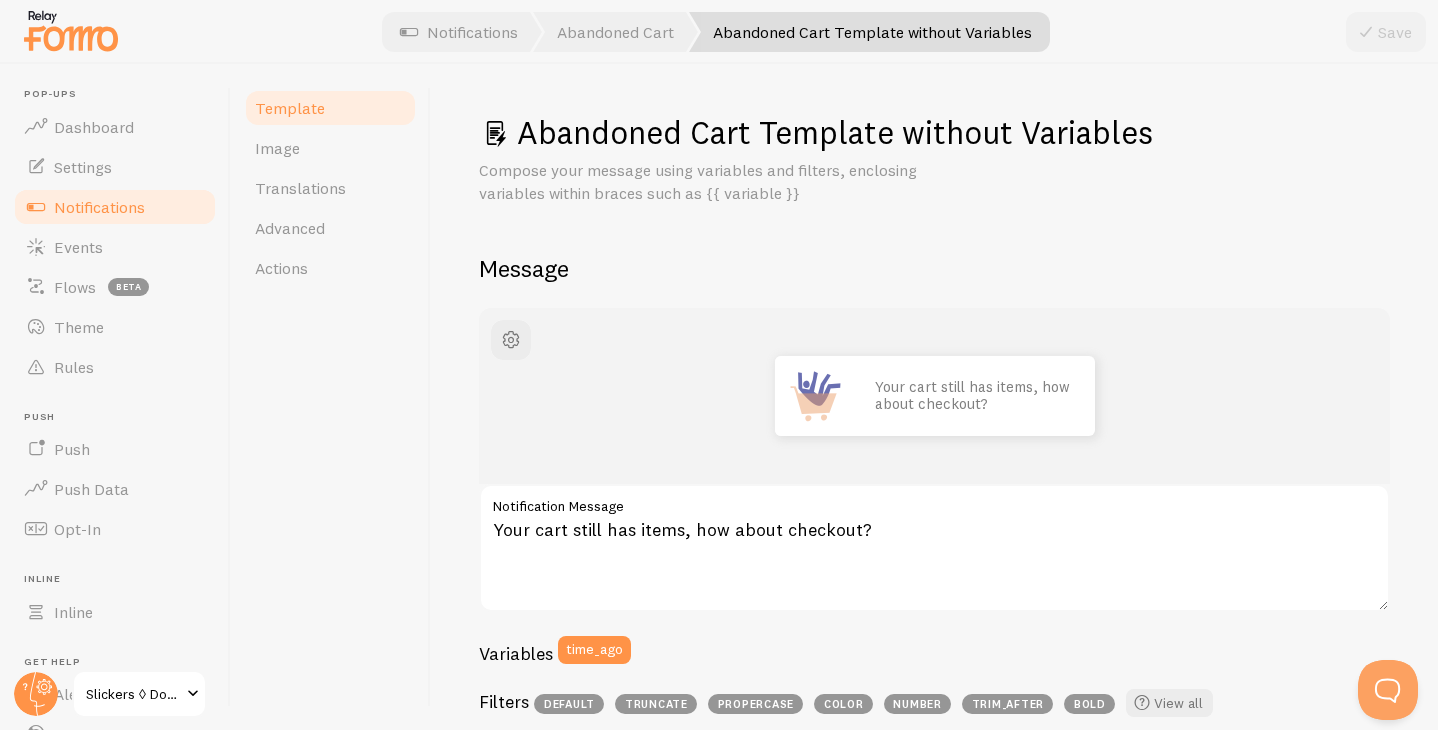 click on "Notifications" at bounding box center [99, 207] 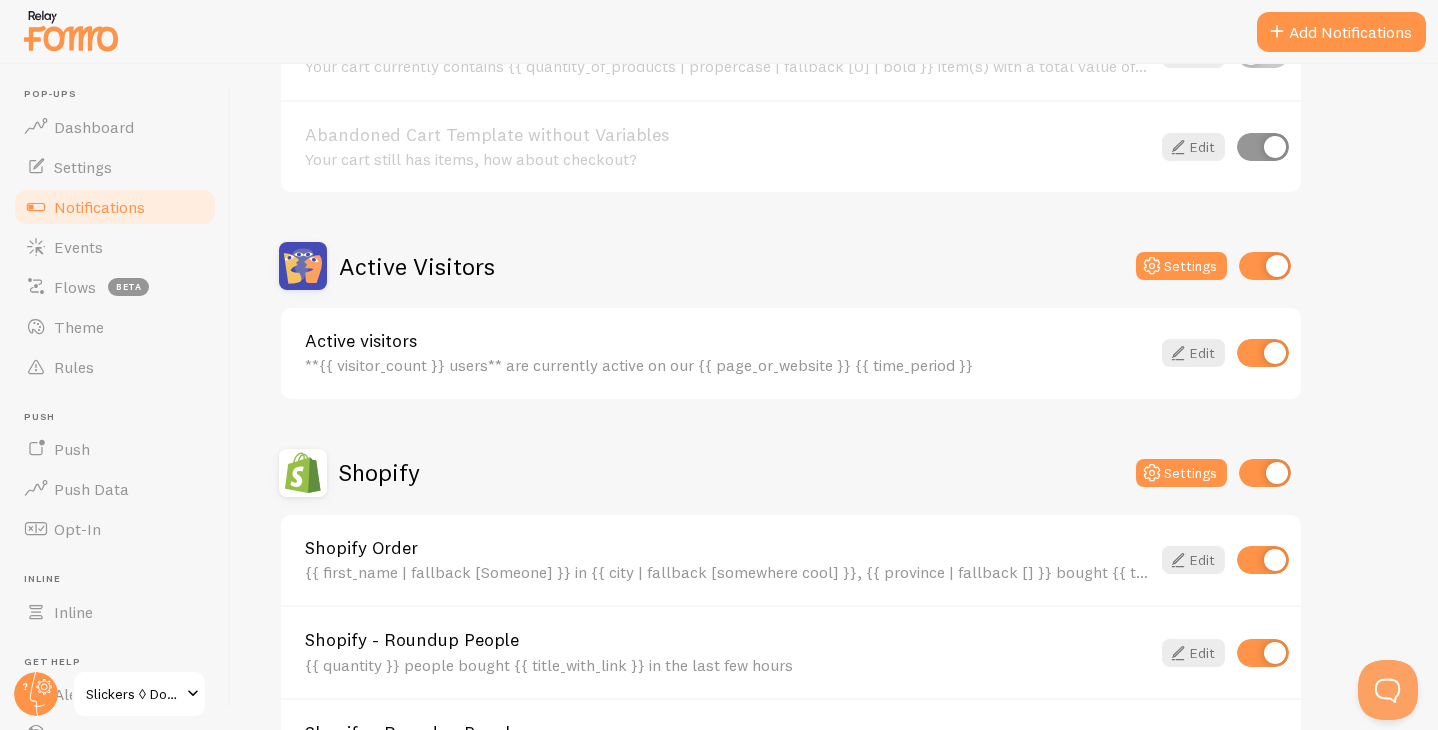 scroll, scrollTop: 332, scrollLeft: 0, axis: vertical 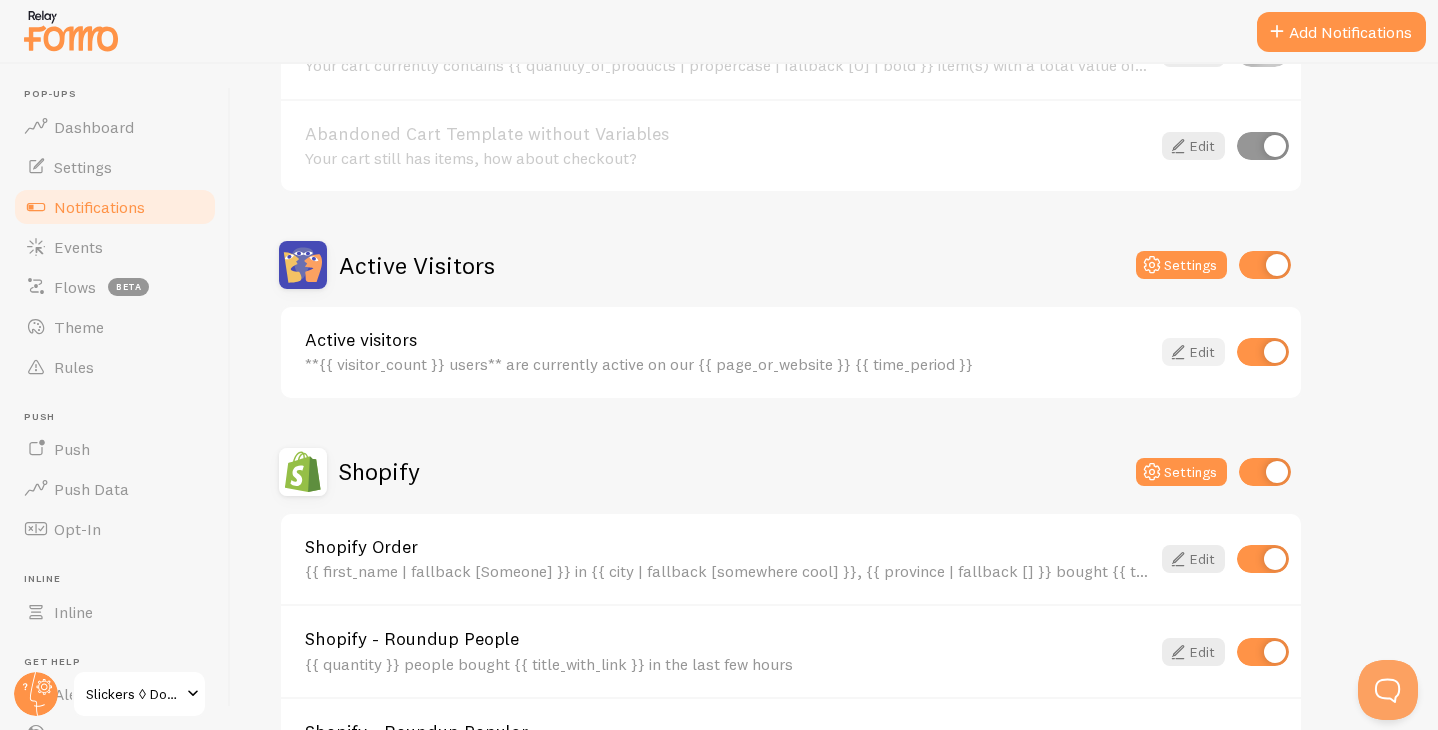 click at bounding box center (1178, 352) 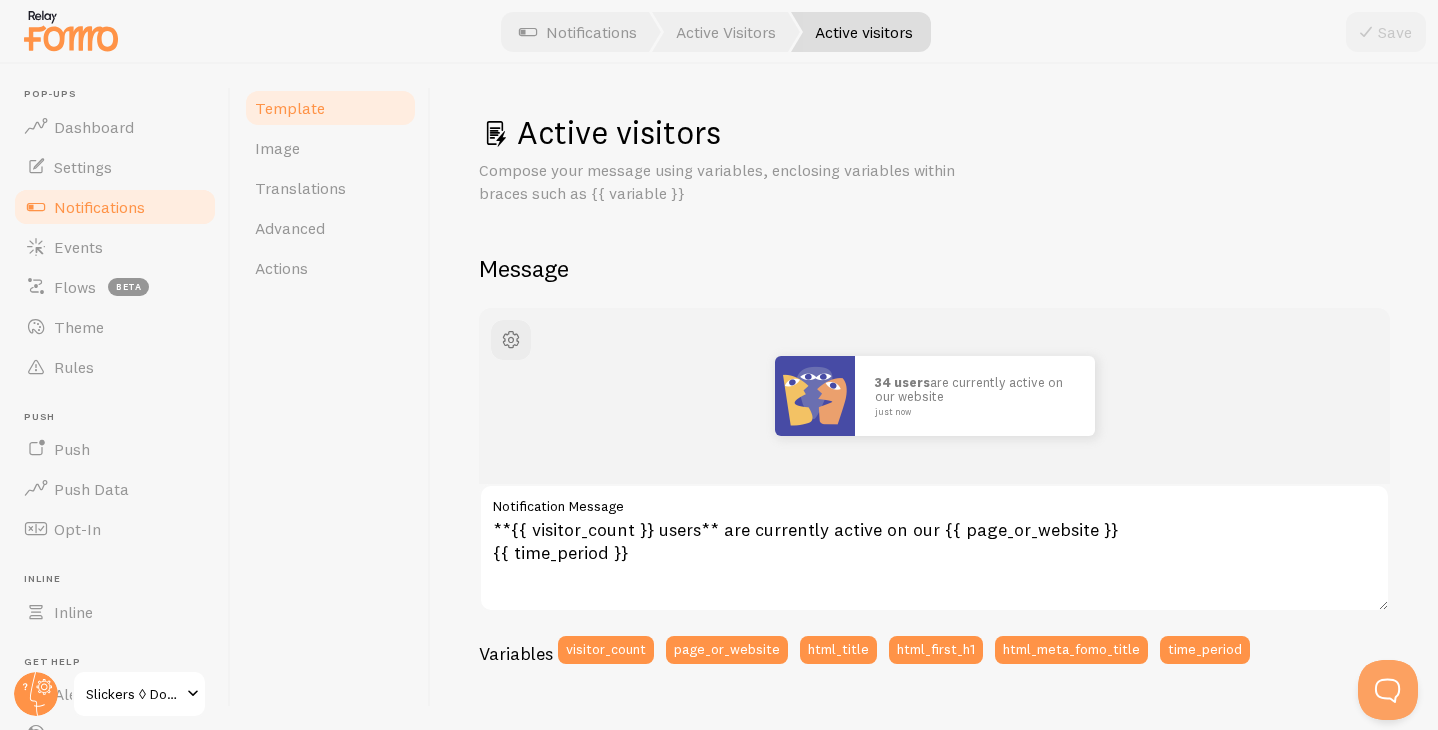 click on "Notifications" at bounding box center (99, 207) 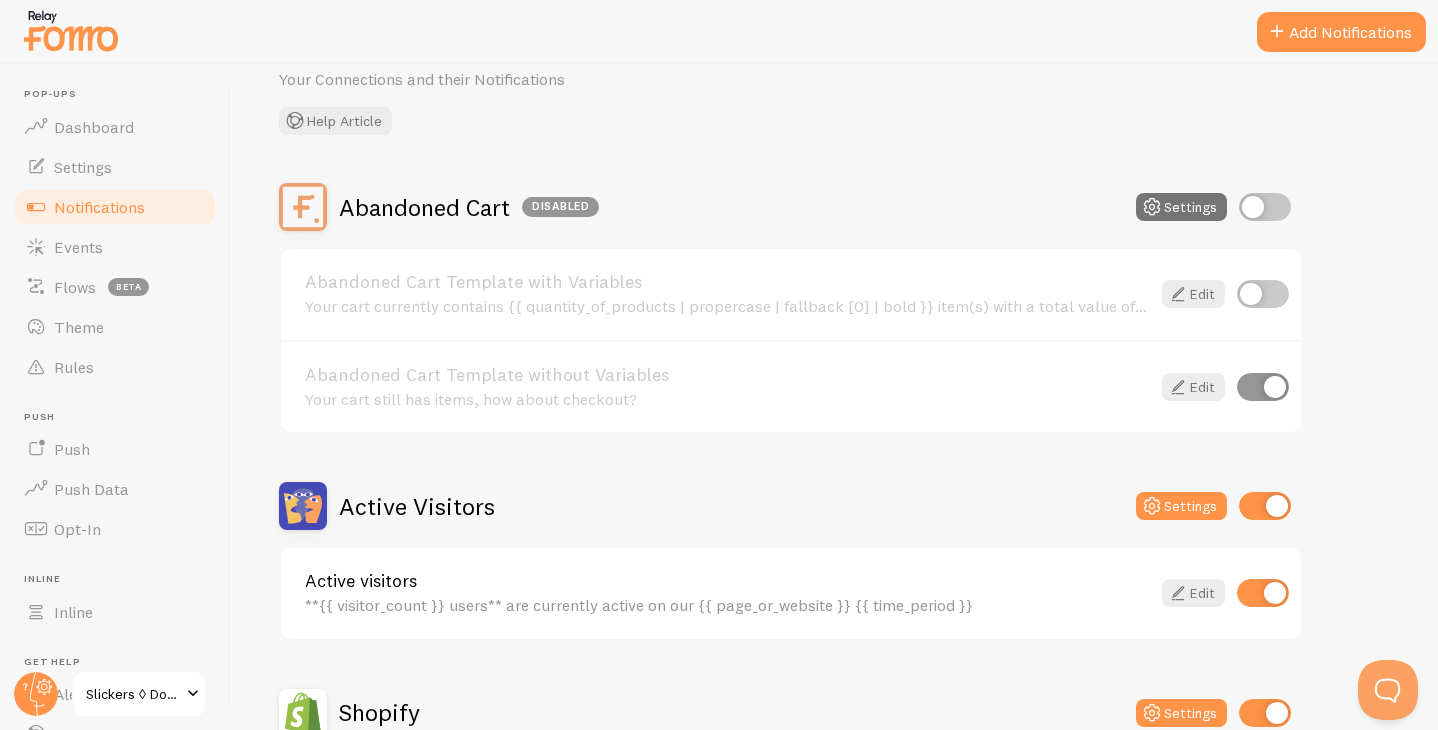 scroll, scrollTop: 128, scrollLeft: 0, axis: vertical 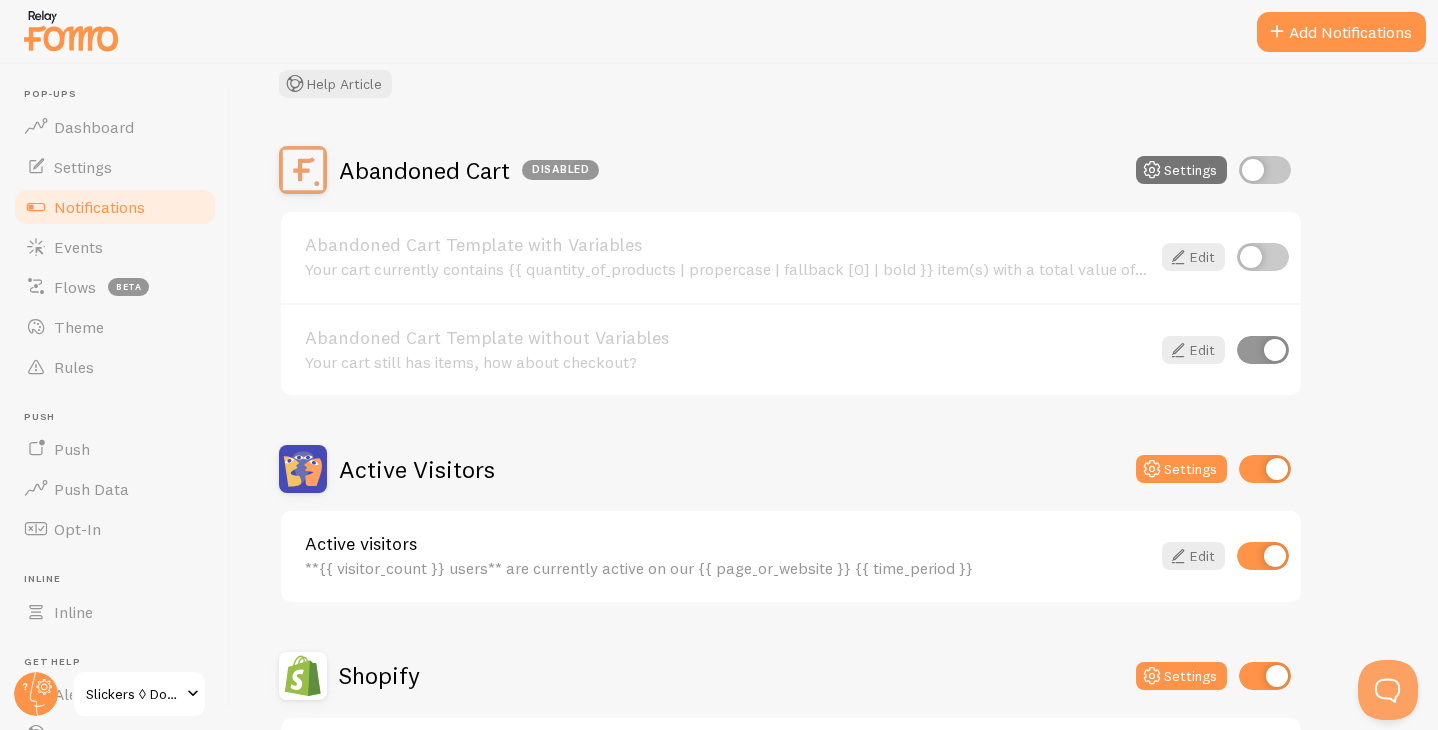 click at bounding box center (1265, 469) 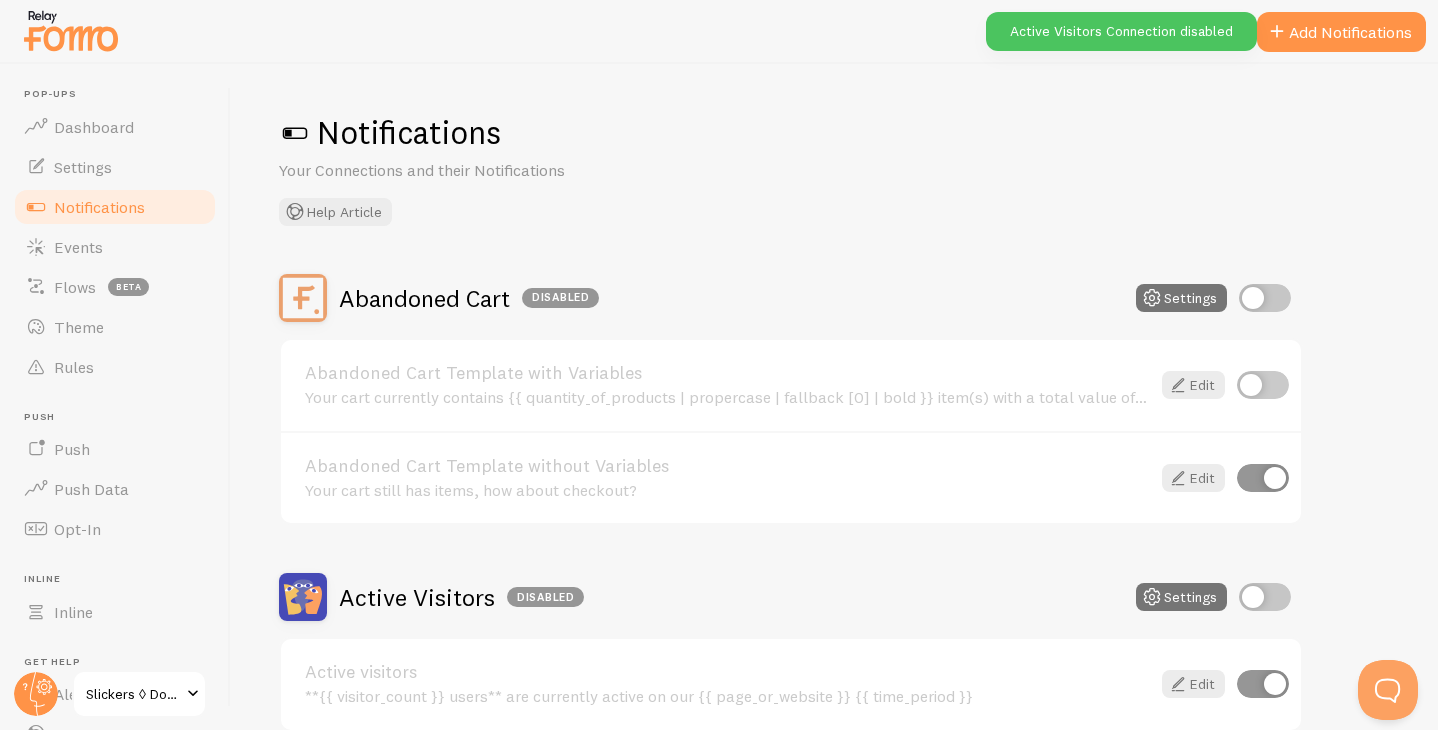 scroll, scrollTop: 0, scrollLeft: 0, axis: both 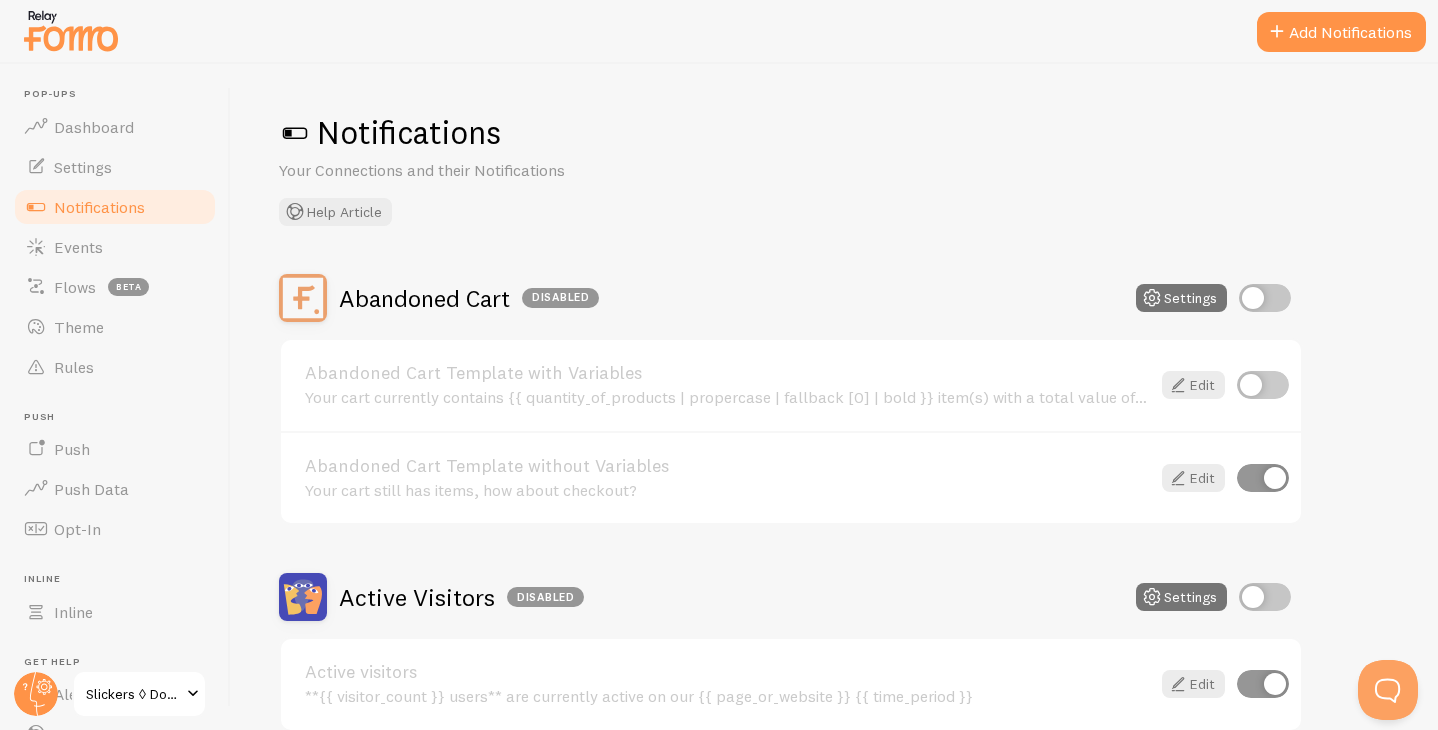 click at bounding box center [1265, 298] 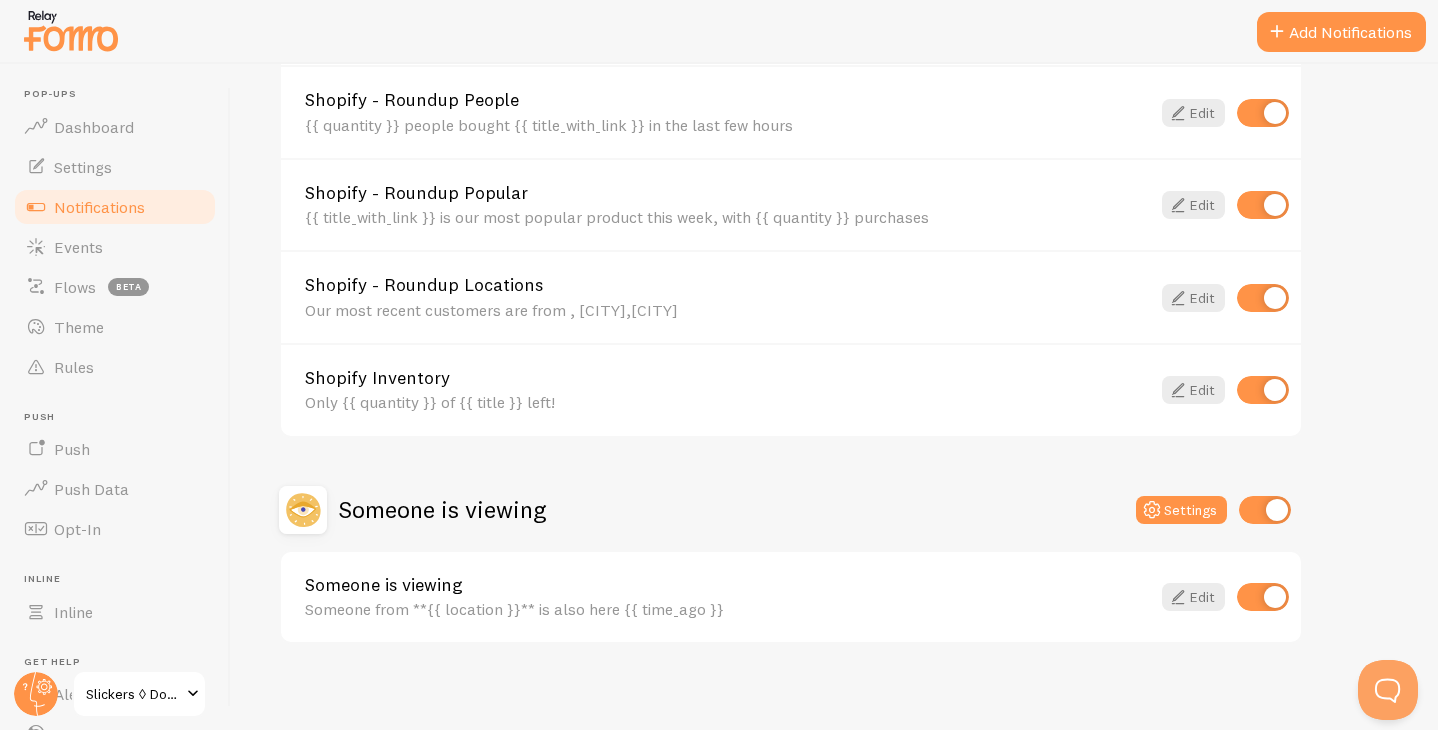 scroll, scrollTop: 874, scrollLeft: 0, axis: vertical 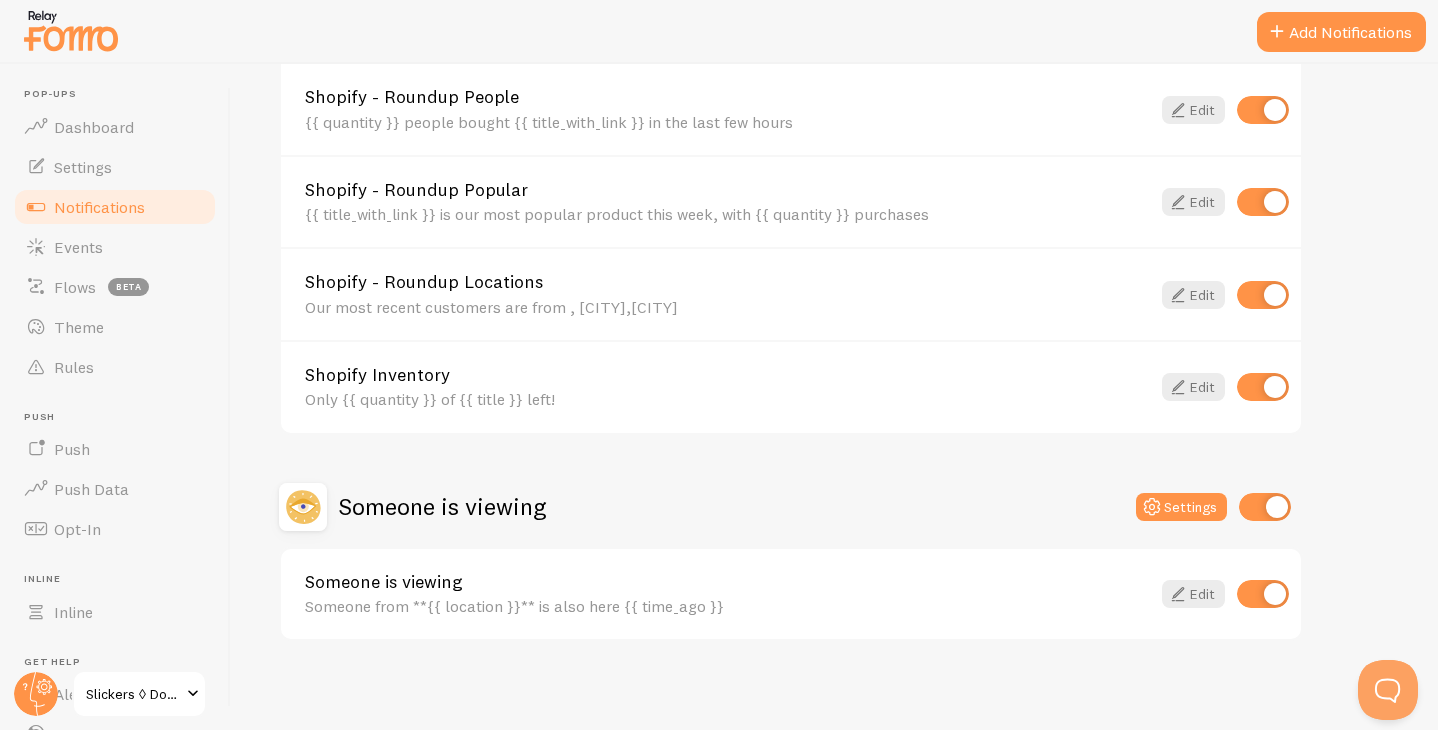 click on "Someone is viewing" at bounding box center [727, 582] 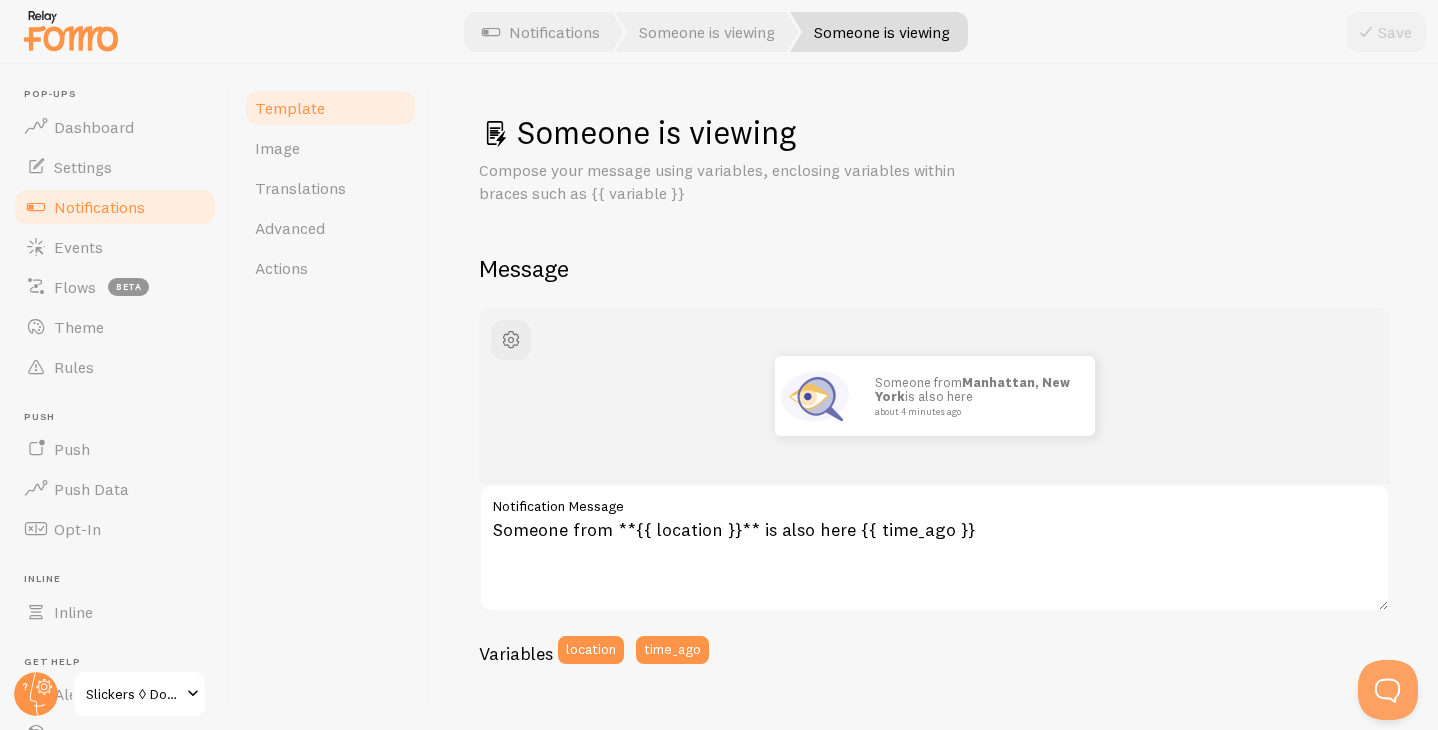 click on "Notifications" at bounding box center [115, 207] 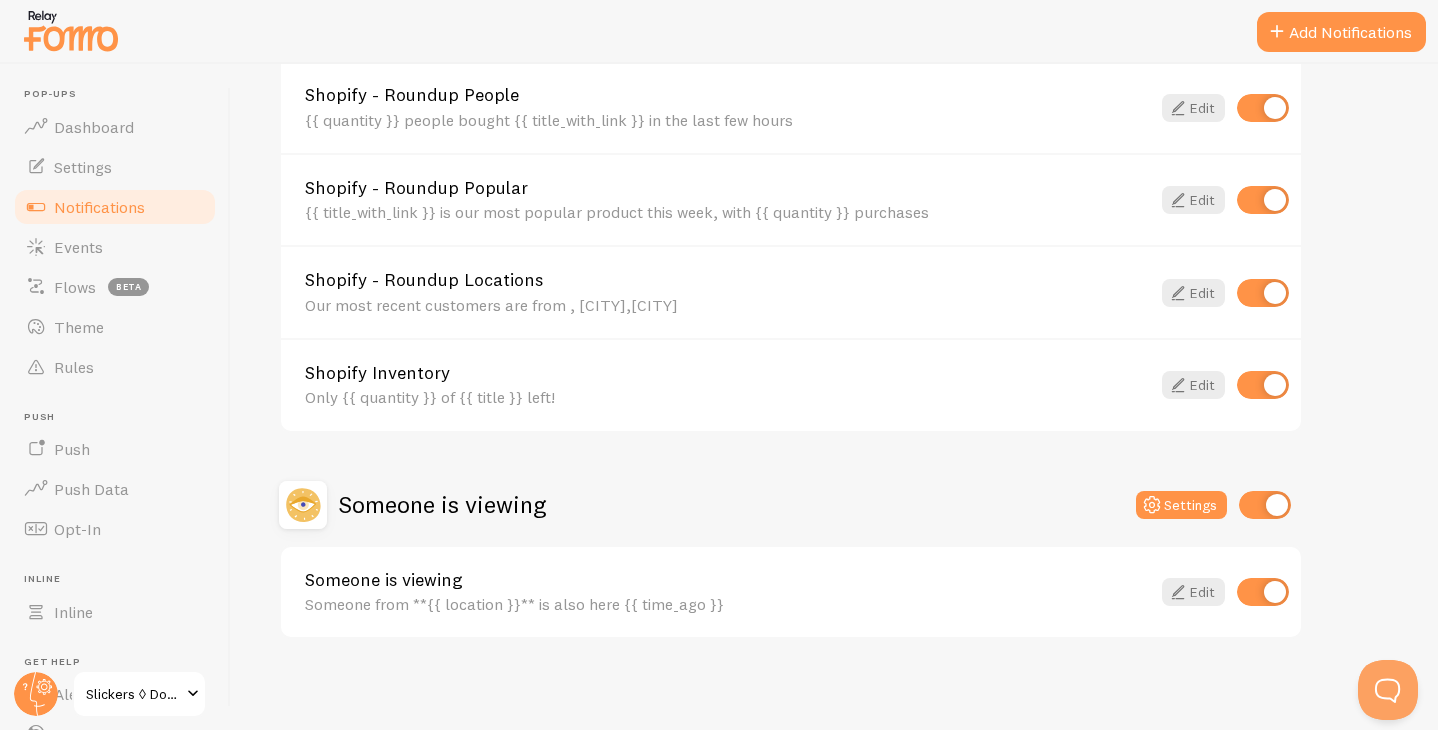 scroll, scrollTop: 875, scrollLeft: 0, axis: vertical 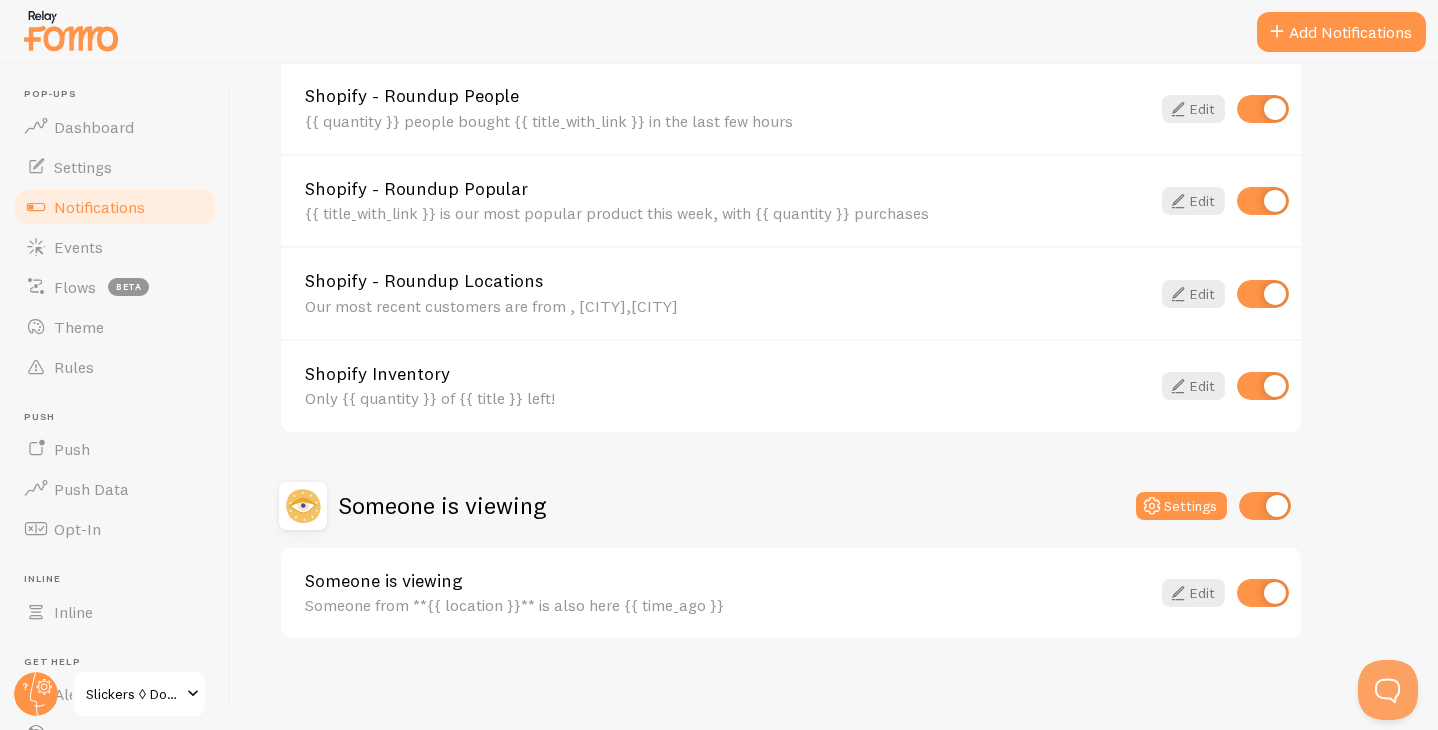 click at bounding box center (1265, 506) 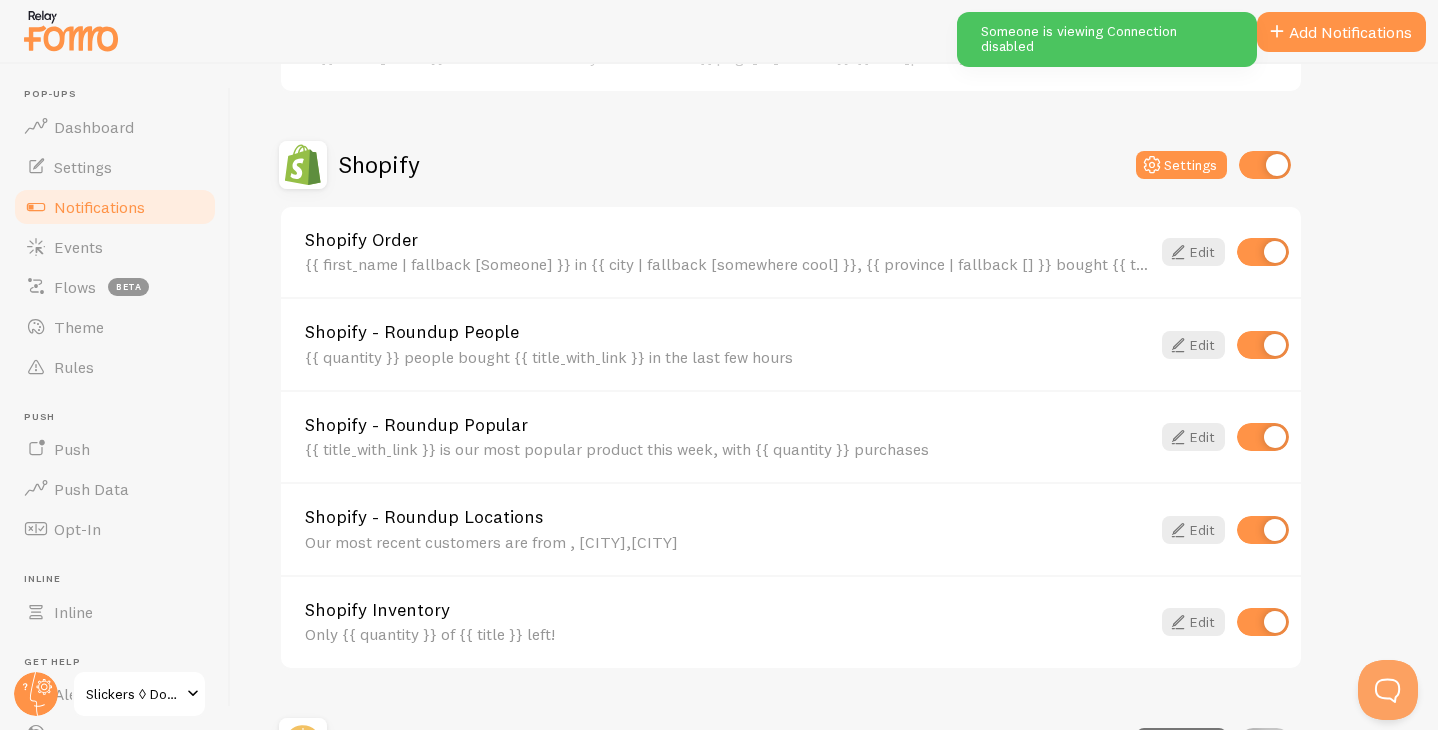 scroll, scrollTop: 631, scrollLeft: 0, axis: vertical 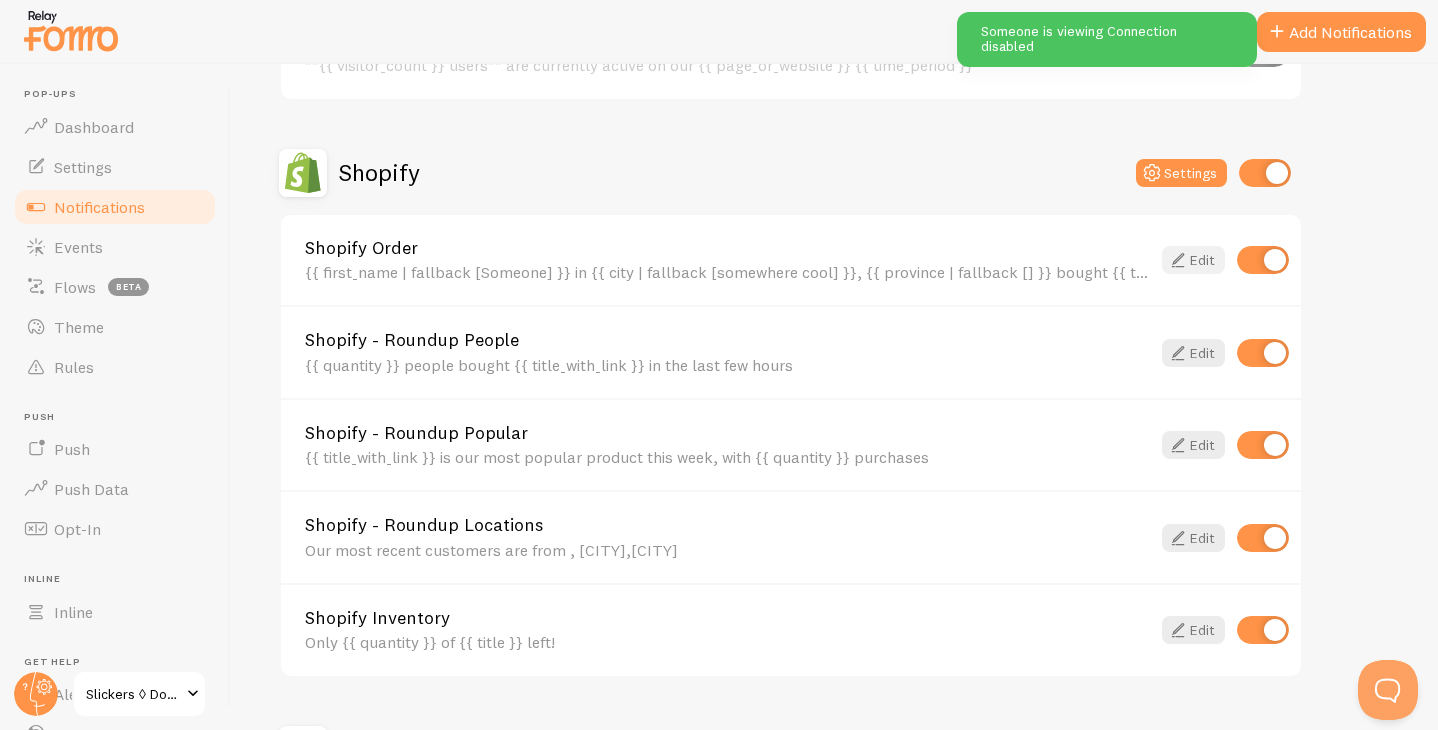 click at bounding box center (1178, 260) 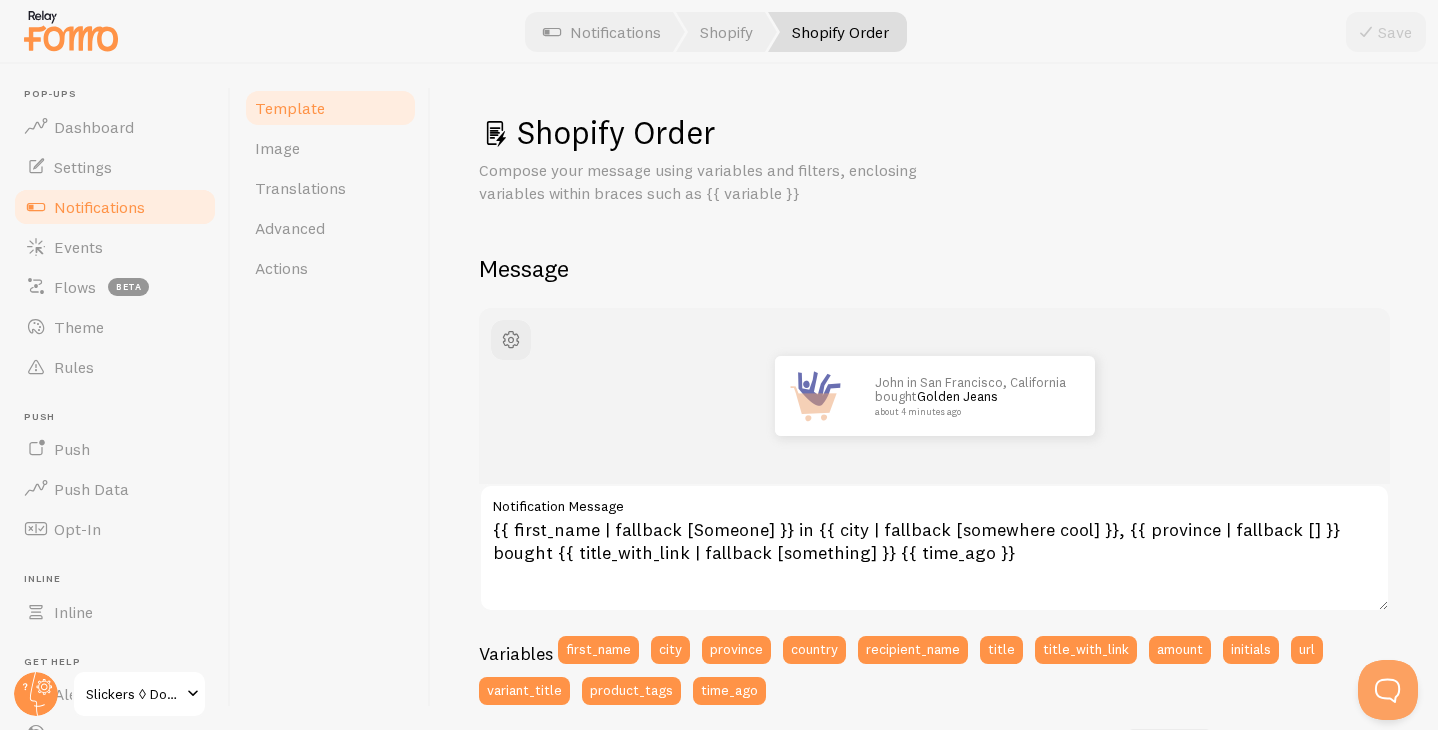 click on "Notifications" at bounding box center (99, 207) 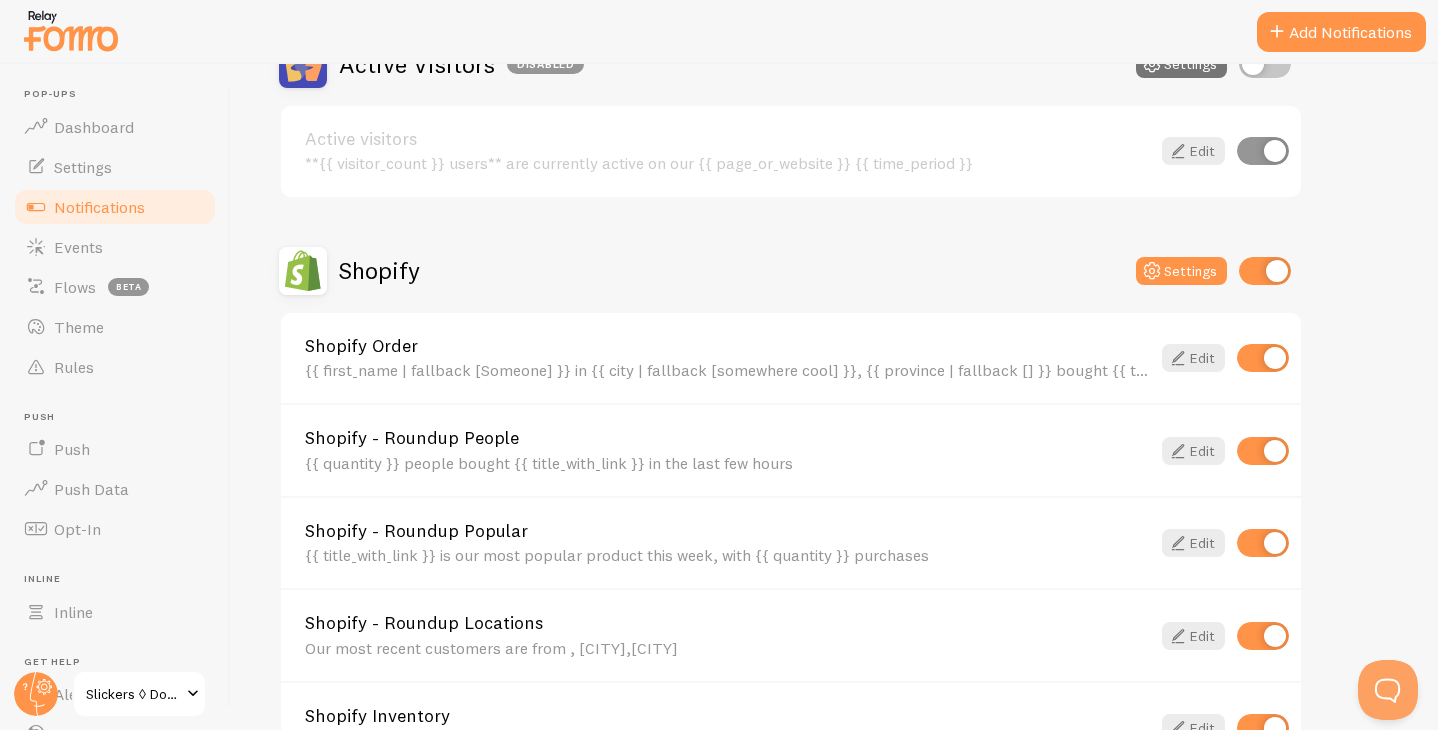 scroll, scrollTop: 551, scrollLeft: 0, axis: vertical 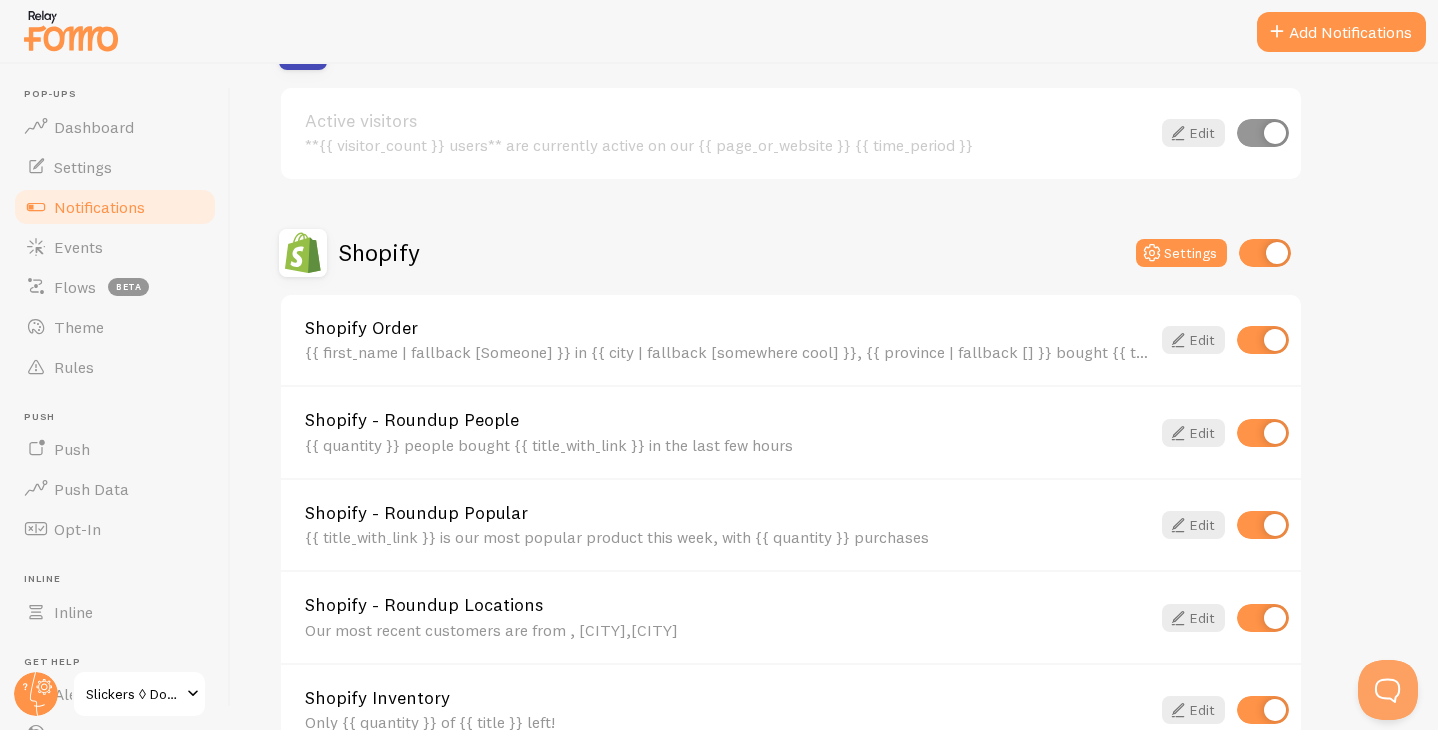 click on "Shopify - Roundup People" at bounding box center (727, 420) 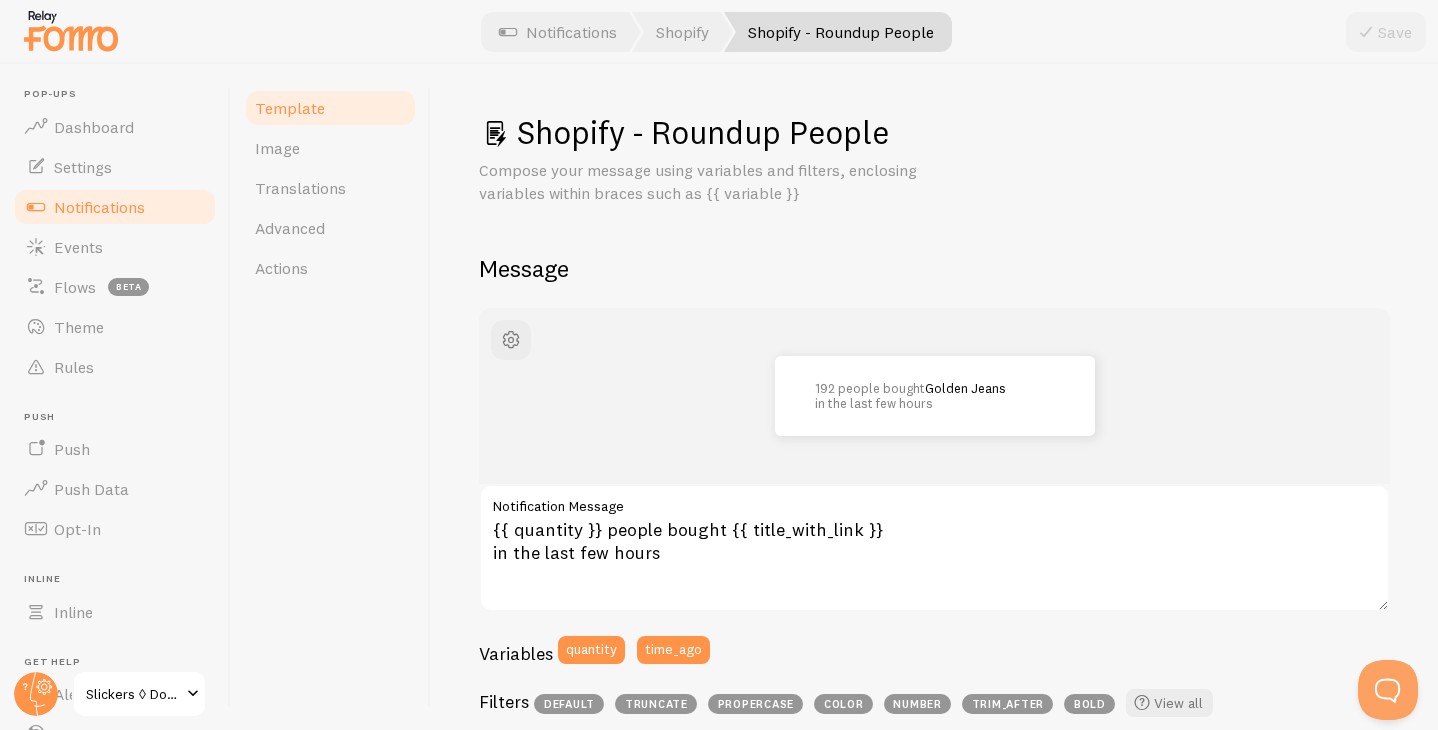 click on "Notifications" at bounding box center (99, 207) 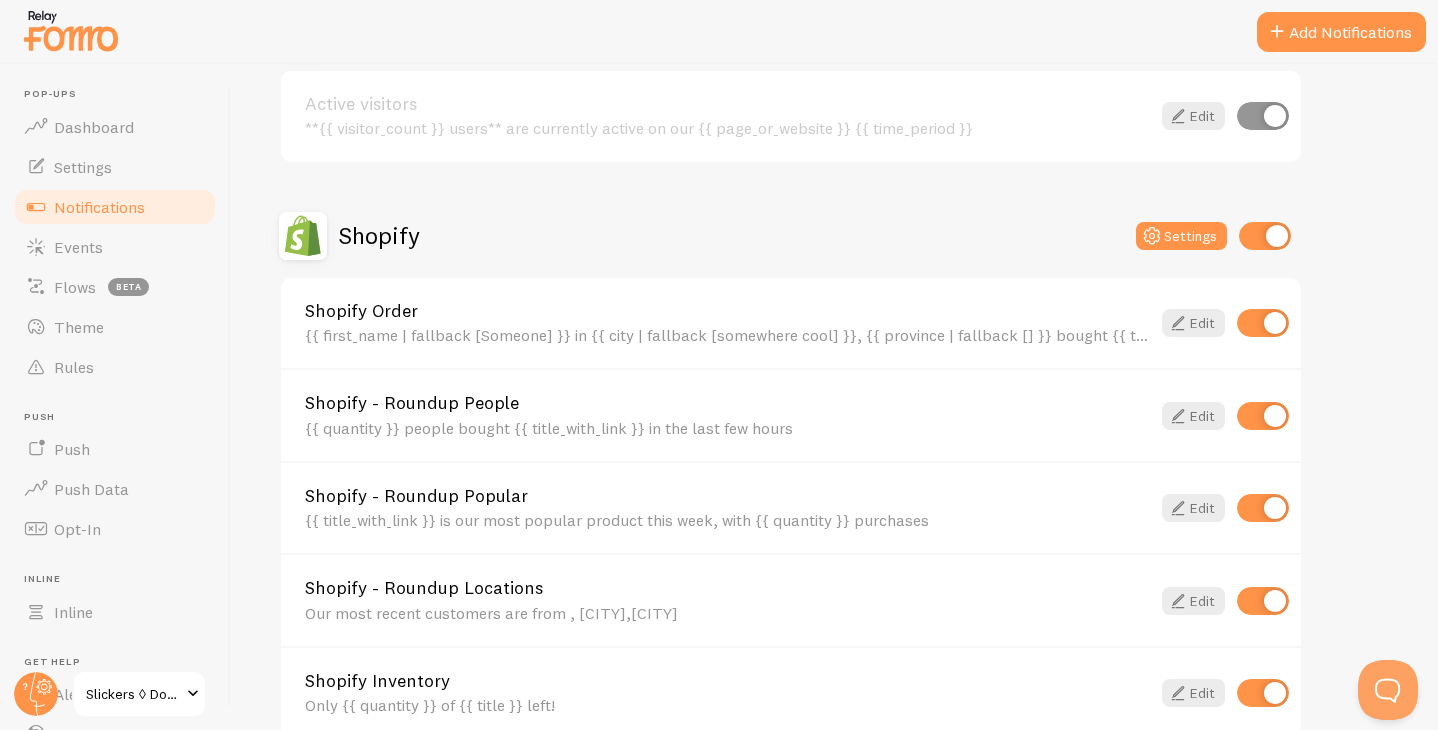 scroll, scrollTop: 581, scrollLeft: 0, axis: vertical 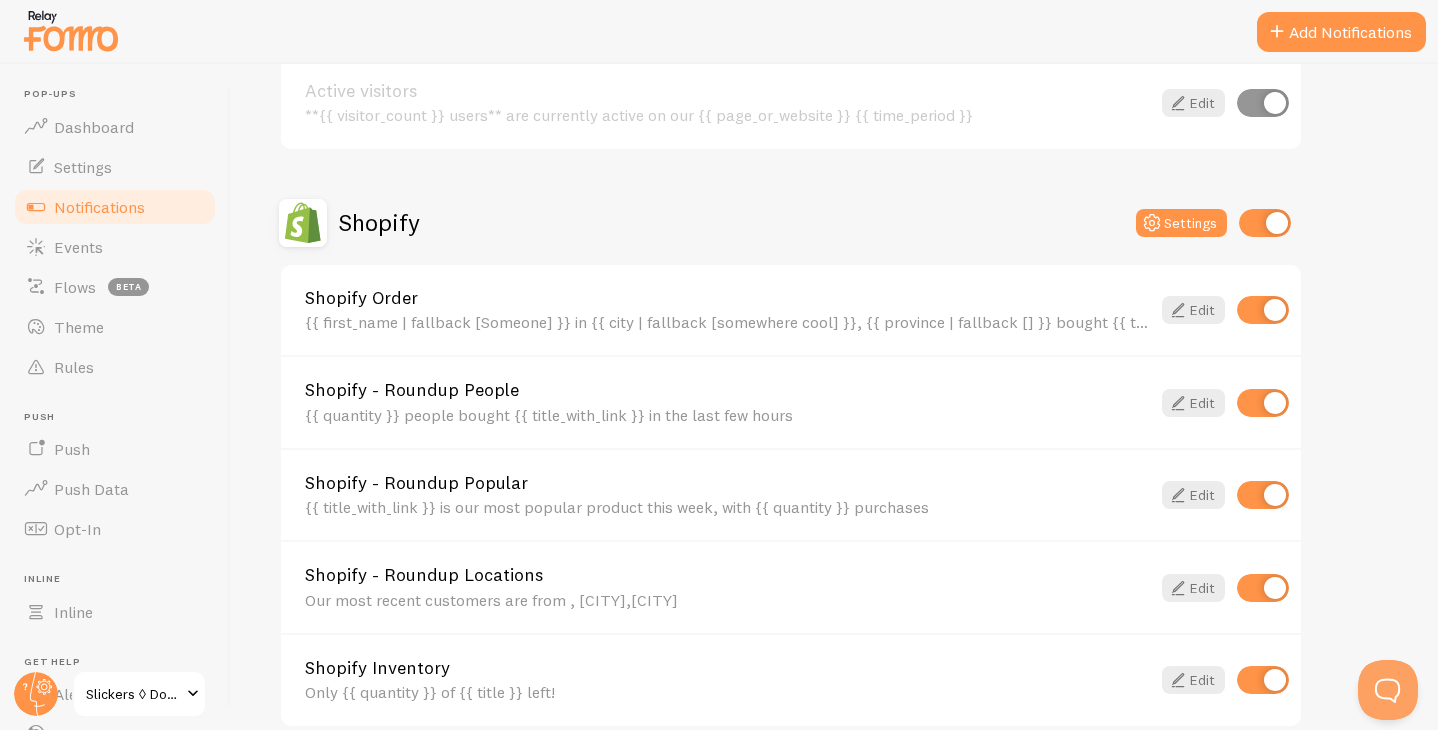 click on "Shopify - Roundup Popular
{{ [TITLE] }} is our most popular
product this week, with {{ [QUANTITY] }} purchases" at bounding box center (727, 495) 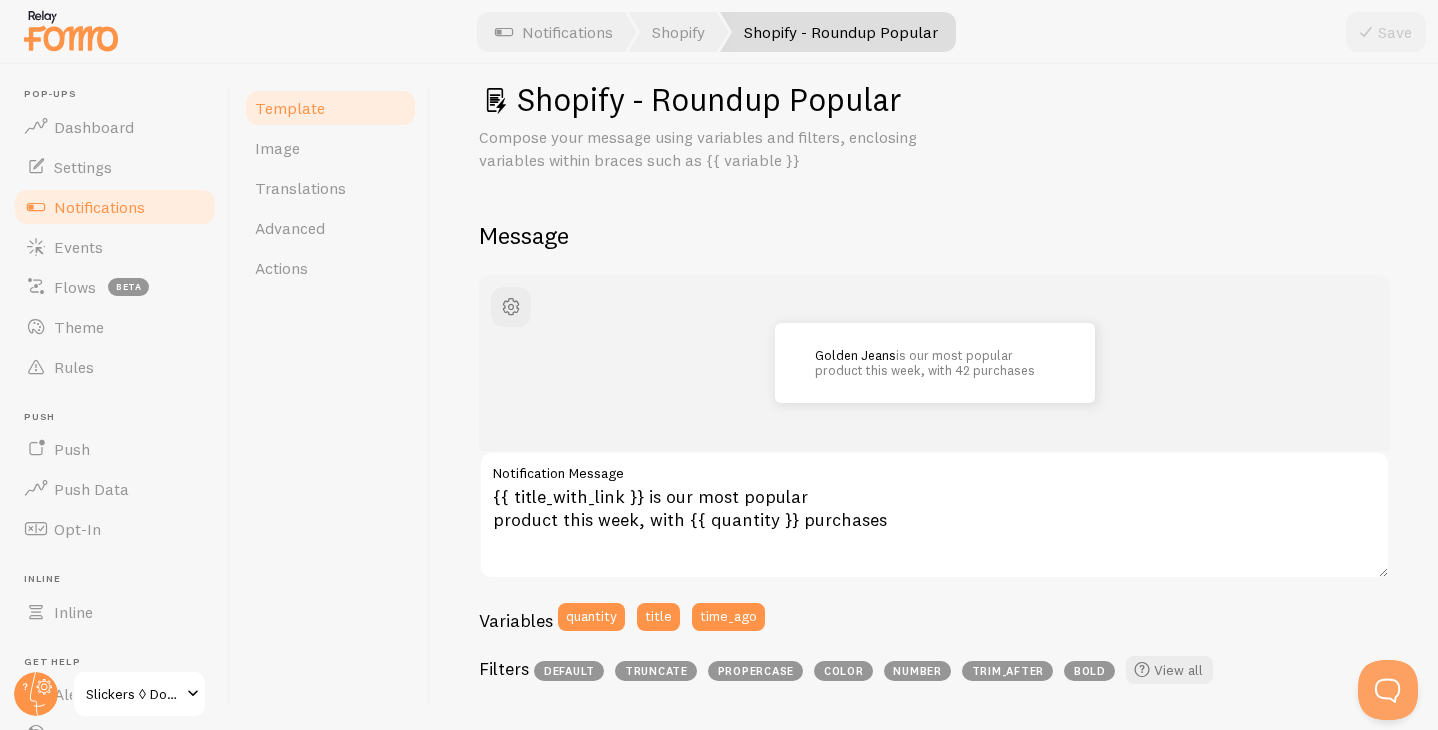 scroll, scrollTop: 35, scrollLeft: 0, axis: vertical 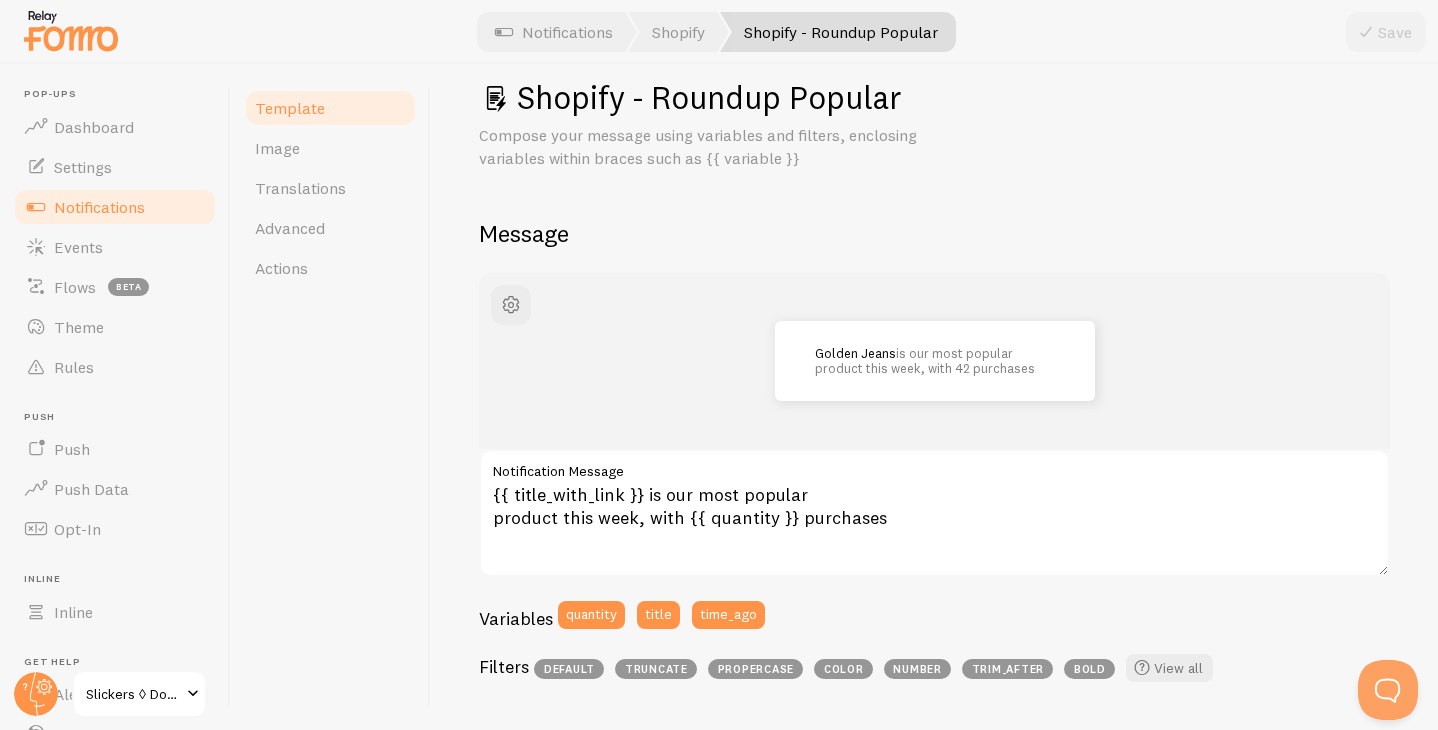 click on "Notifications" at bounding box center (99, 207) 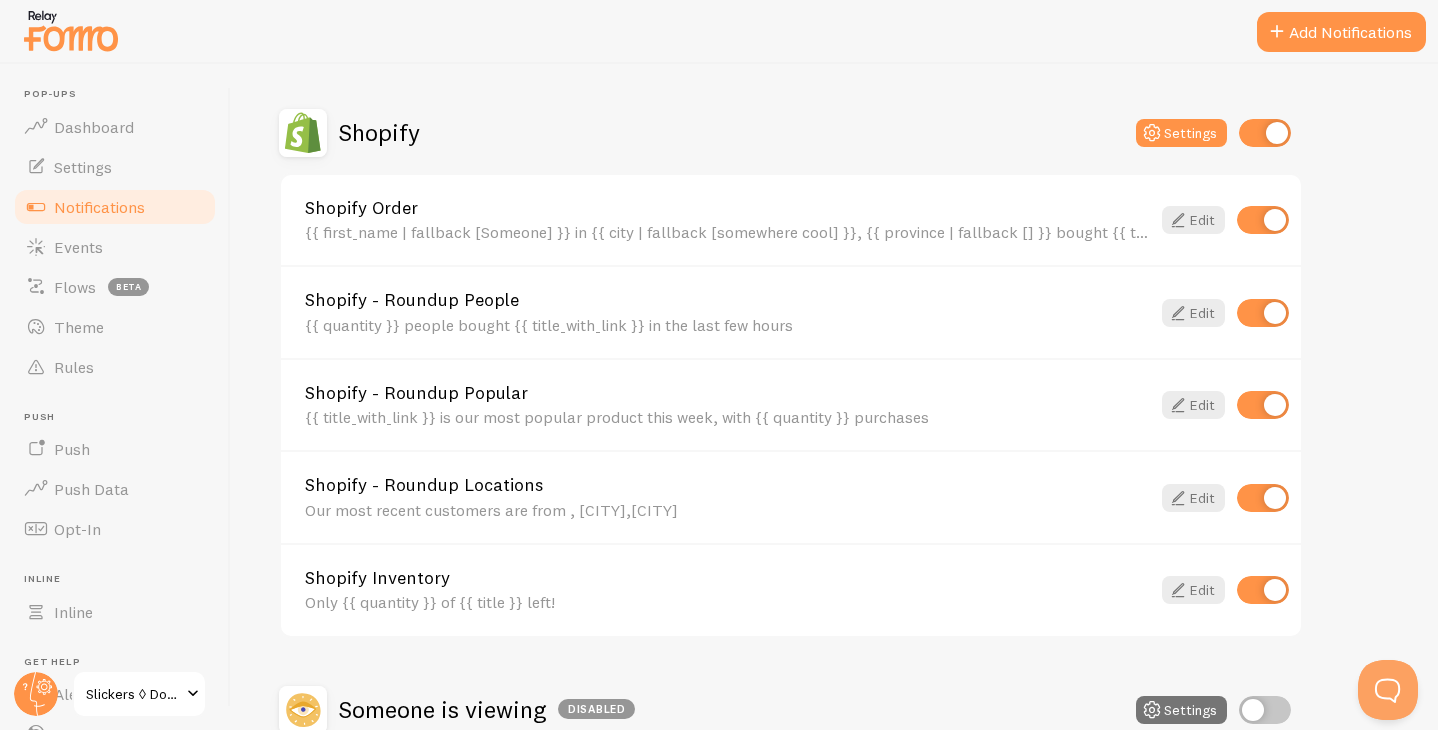 scroll, scrollTop: 676, scrollLeft: 0, axis: vertical 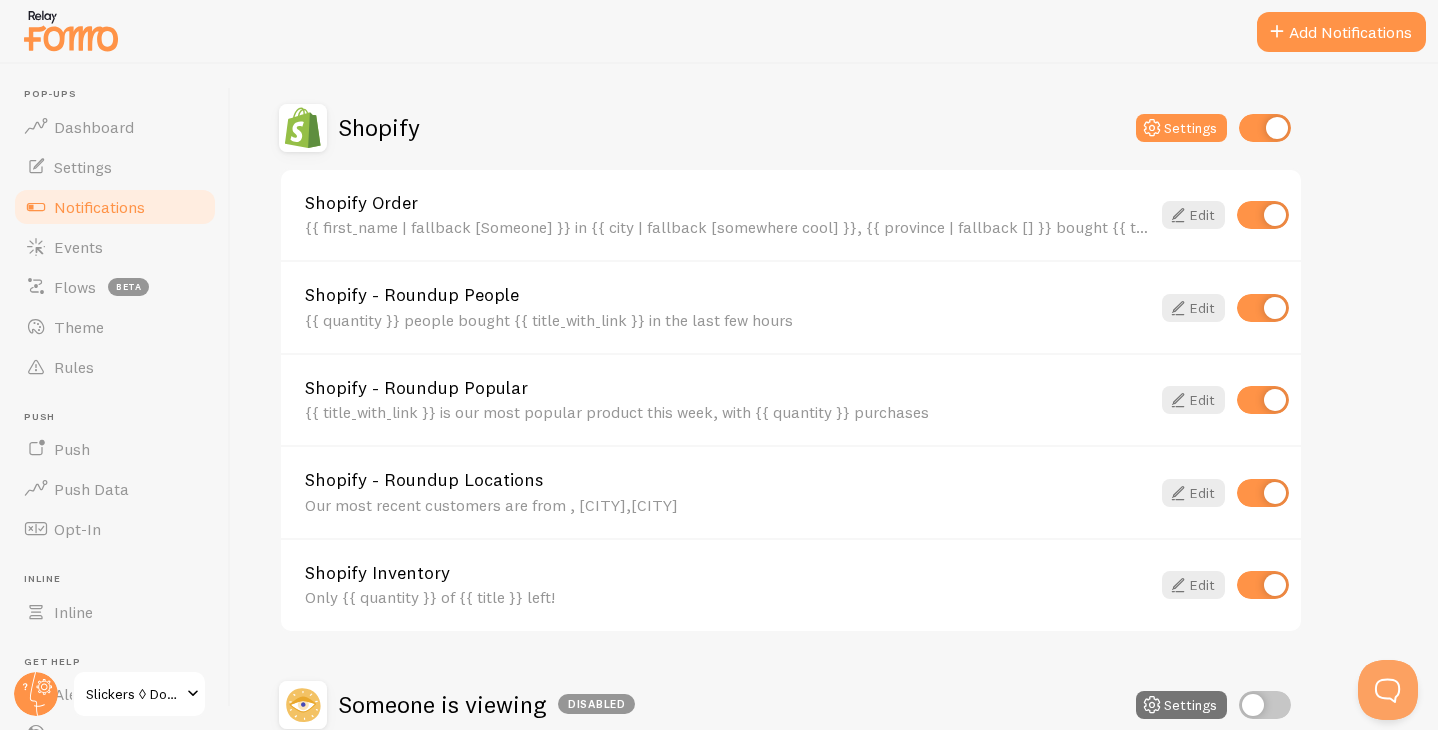 click on "Shopify - Roundup Locations
Our most recent customers are from
, [CITY],[CITY]" at bounding box center [727, 492] 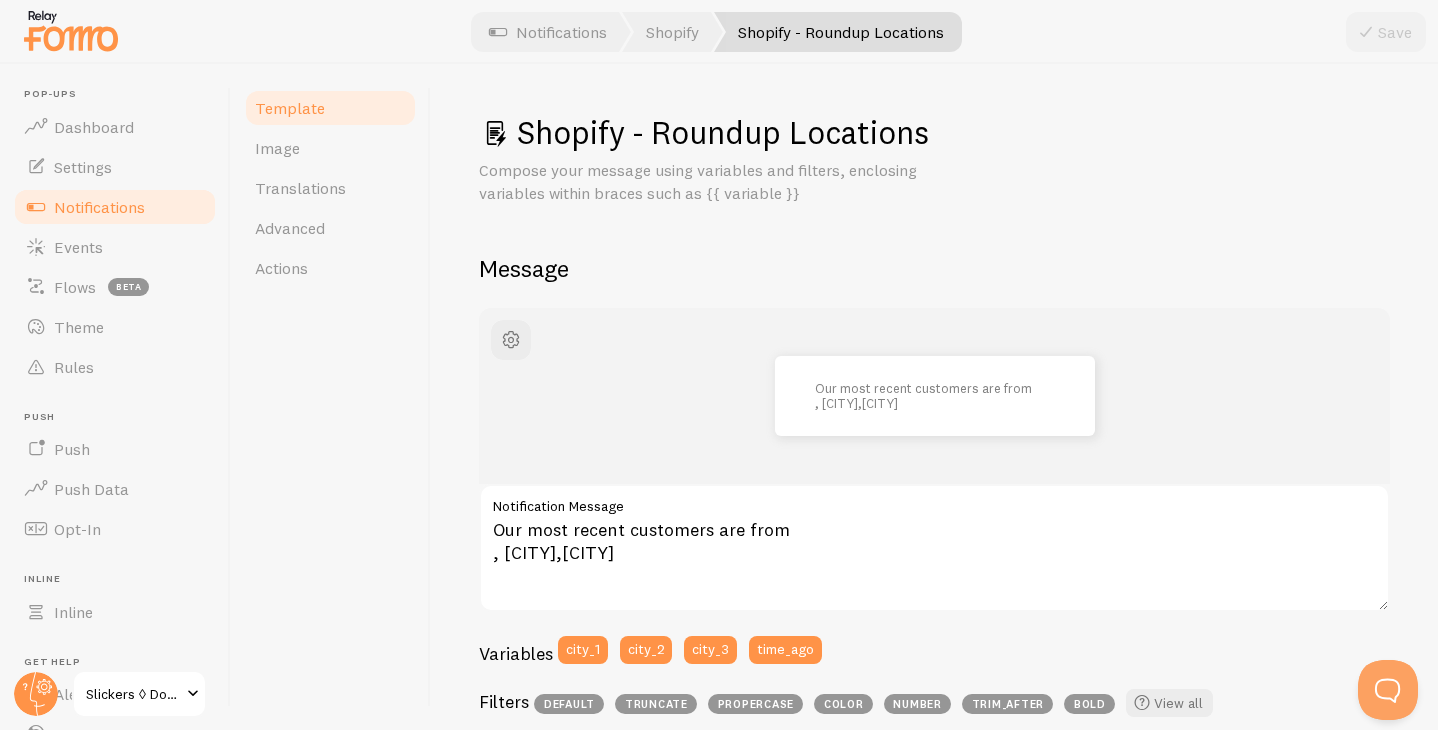 click on "Notifications" at bounding box center (99, 207) 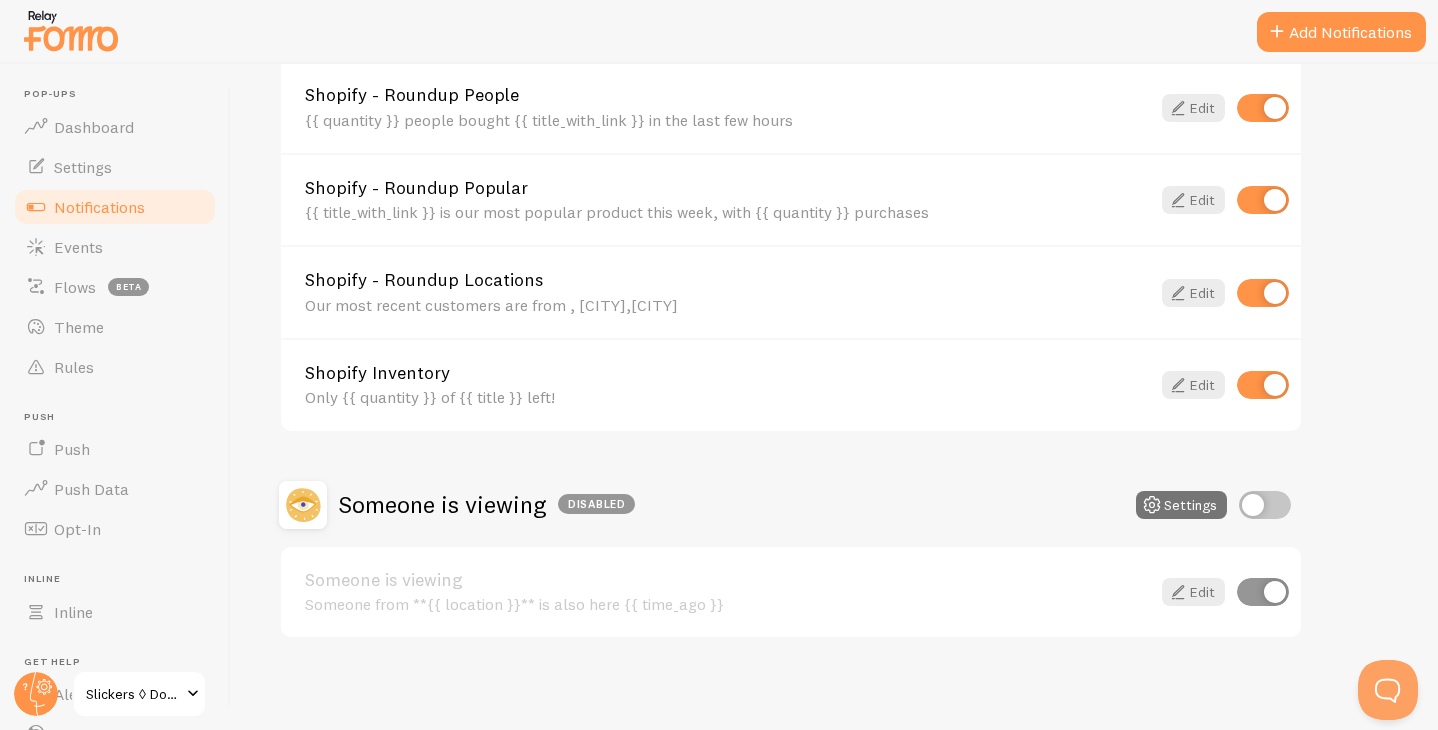 scroll, scrollTop: 875, scrollLeft: 0, axis: vertical 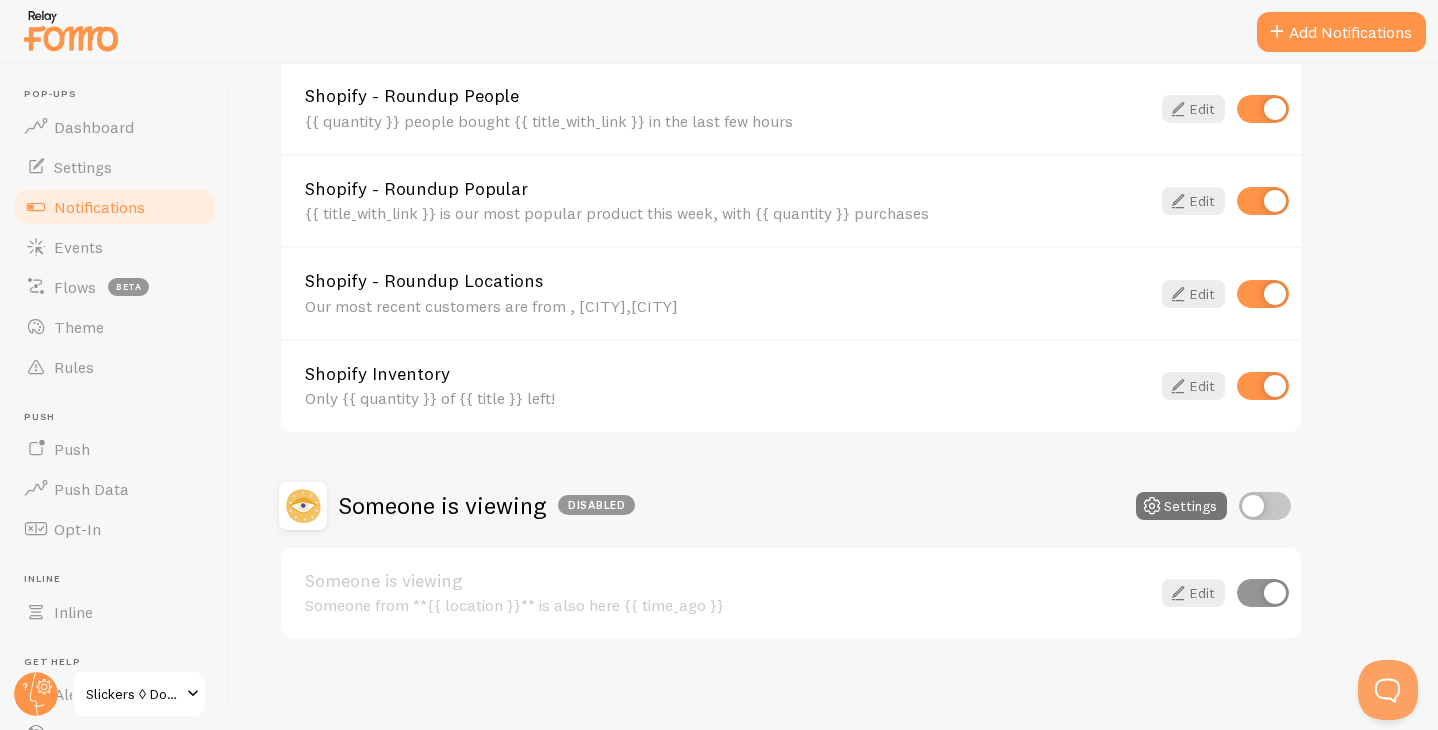 click at bounding box center (1263, 294) 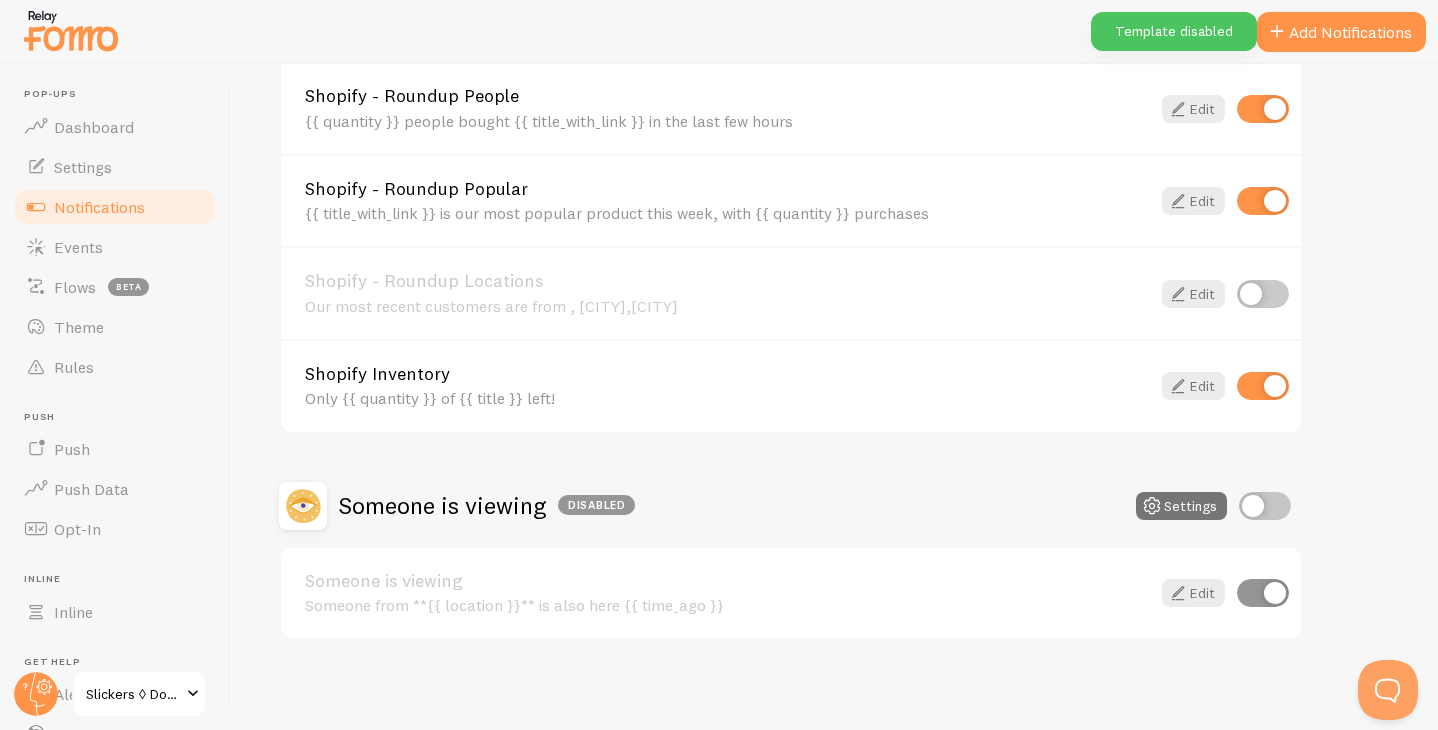 click at bounding box center [1263, 386] 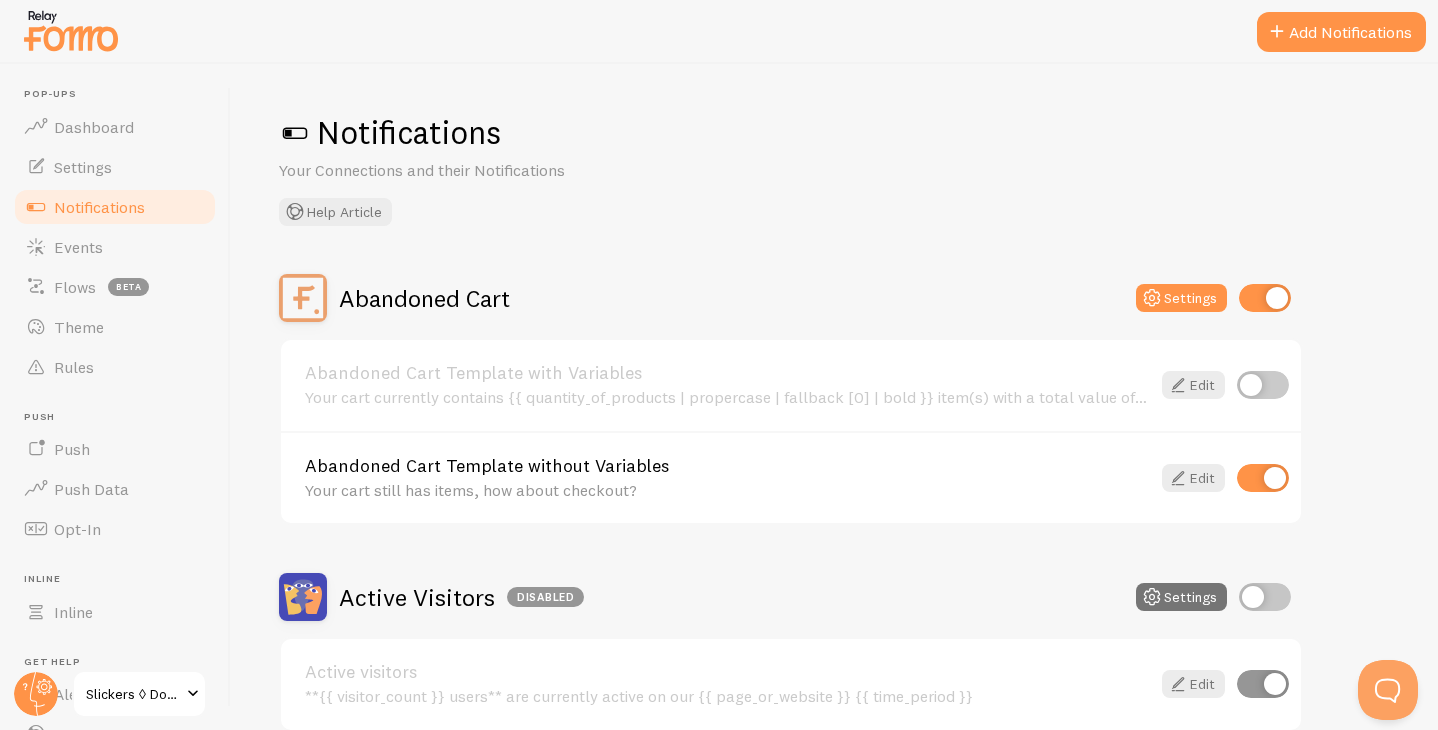 scroll, scrollTop: 41, scrollLeft: 0, axis: vertical 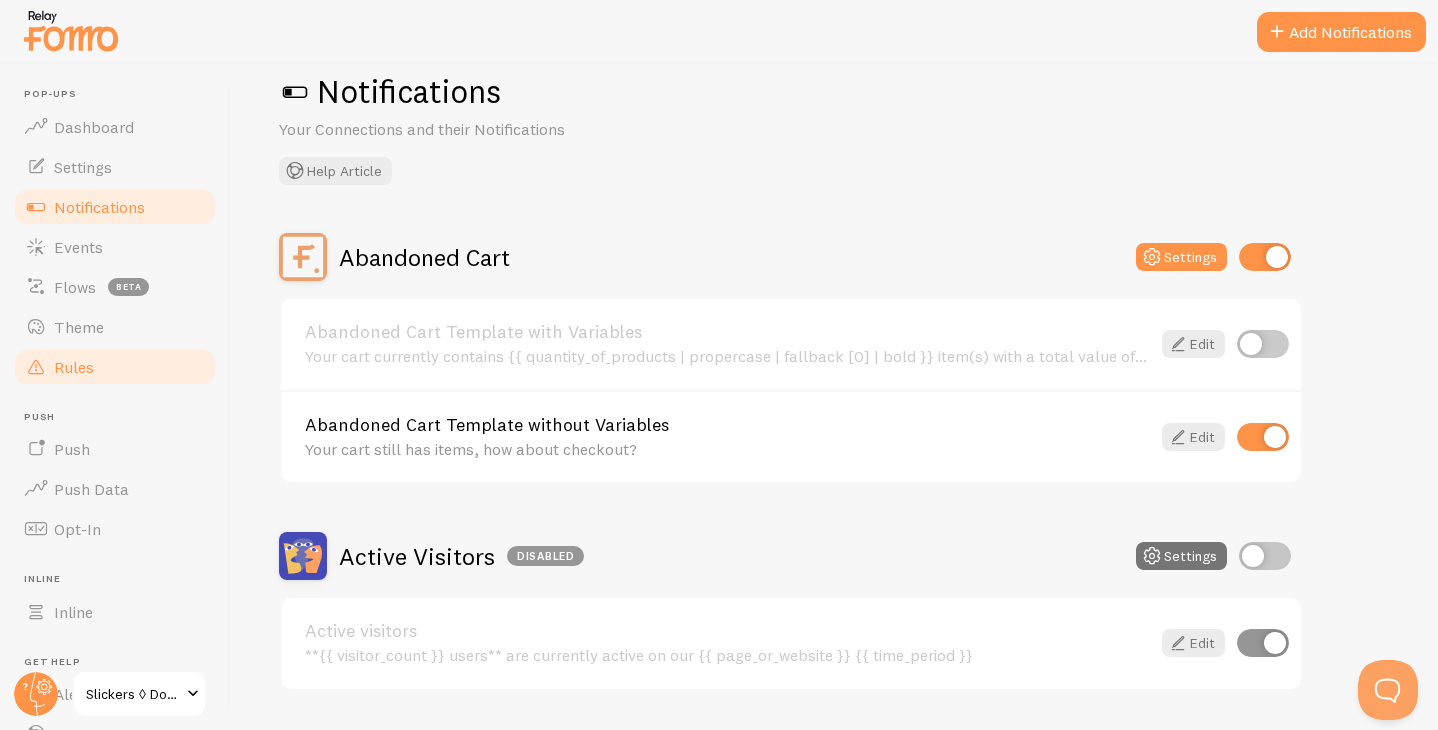 click on "Rules" at bounding box center [74, 367] 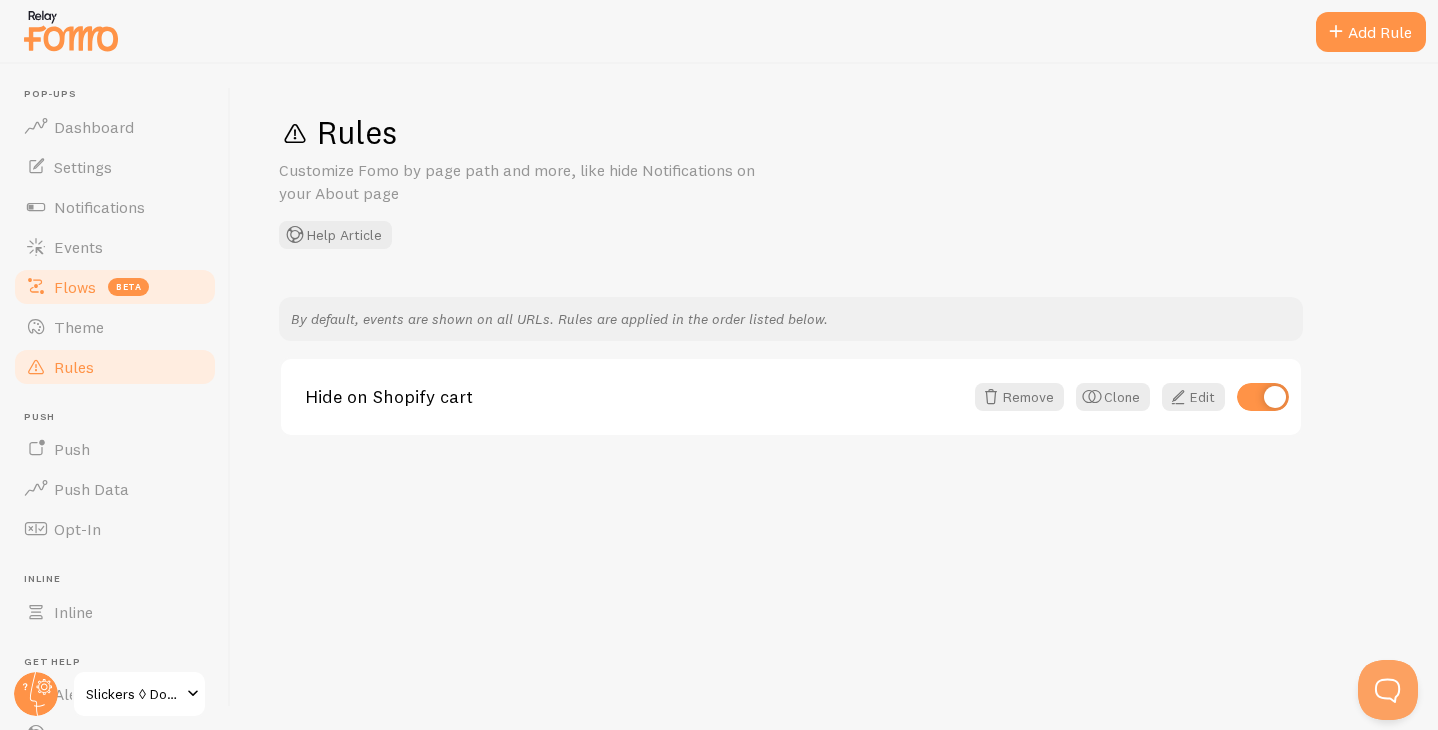 click on "Flows" at bounding box center (75, 287) 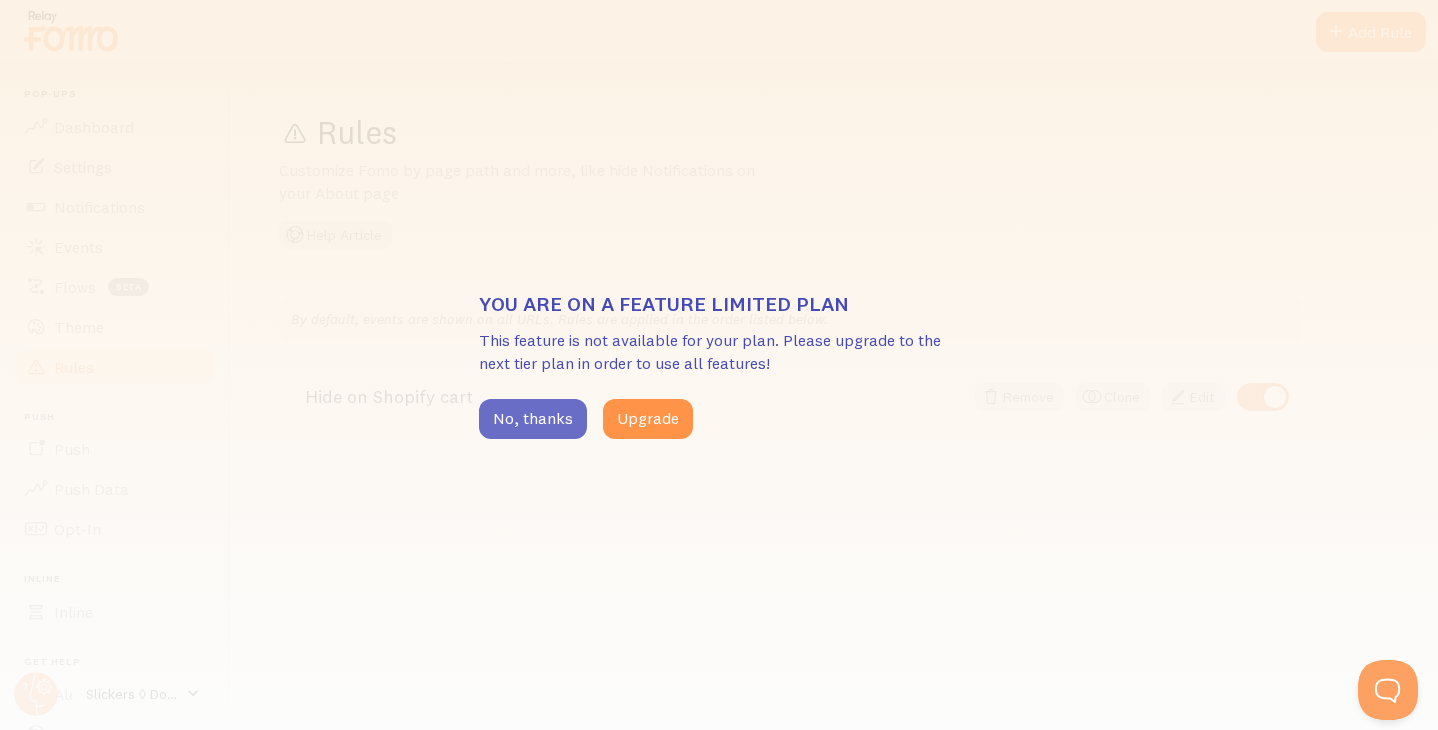 click on "No, thanks" at bounding box center (533, 419) 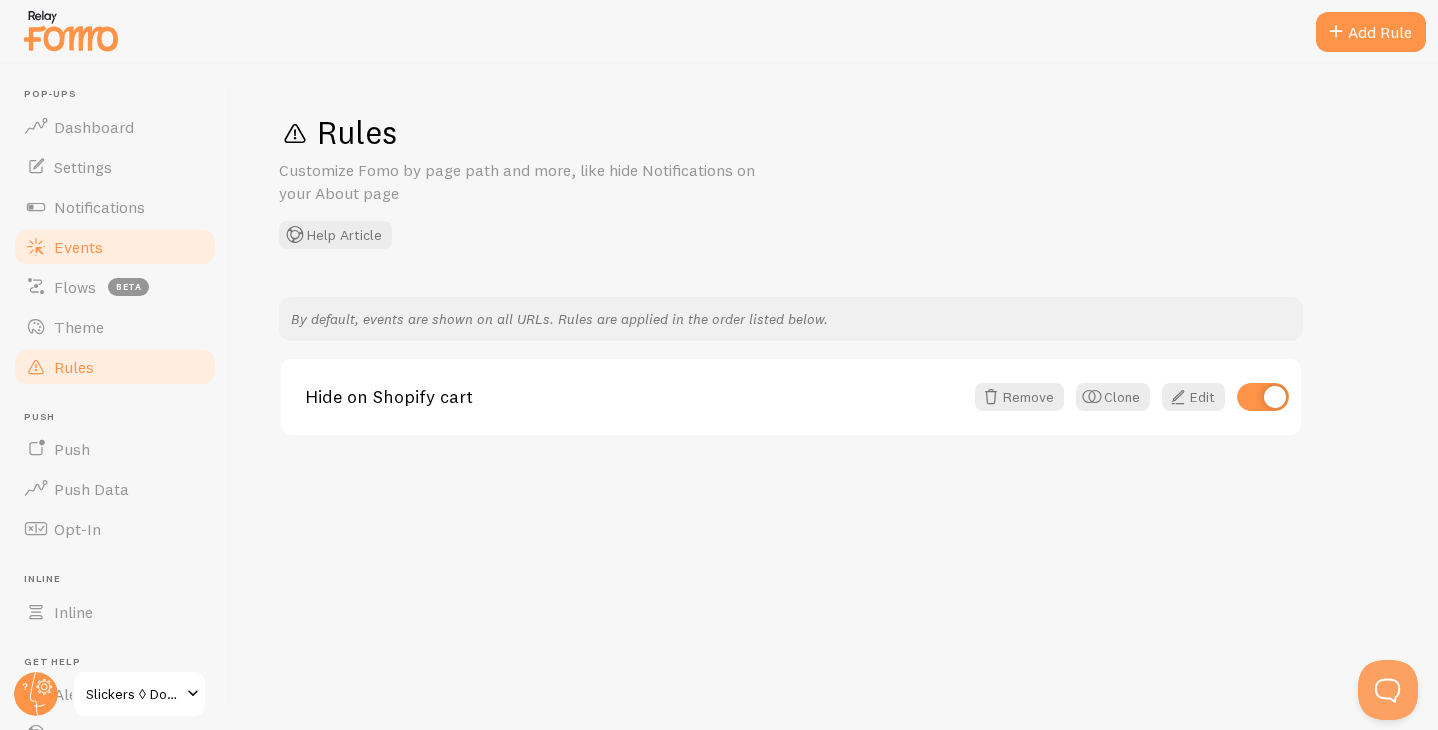 click on "Events" at bounding box center [78, 247] 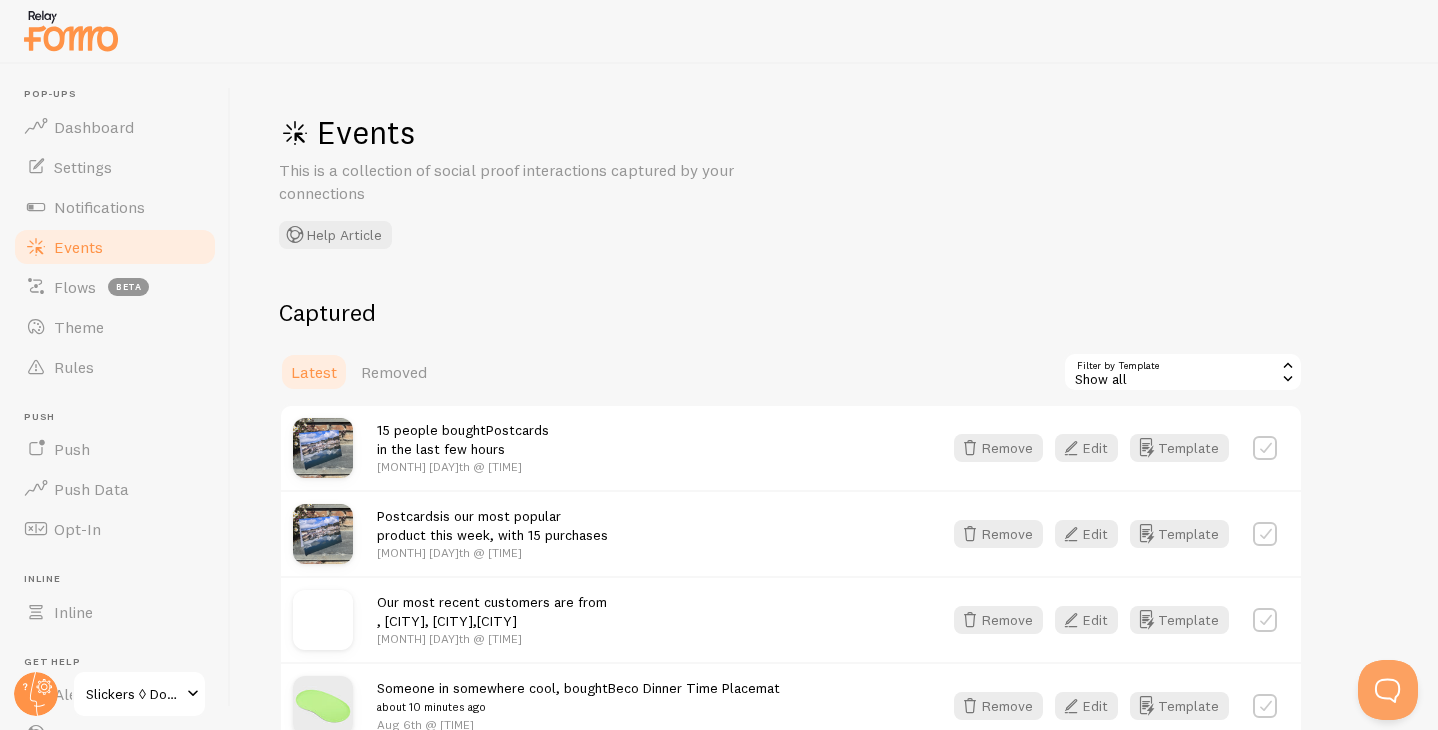 scroll, scrollTop: 0, scrollLeft: 0, axis: both 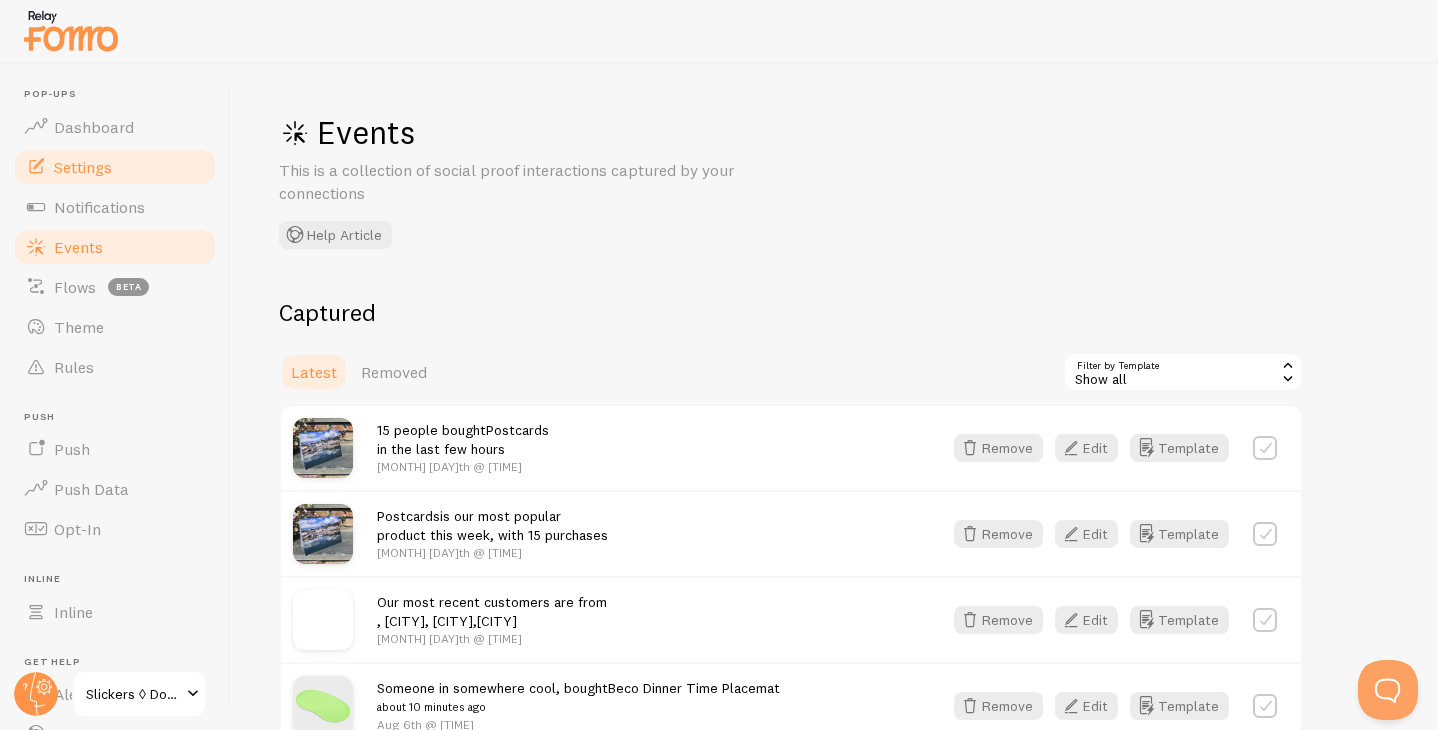 click on "Settings" at bounding box center (83, 167) 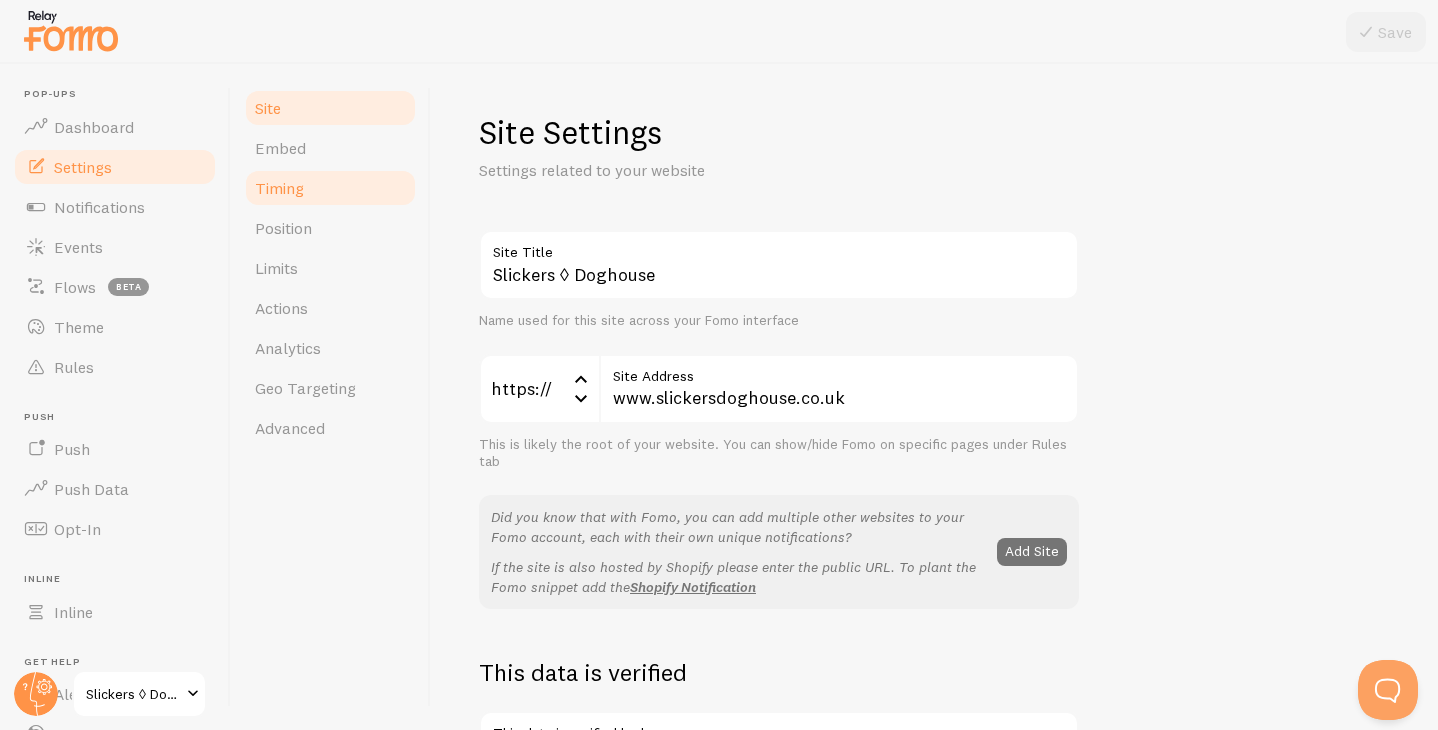 click on "Timing" at bounding box center [279, 188] 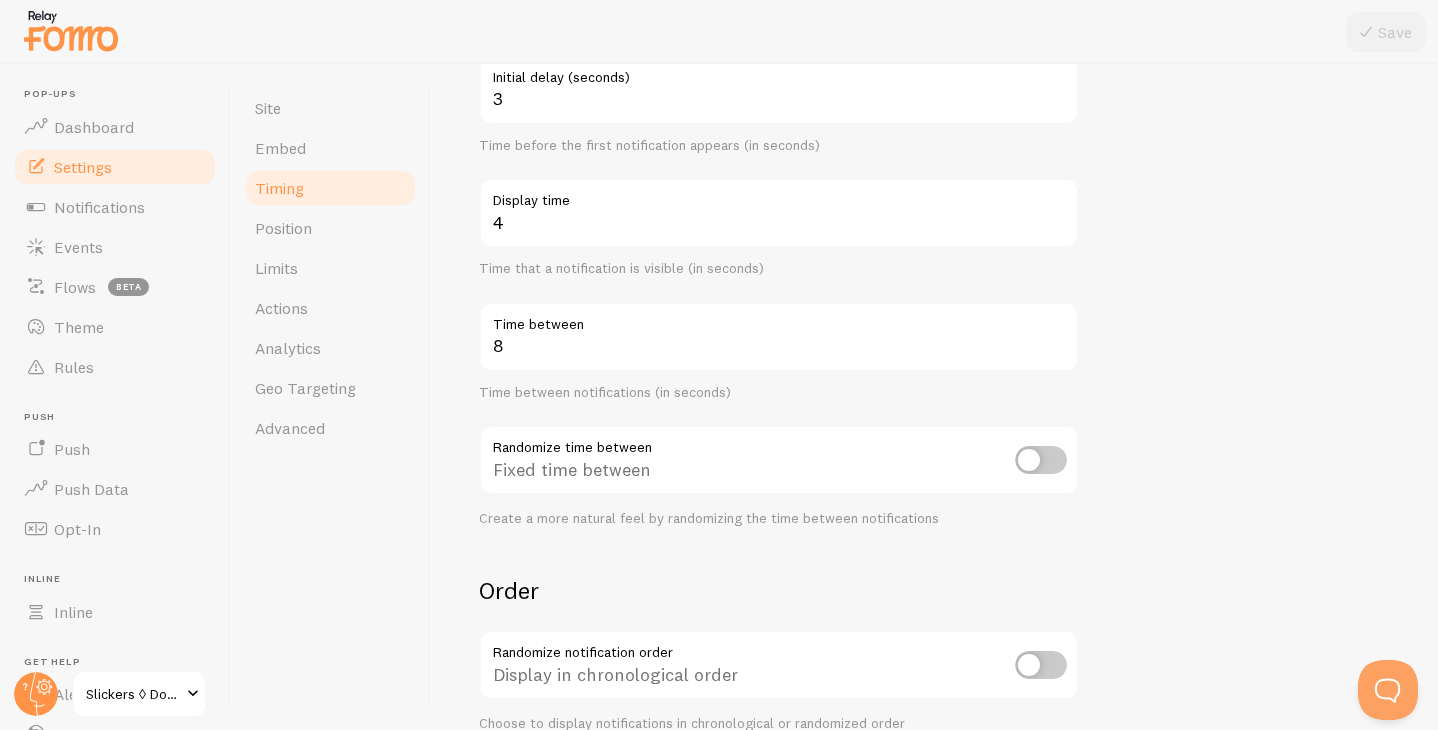 scroll, scrollTop: 233, scrollLeft: 0, axis: vertical 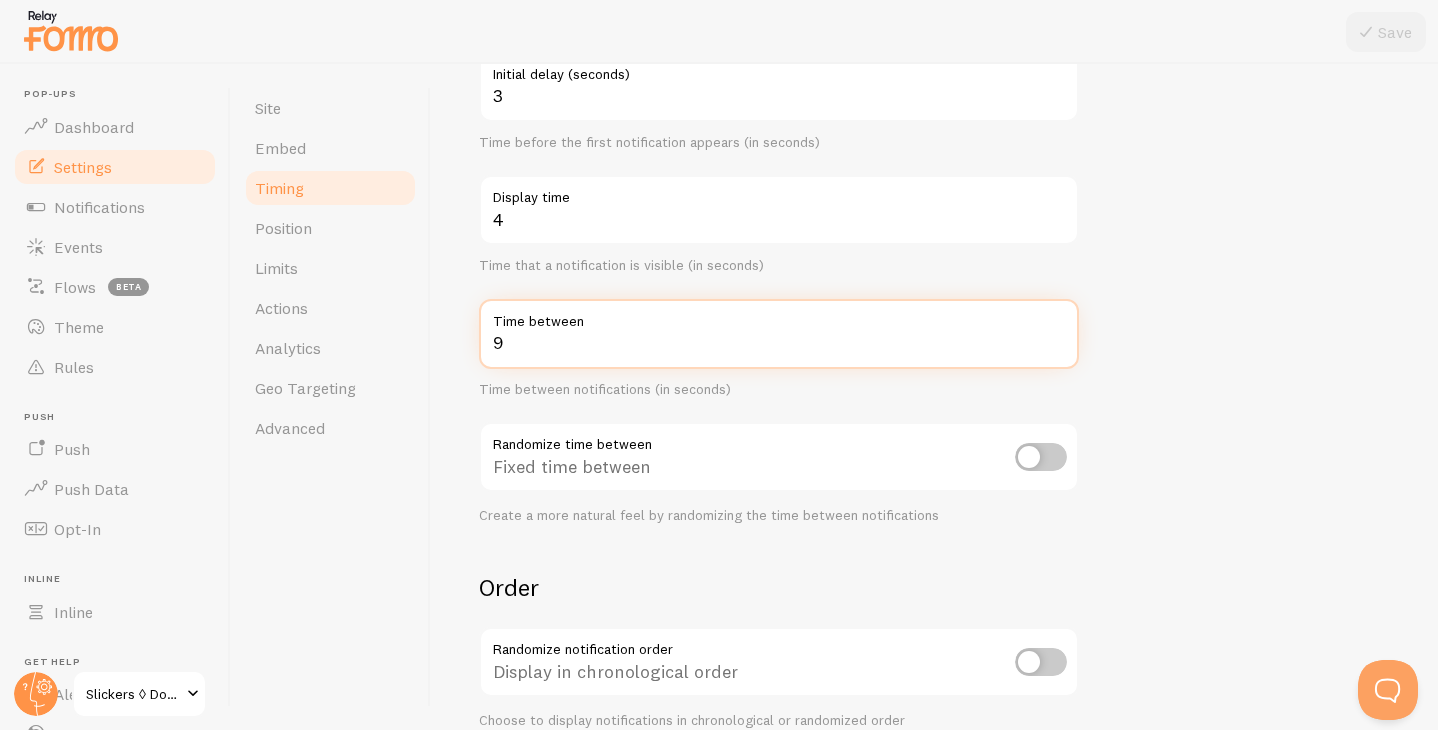 click on "9" at bounding box center [779, 334] 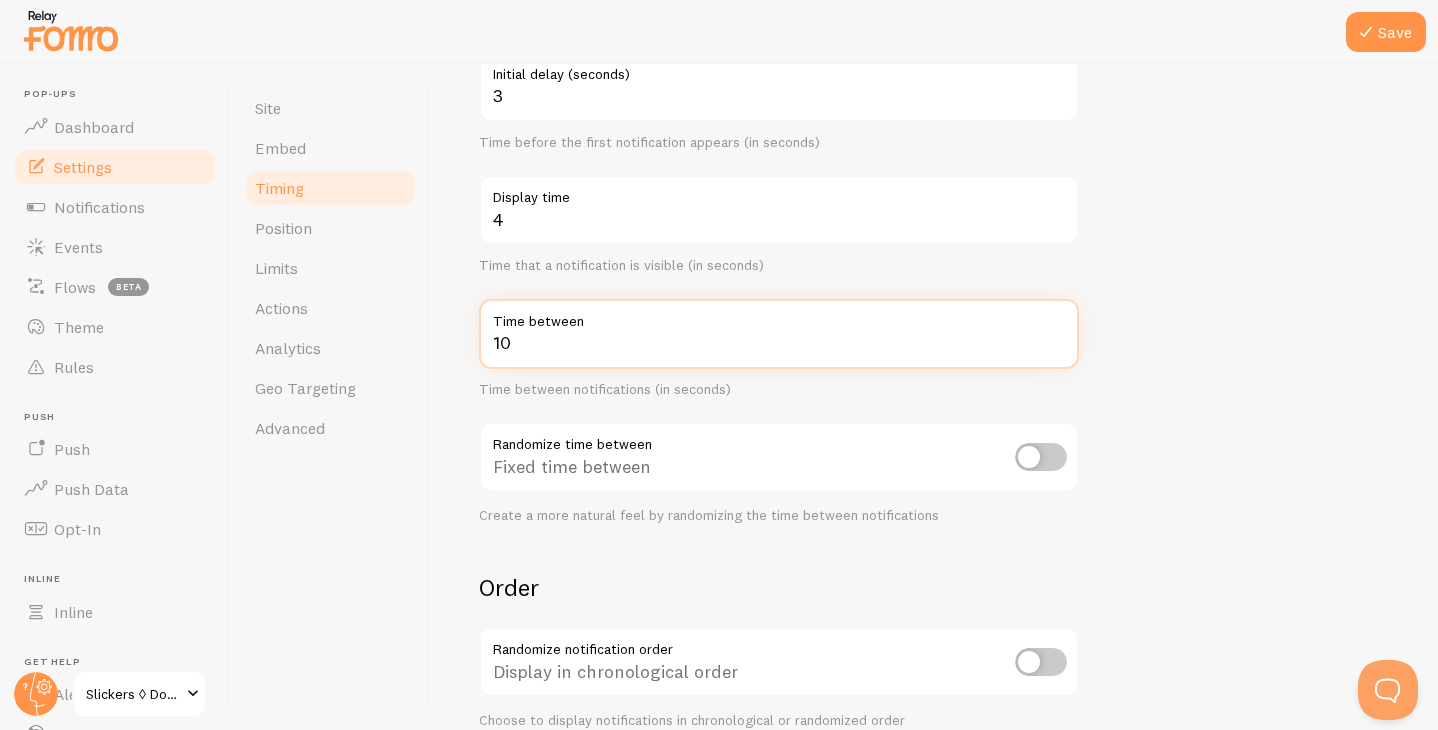 click on "10" at bounding box center [779, 334] 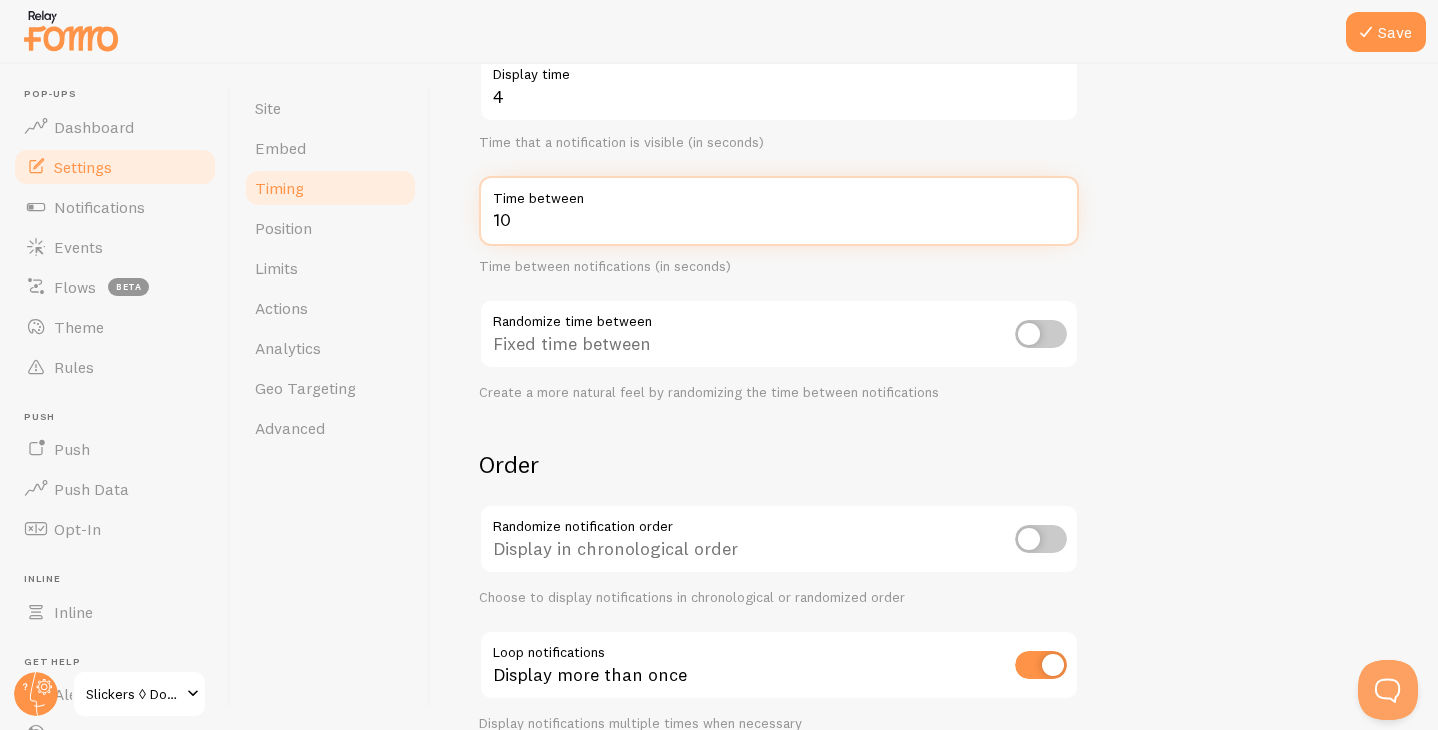 scroll, scrollTop: 358, scrollLeft: 0, axis: vertical 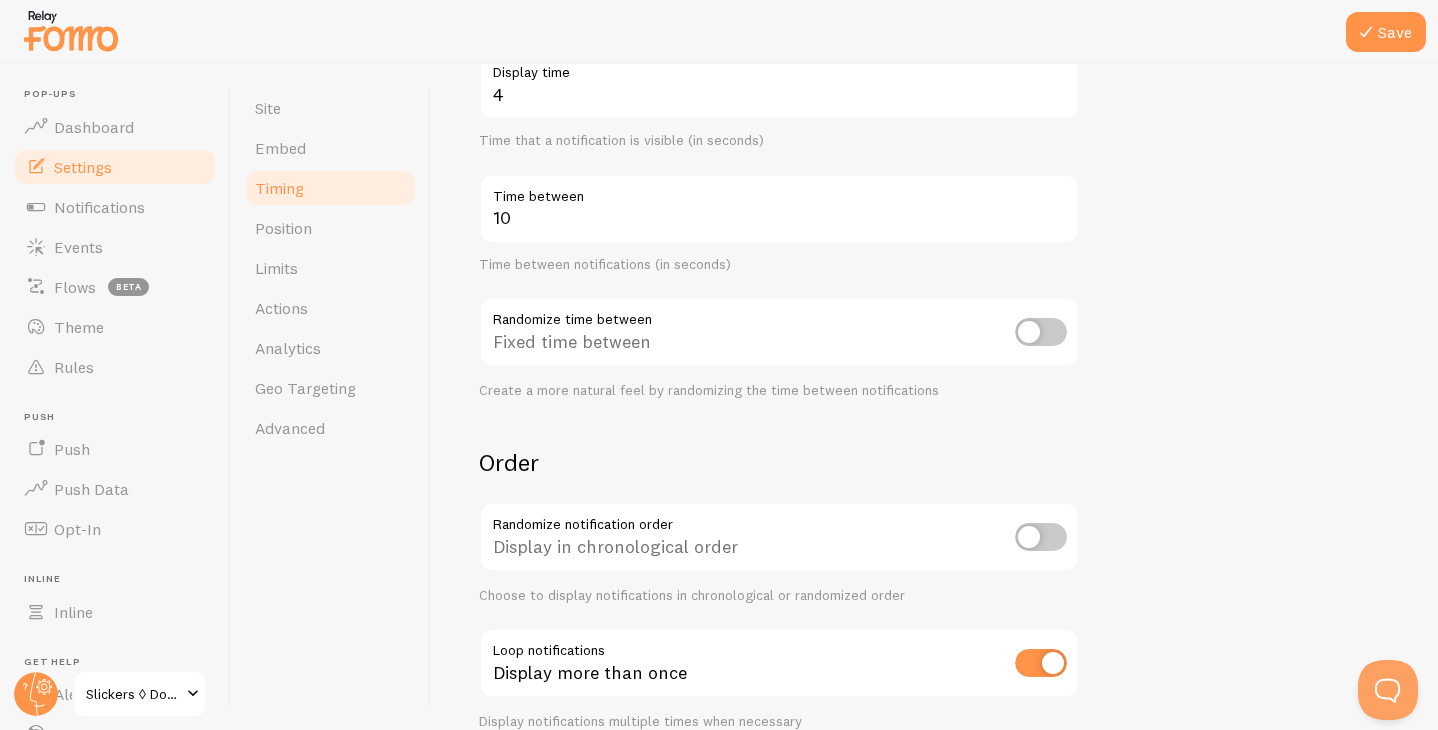 click at bounding box center [1041, 332] 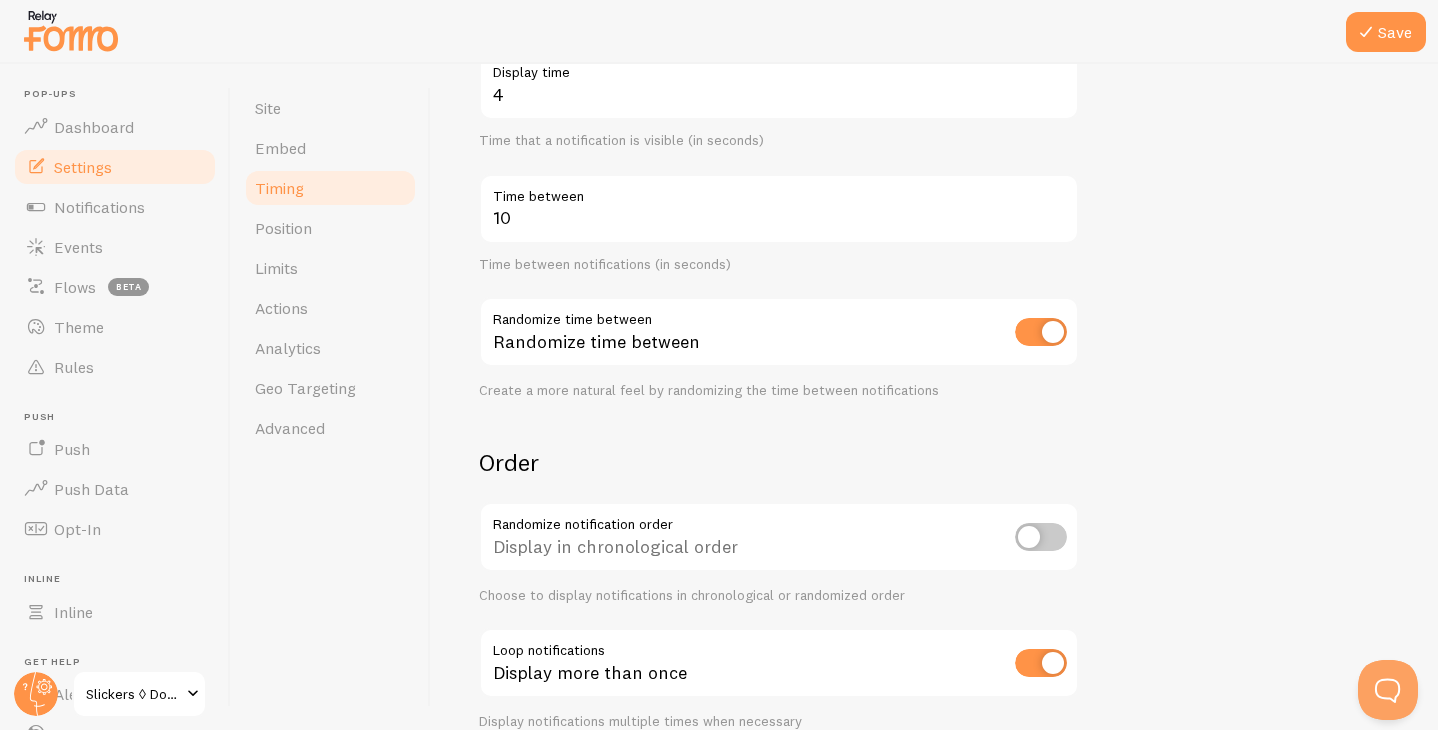 scroll, scrollTop: 369, scrollLeft: 0, axis: vertical 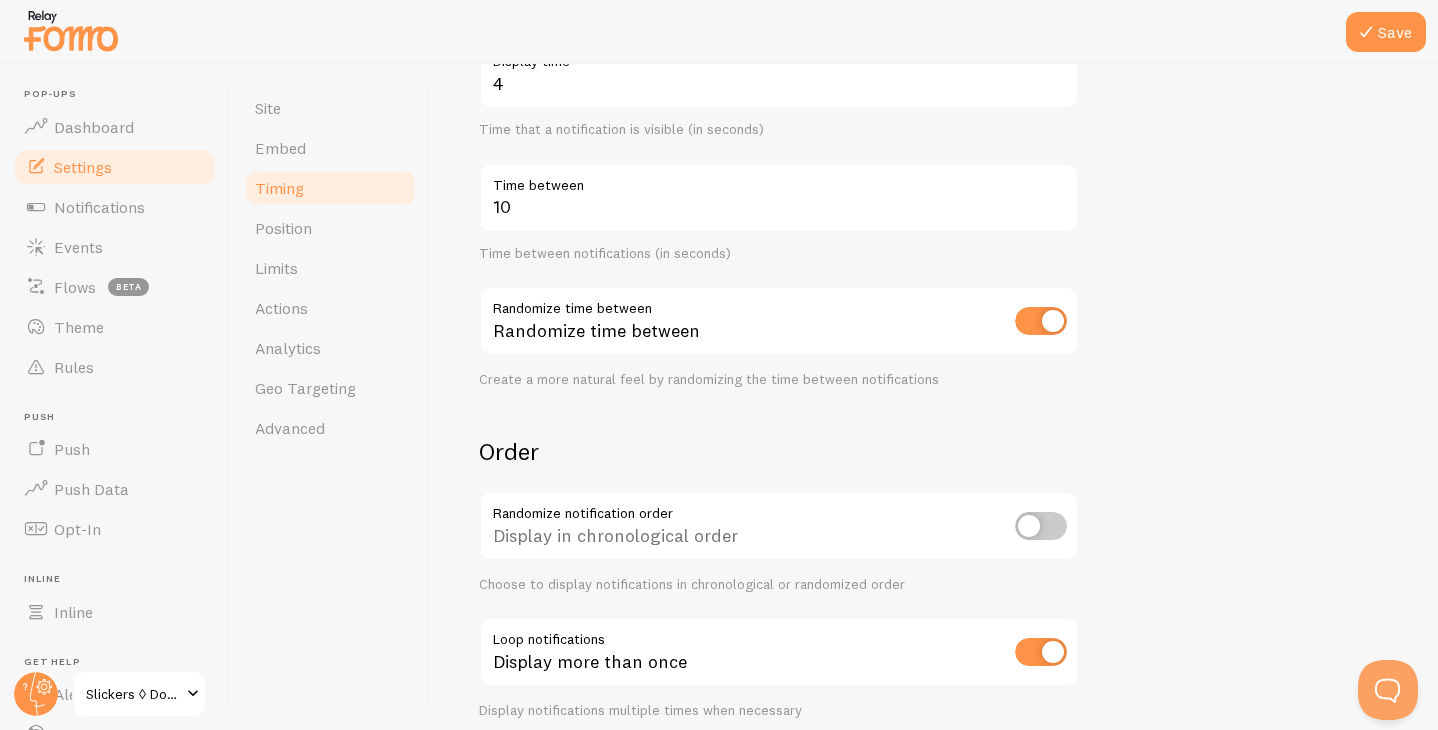 click at bounding box center [1041, 321] 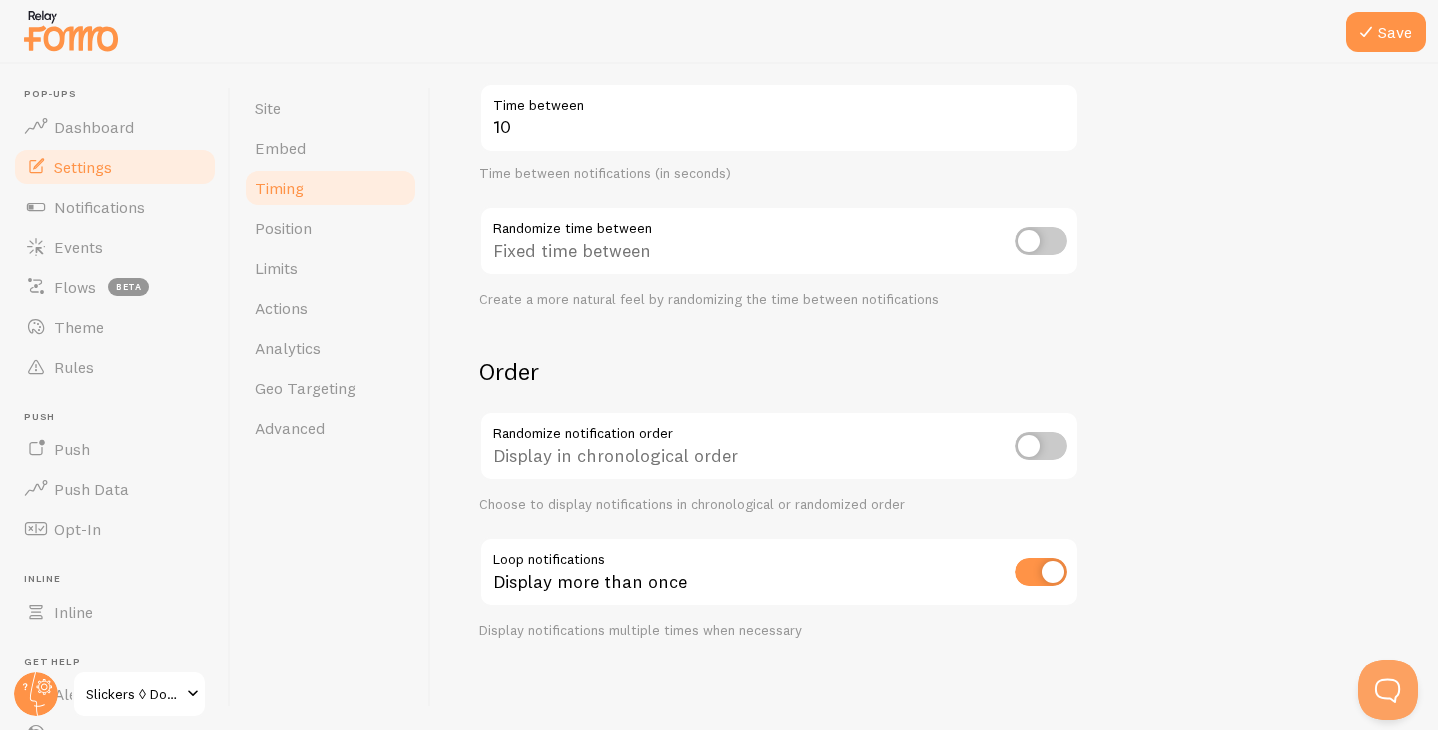 scroll, scrollTop: 447, scrollLeft: 0, axis: vertical 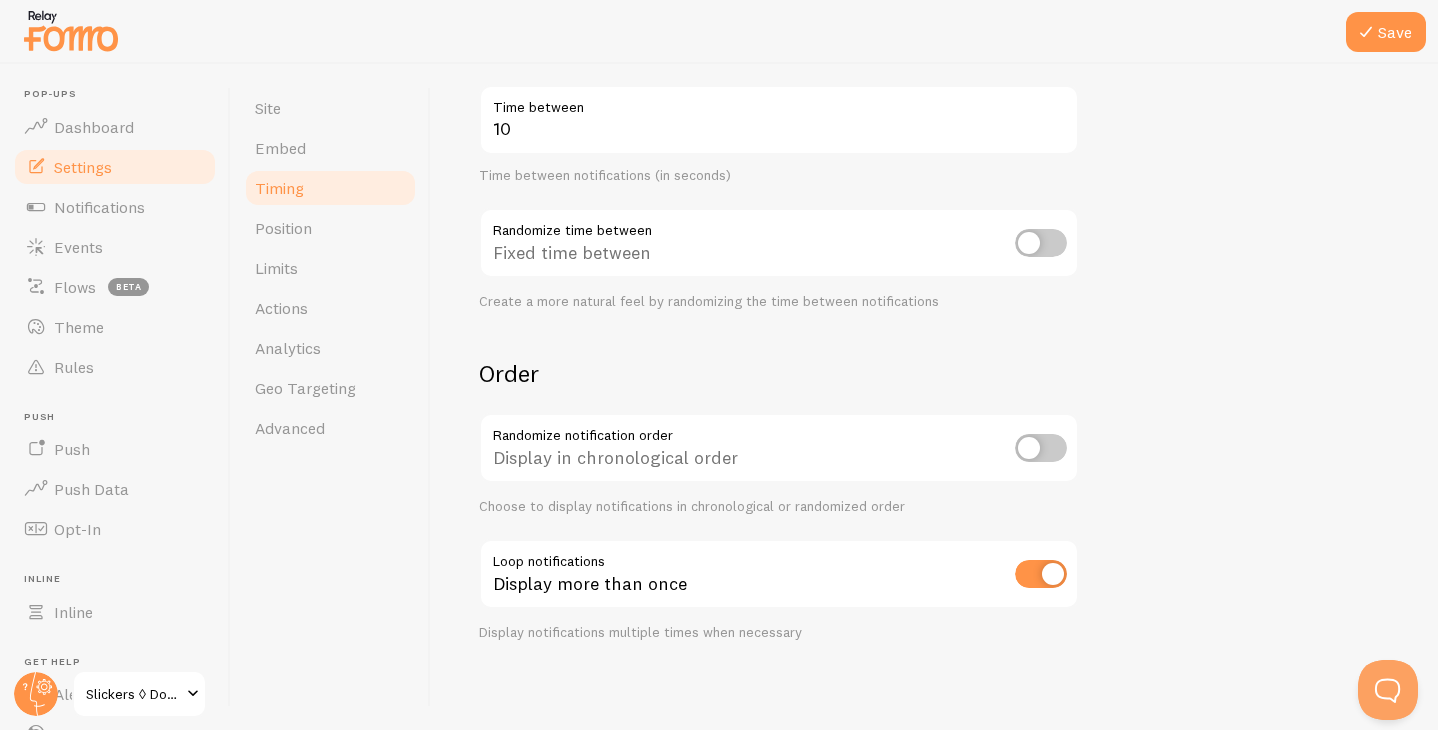 click at bounding box center [1041, 574] 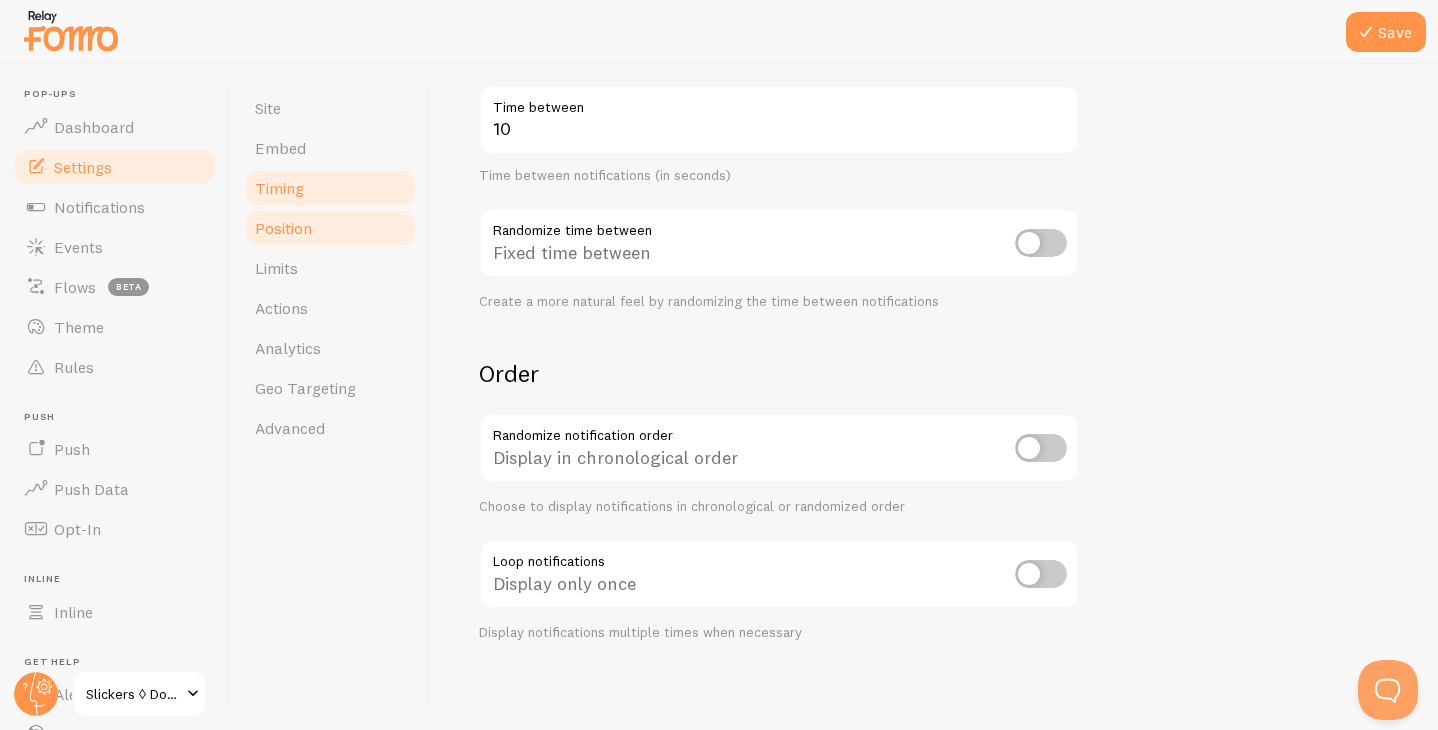 click on "Position" at bounding box center (283, 228) 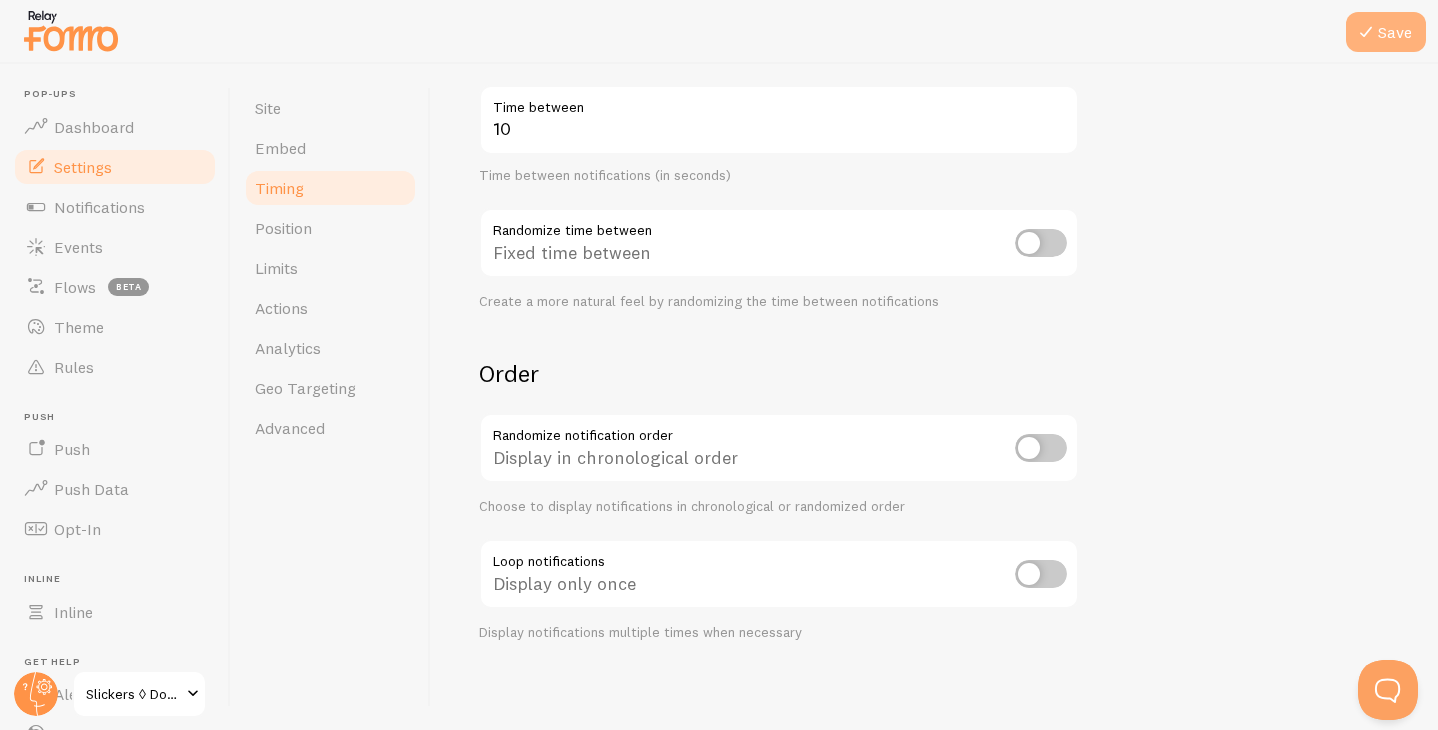 click on "Save" at bounding box center [1386, 32] 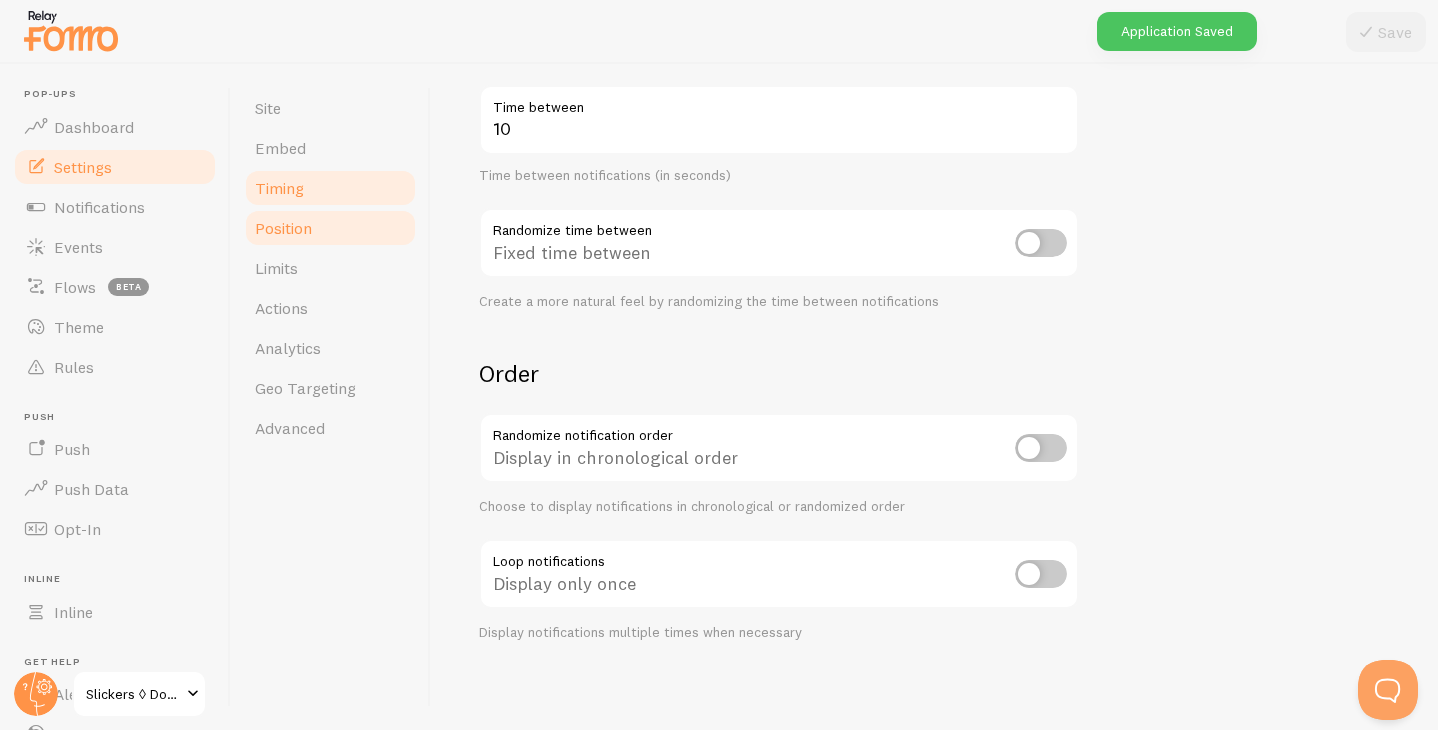 click on "Position" at bounding box center [283, 228] 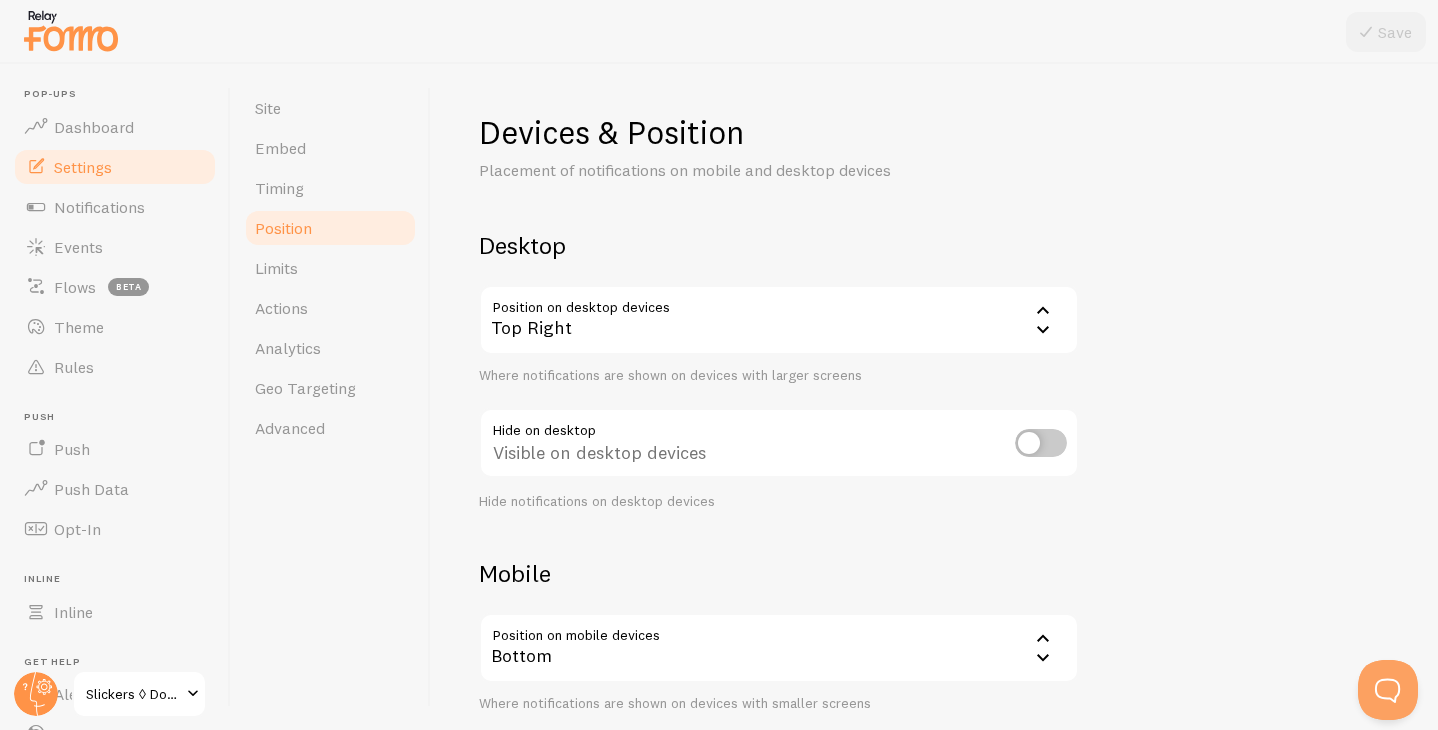 click on "Top Right" at bounding box center [779, 320] 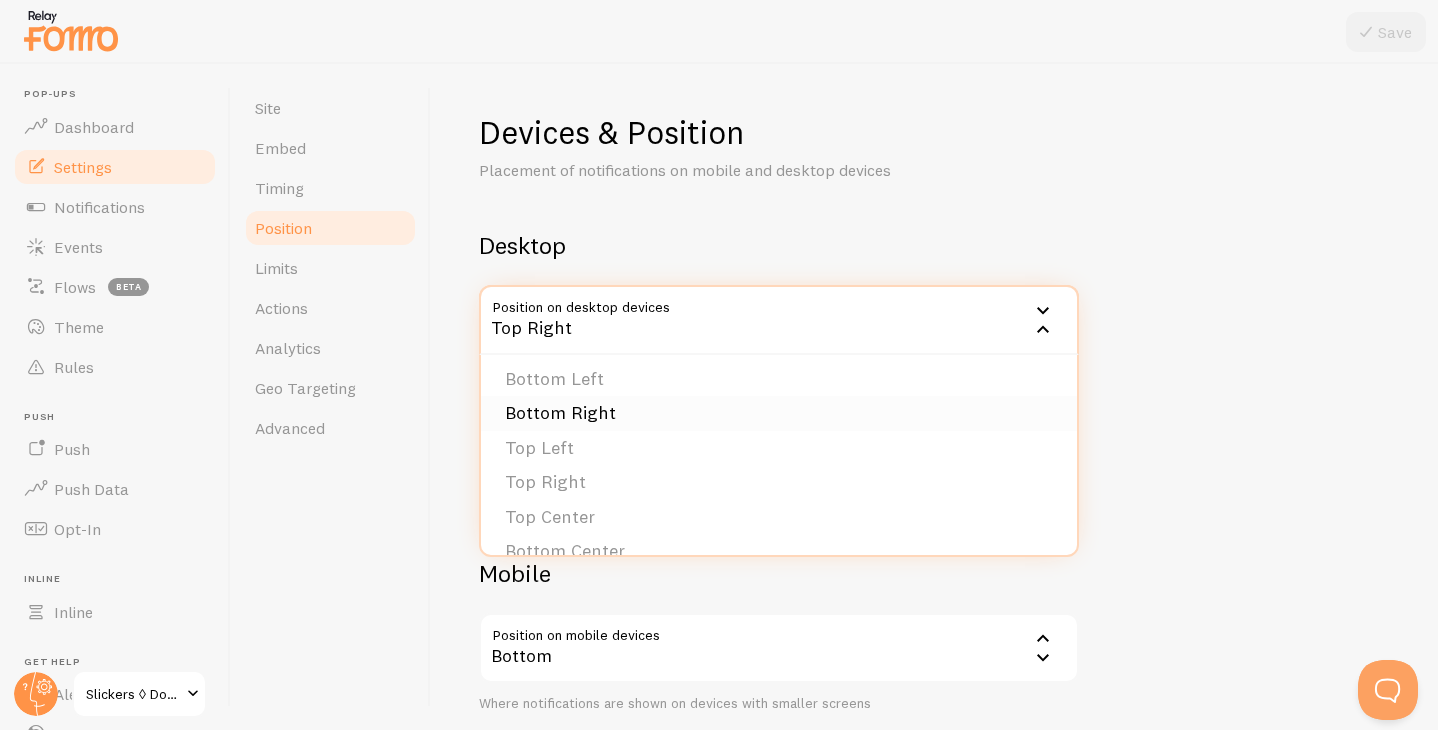 scroll, scrollTop: 4, scrollLeft: 0, axis: vertical 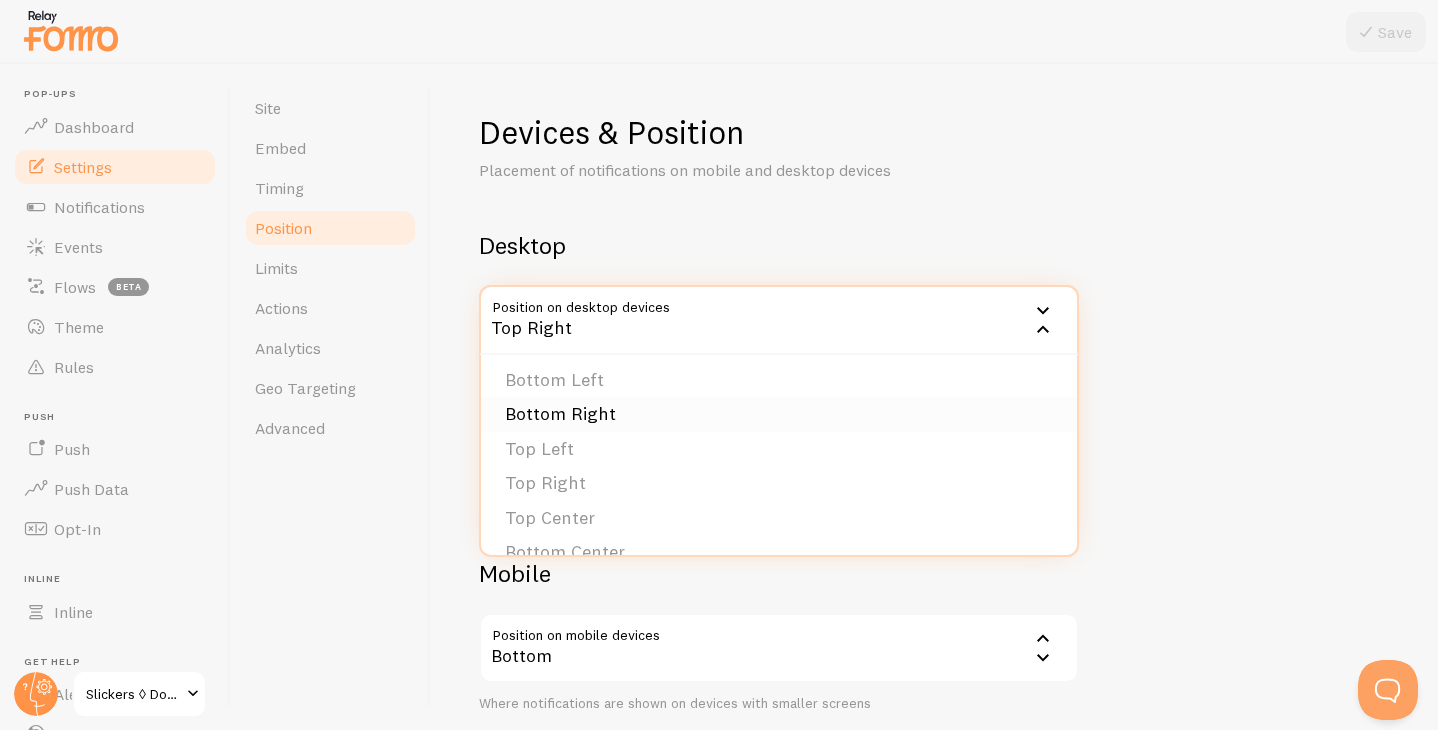 click on "Bottom Right" at bounding box center (779, 414) 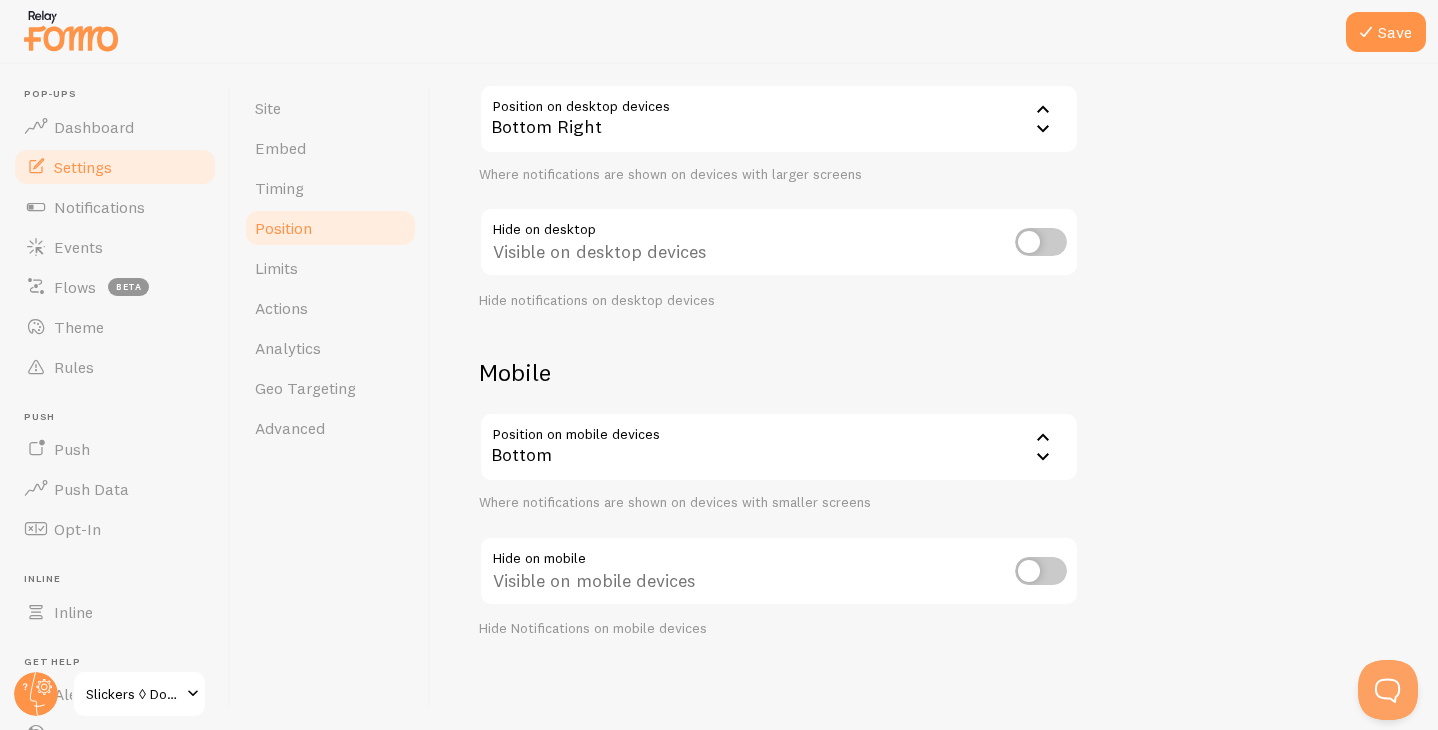 scroll, scrollTop: 199, scrollLeft: 0, axis: vertical 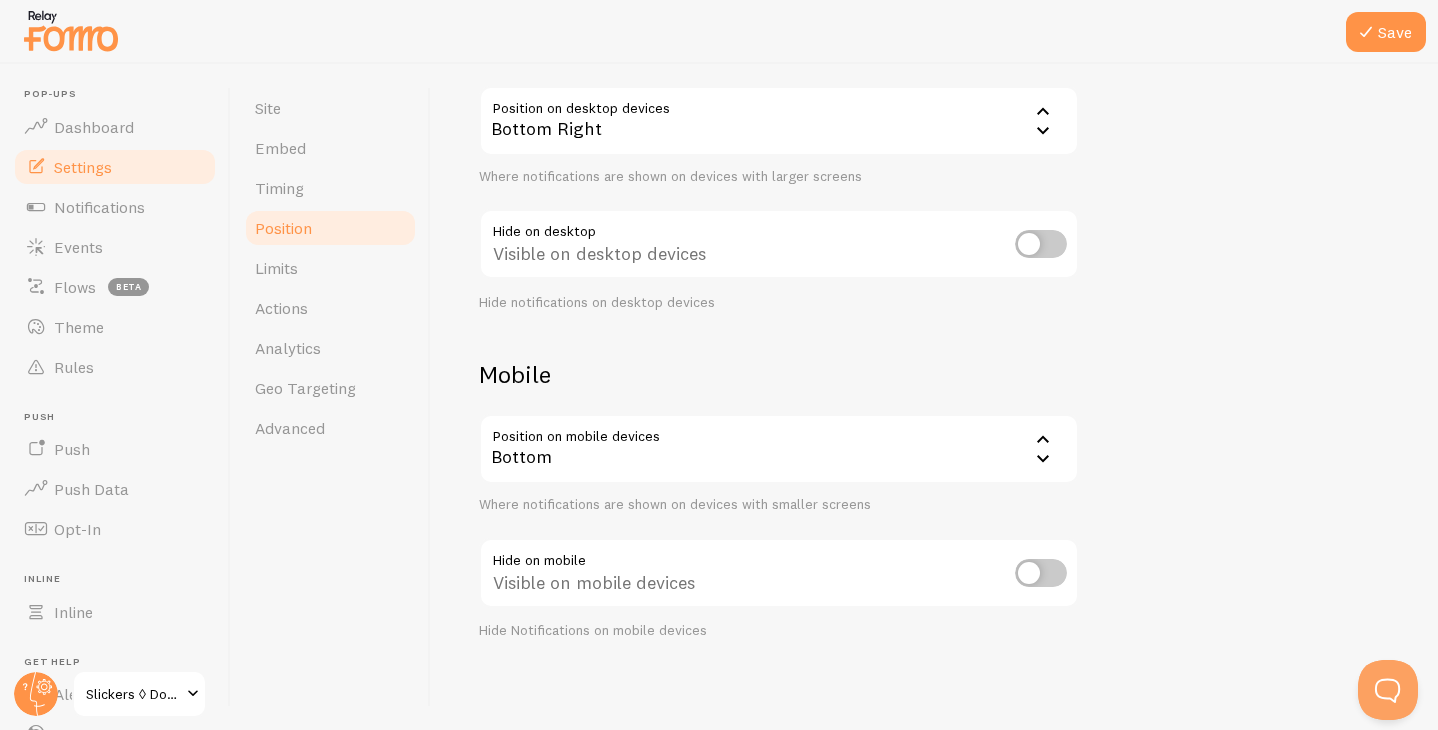 click on "Bottom" at bounding box center (779, 449) 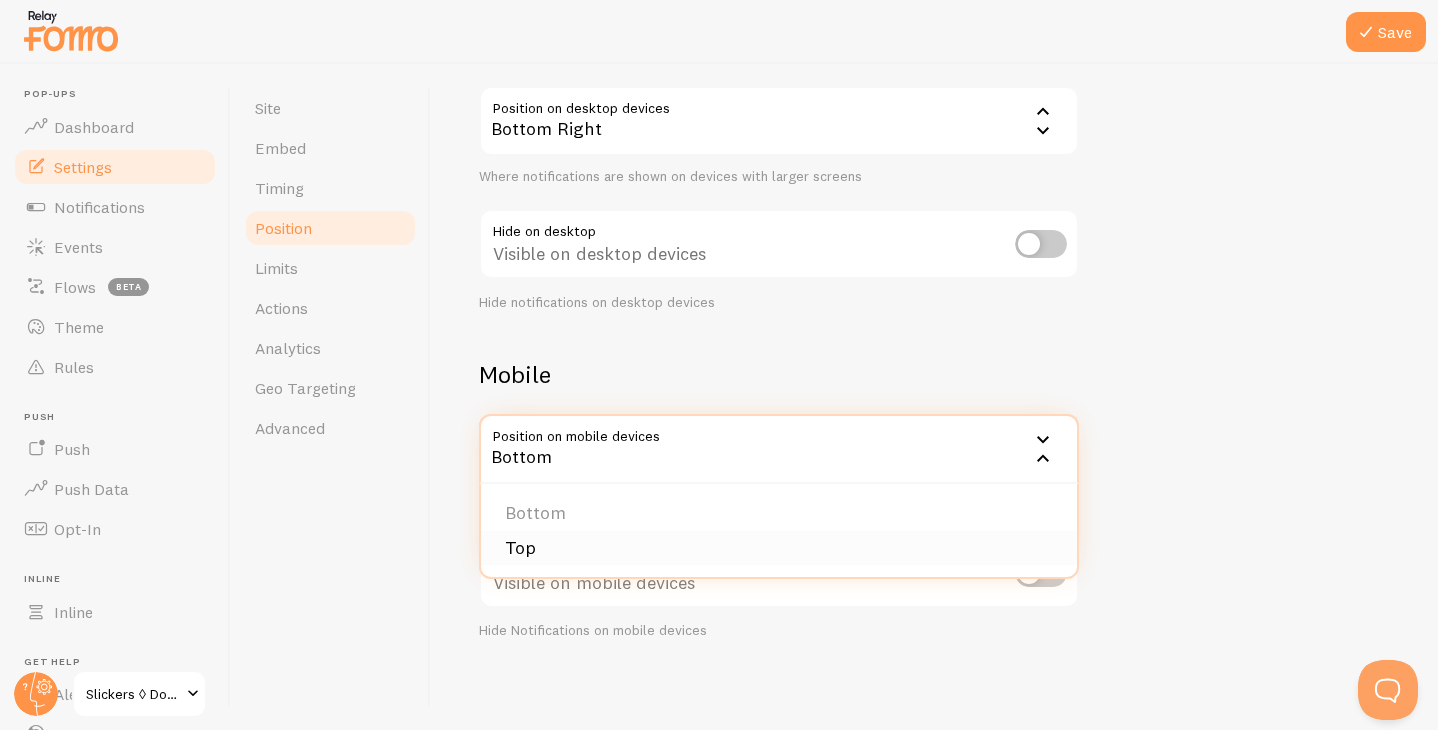 click on "Top" at bounding box center (779, 548) 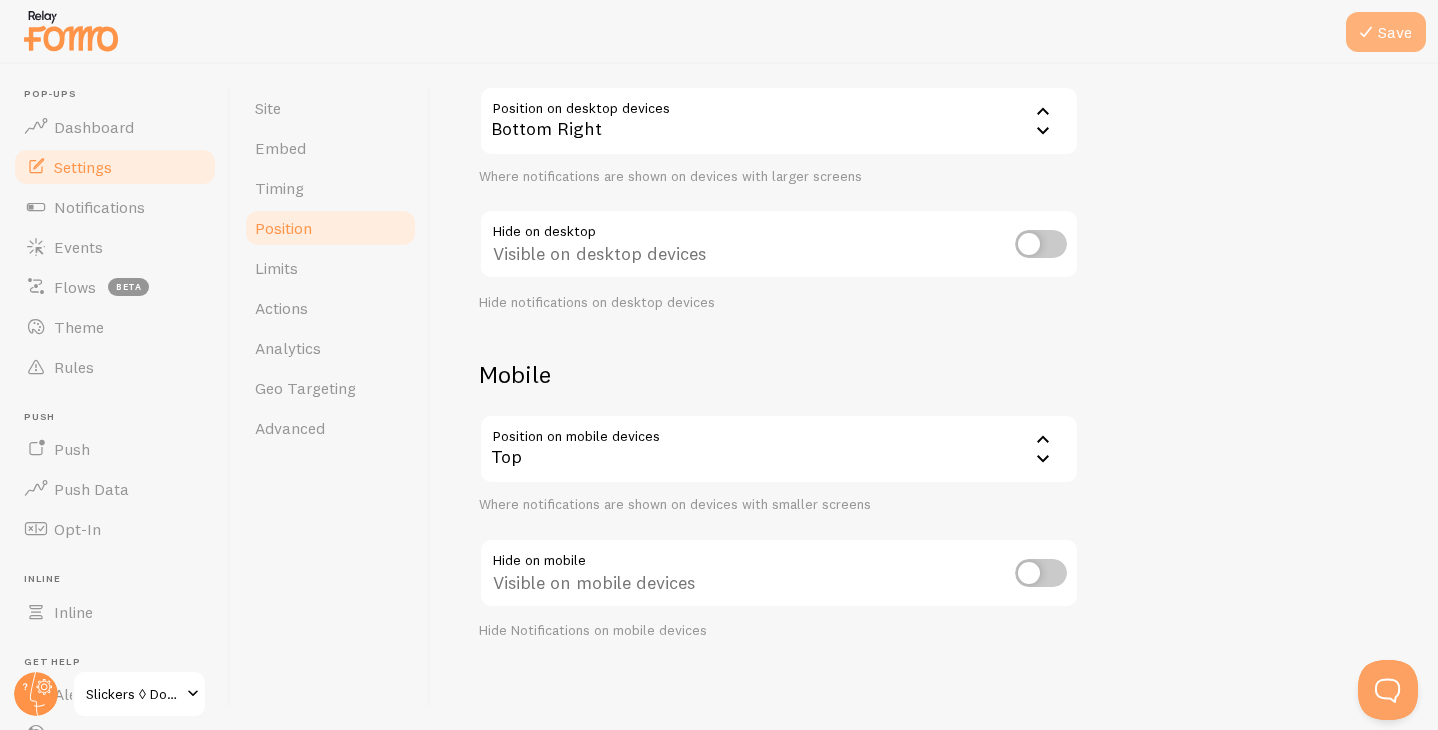 click at bounding box center [1366, 32] 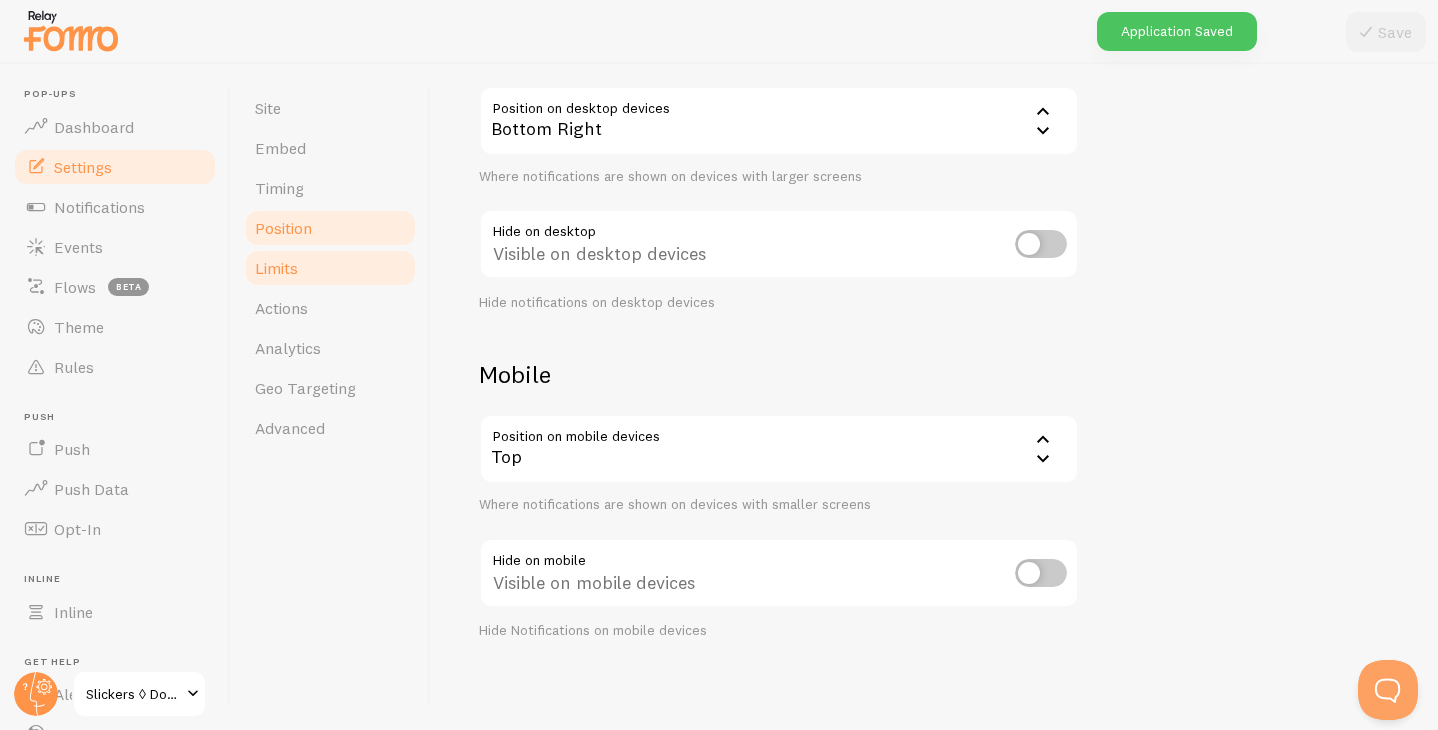 click on "Limits" at bounding box center [276, 268] 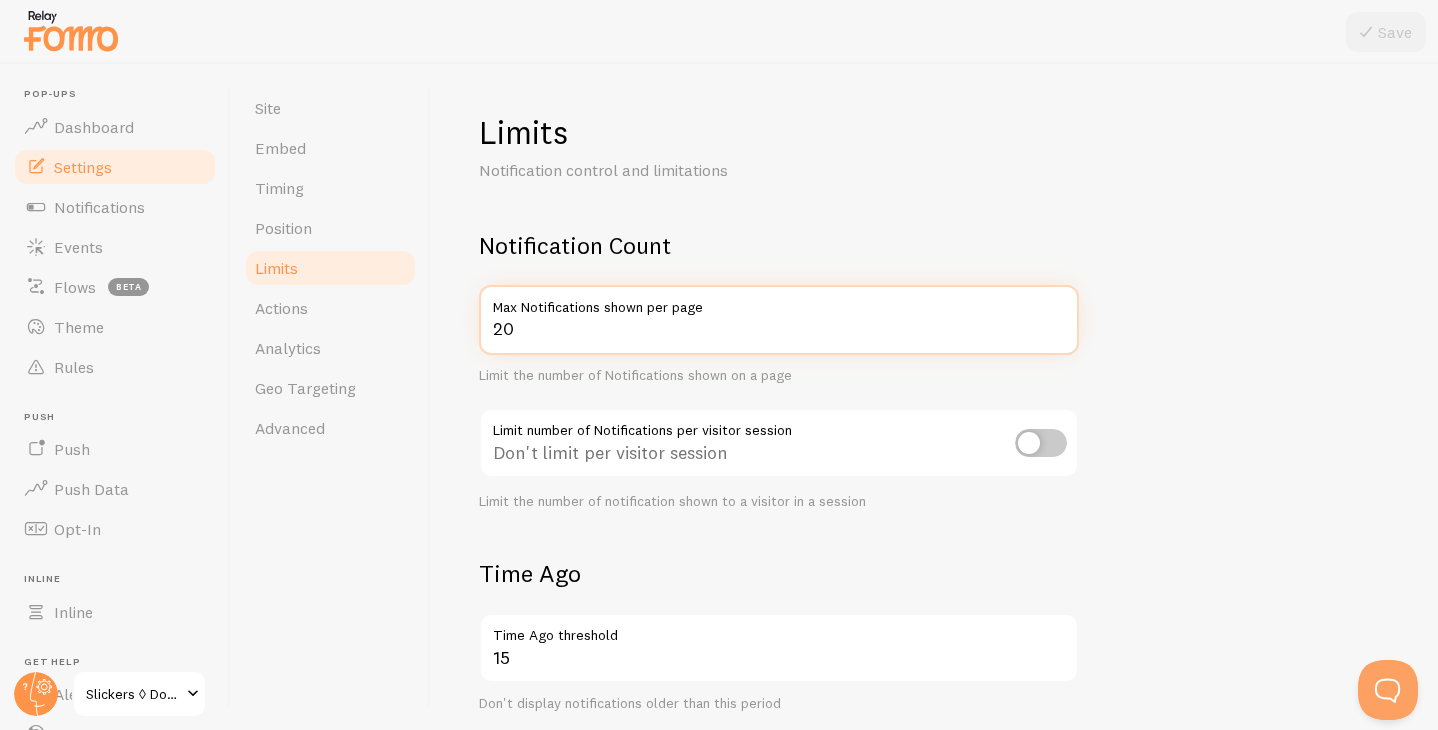 click on "20" at bounding box center (779, 320) 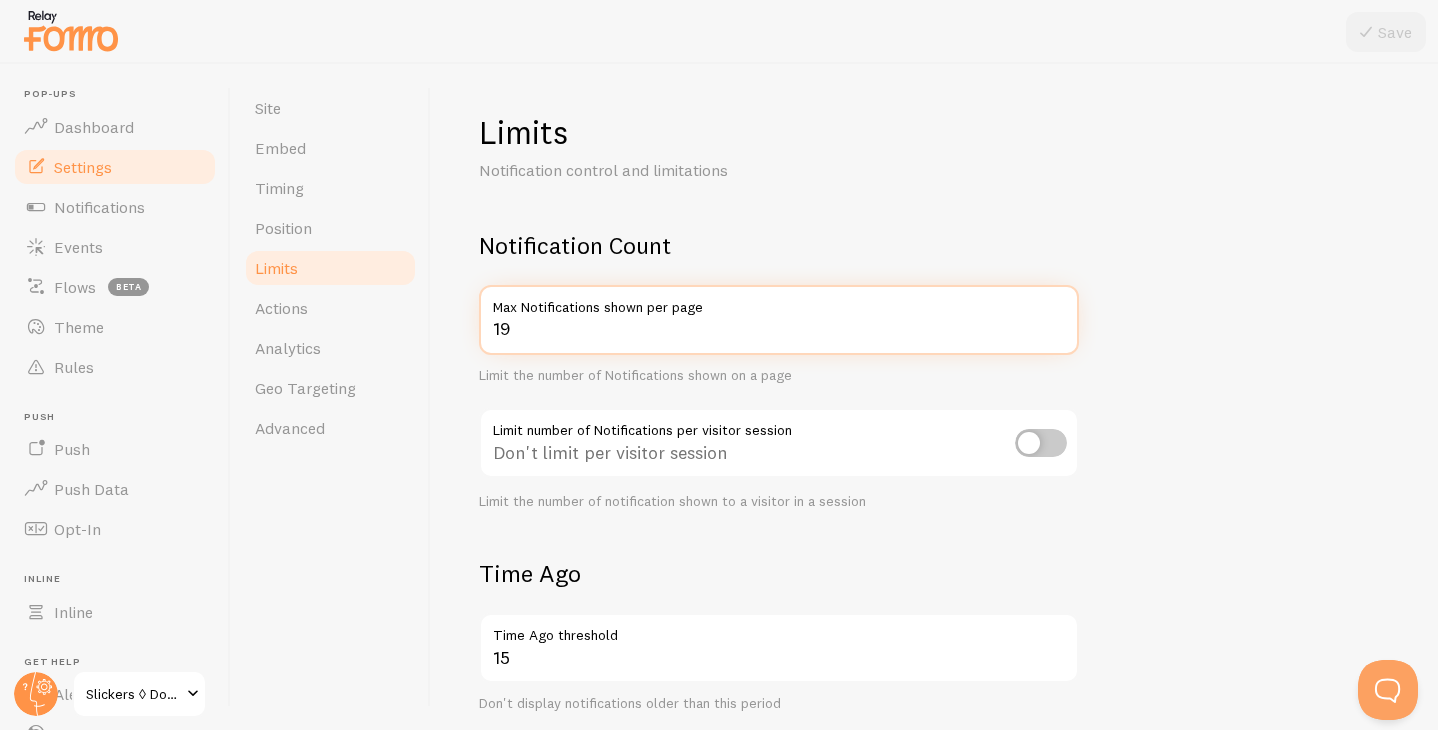 click on "19" at bounding box center [779, 320] 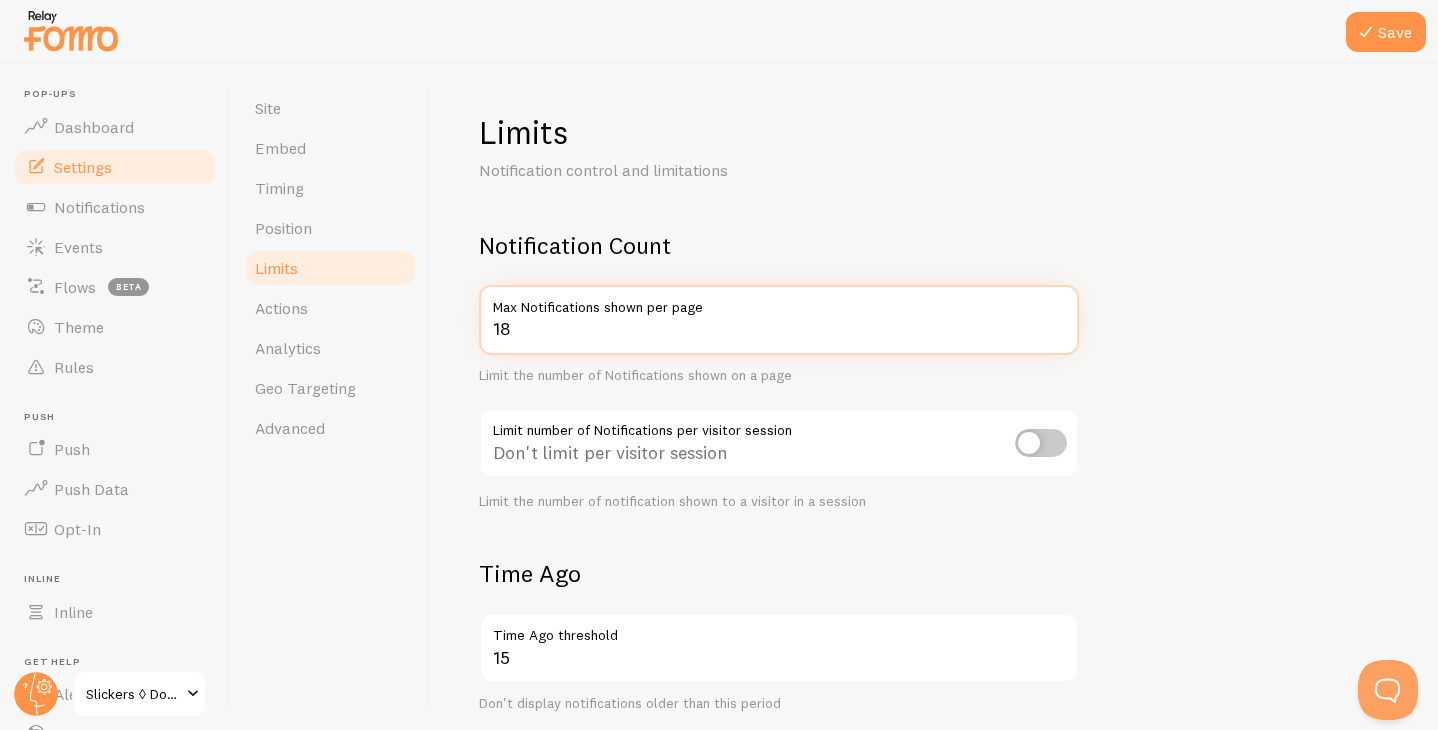 click on "18" at bounding box center [779, 320] 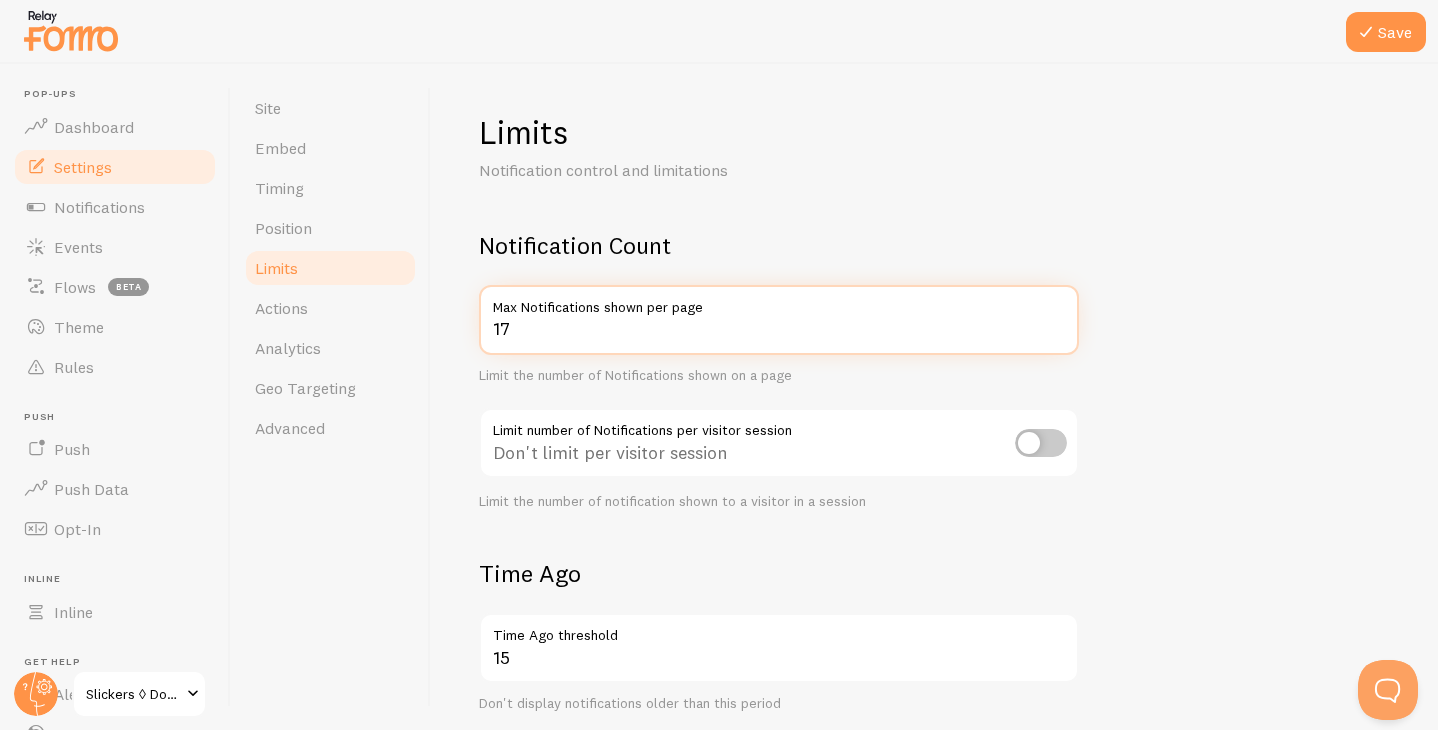 click on "17" at bounding box center (779, 320) 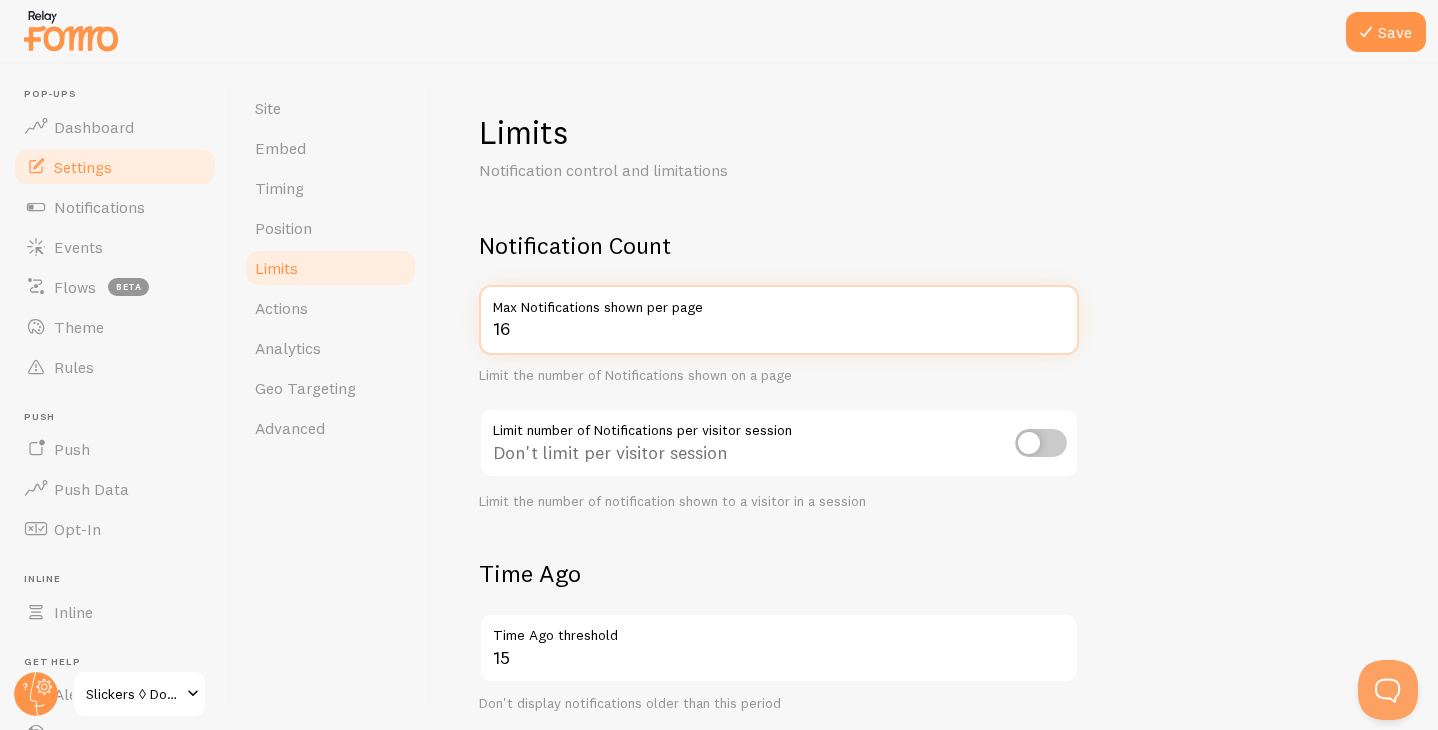 click on "16" at bounding box center [779, 320] 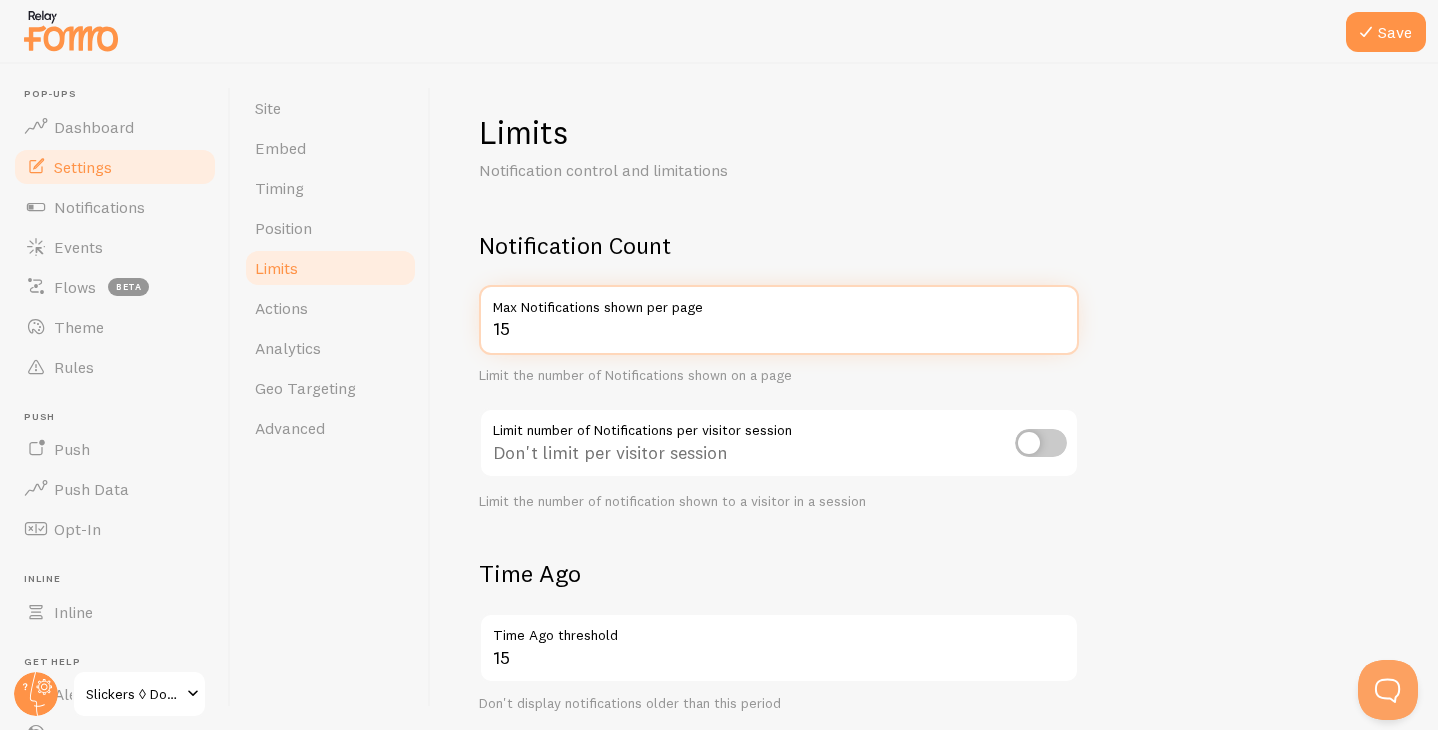 click on "15" at bounding box center [779, 320] 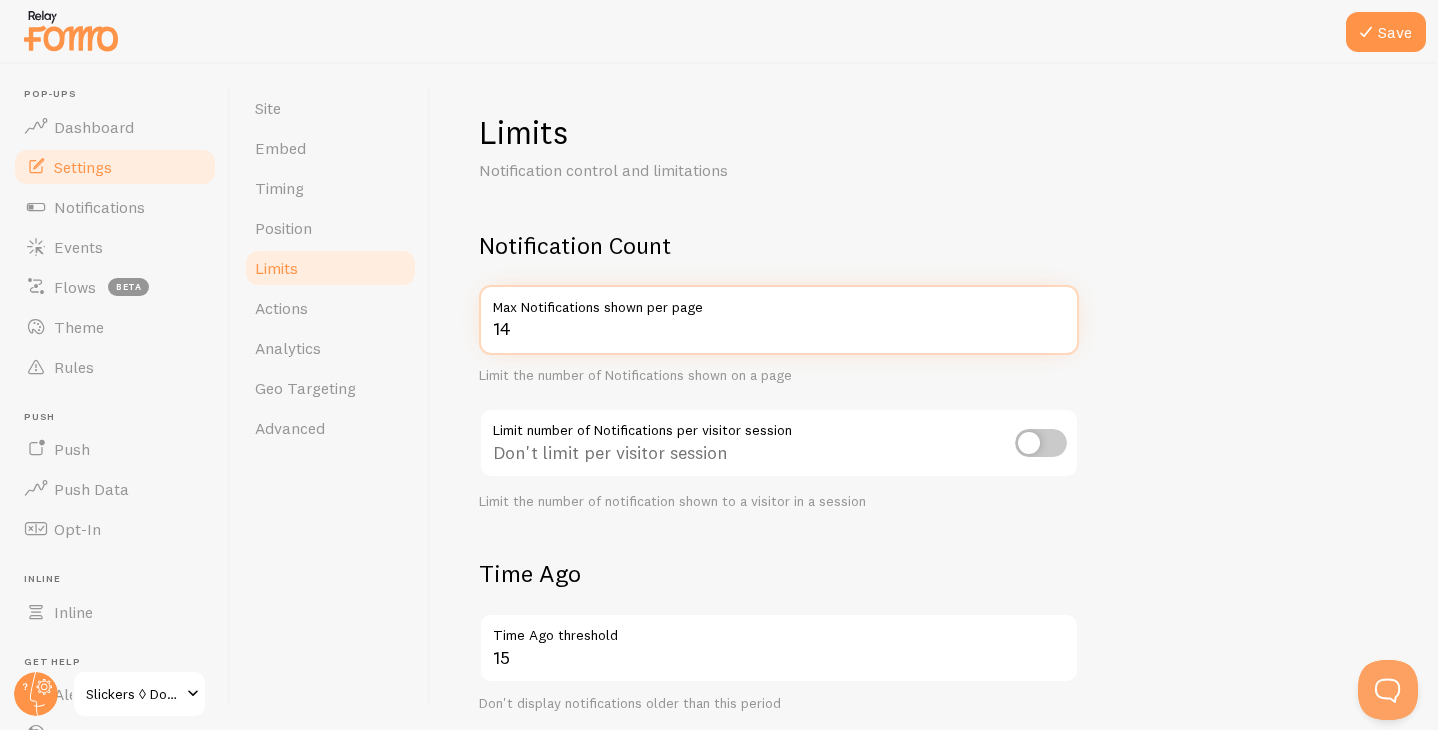 click on "14" at bounding box center [779, 320] 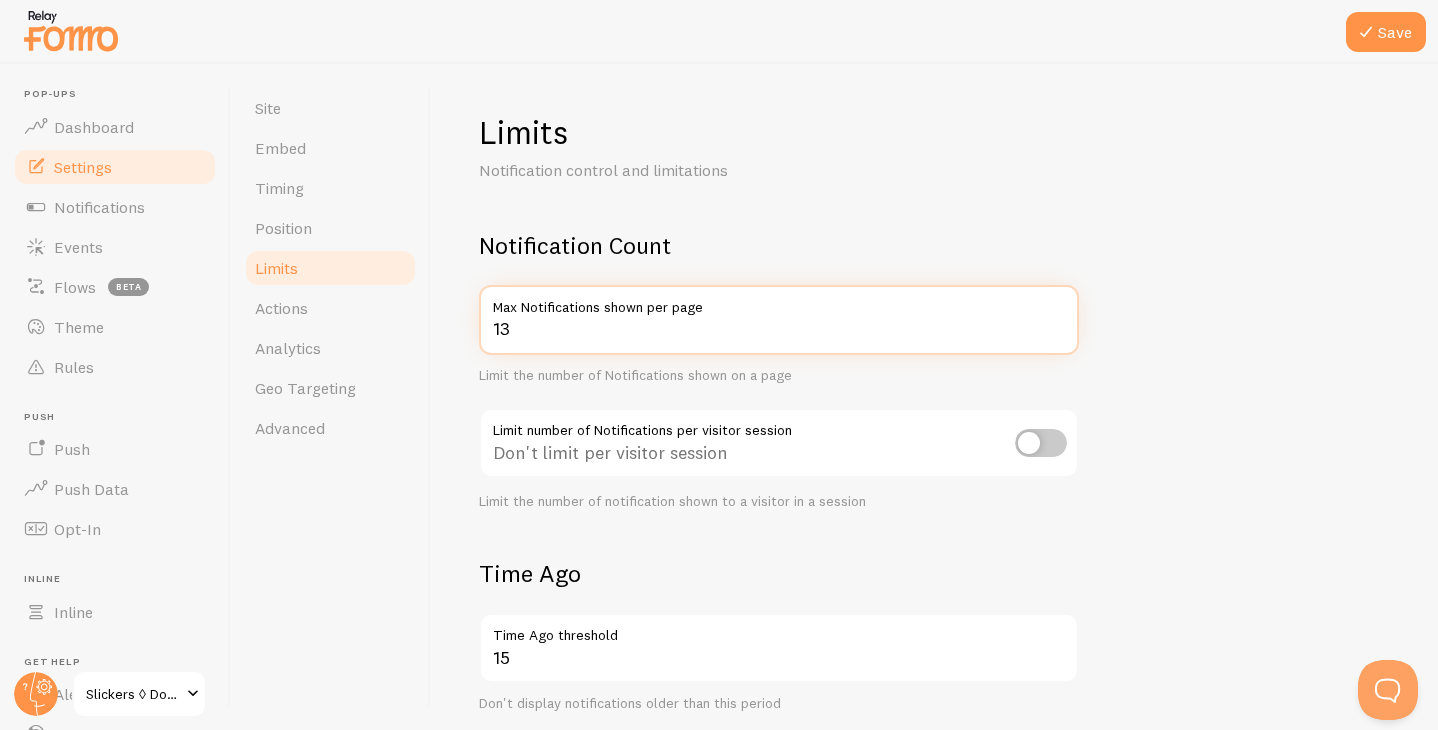 click on "13" at bounding box center [779, 320] 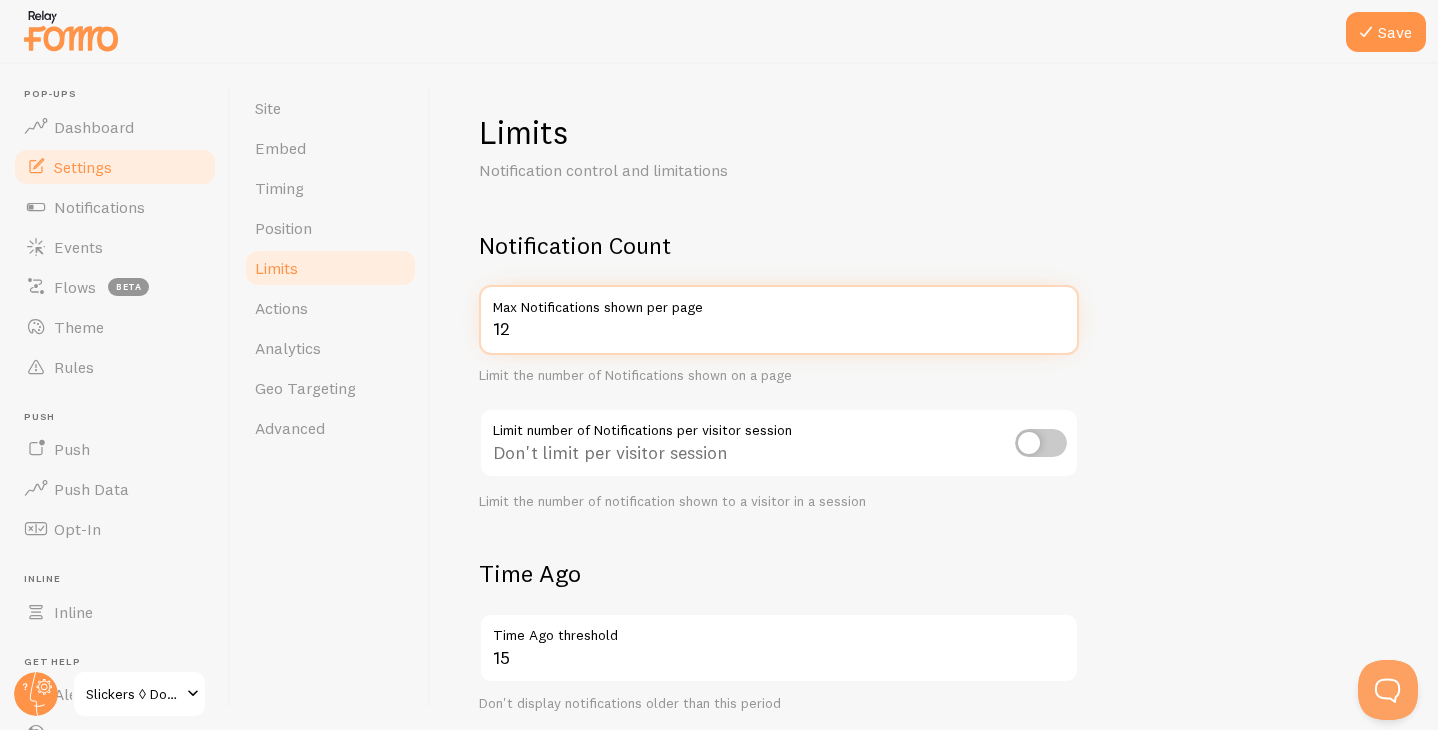 click on "12" at bounding box center [779, 320] 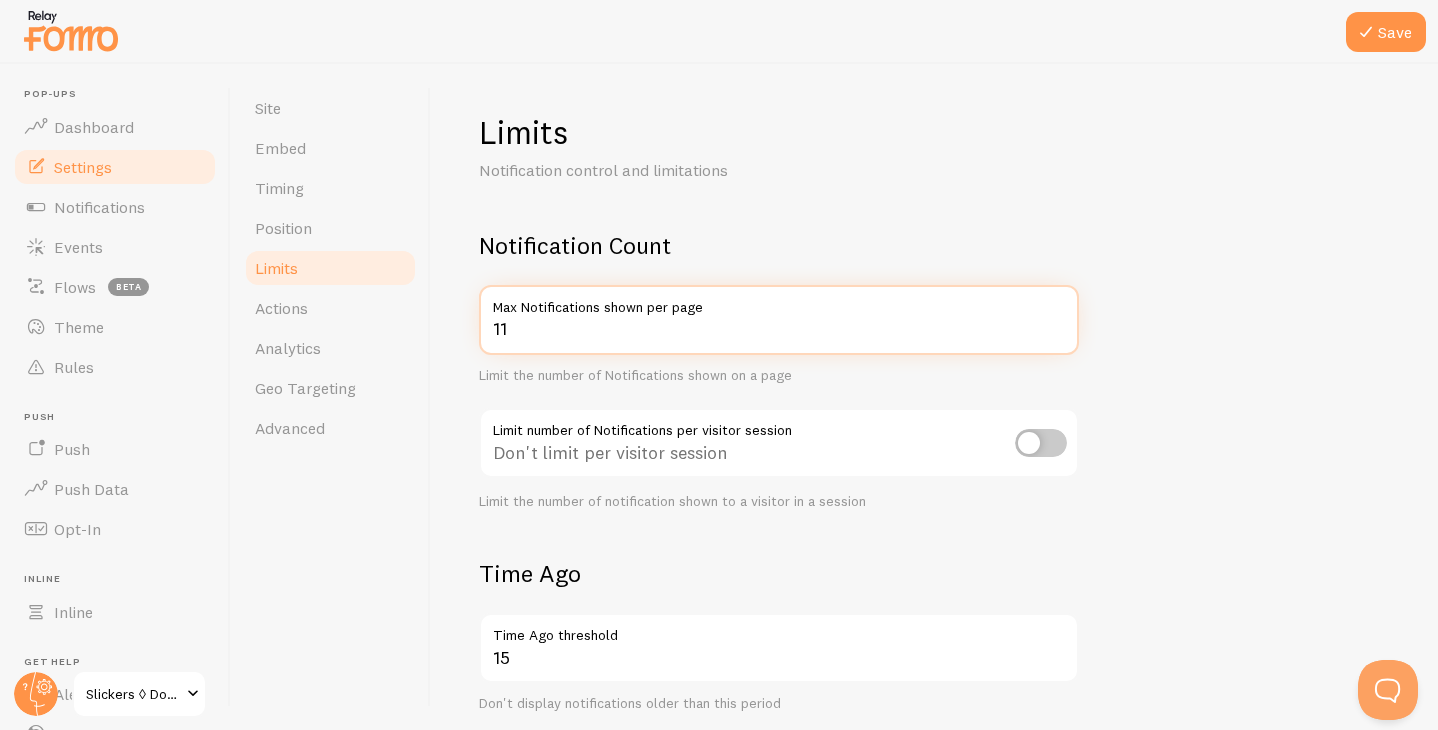 click on "11" at bounding box center (779, 320) 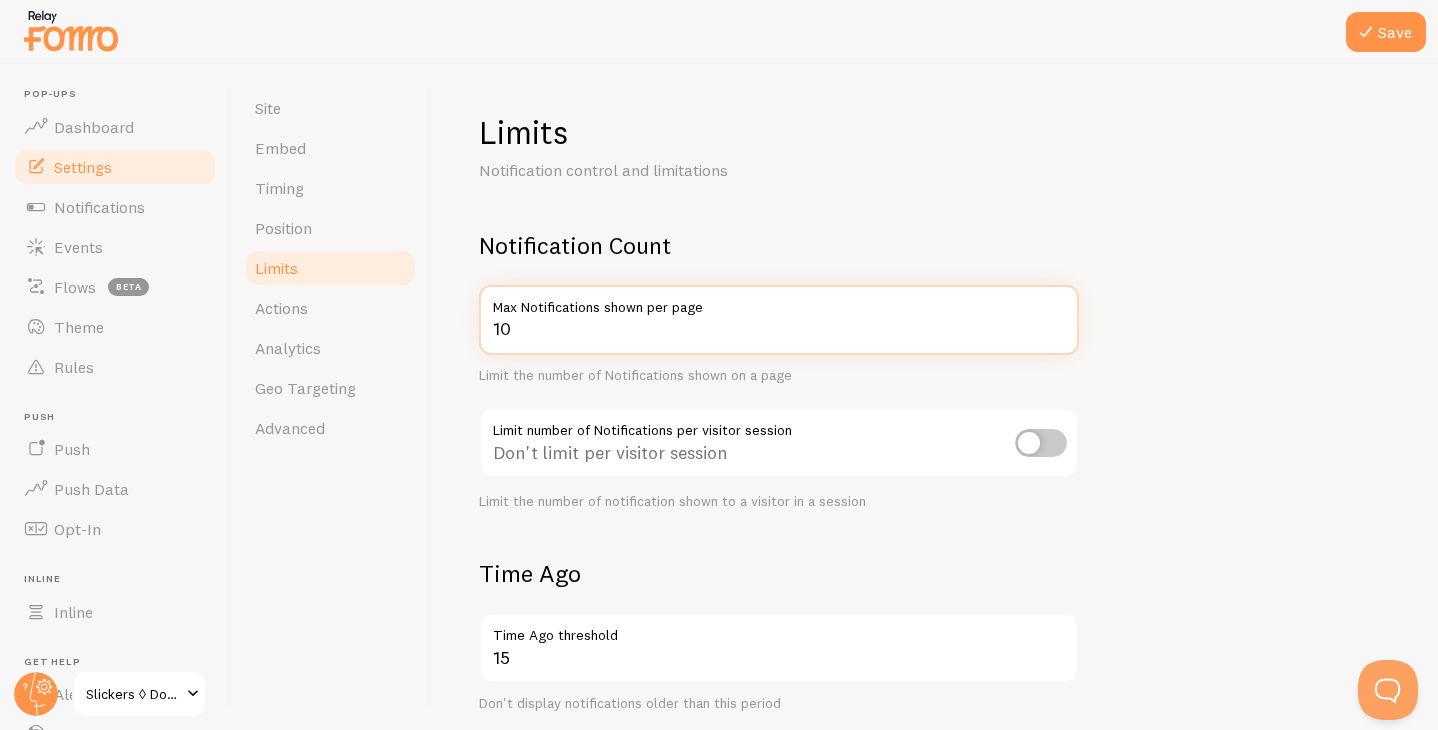 click on "10" at bounding box center [779, 320] 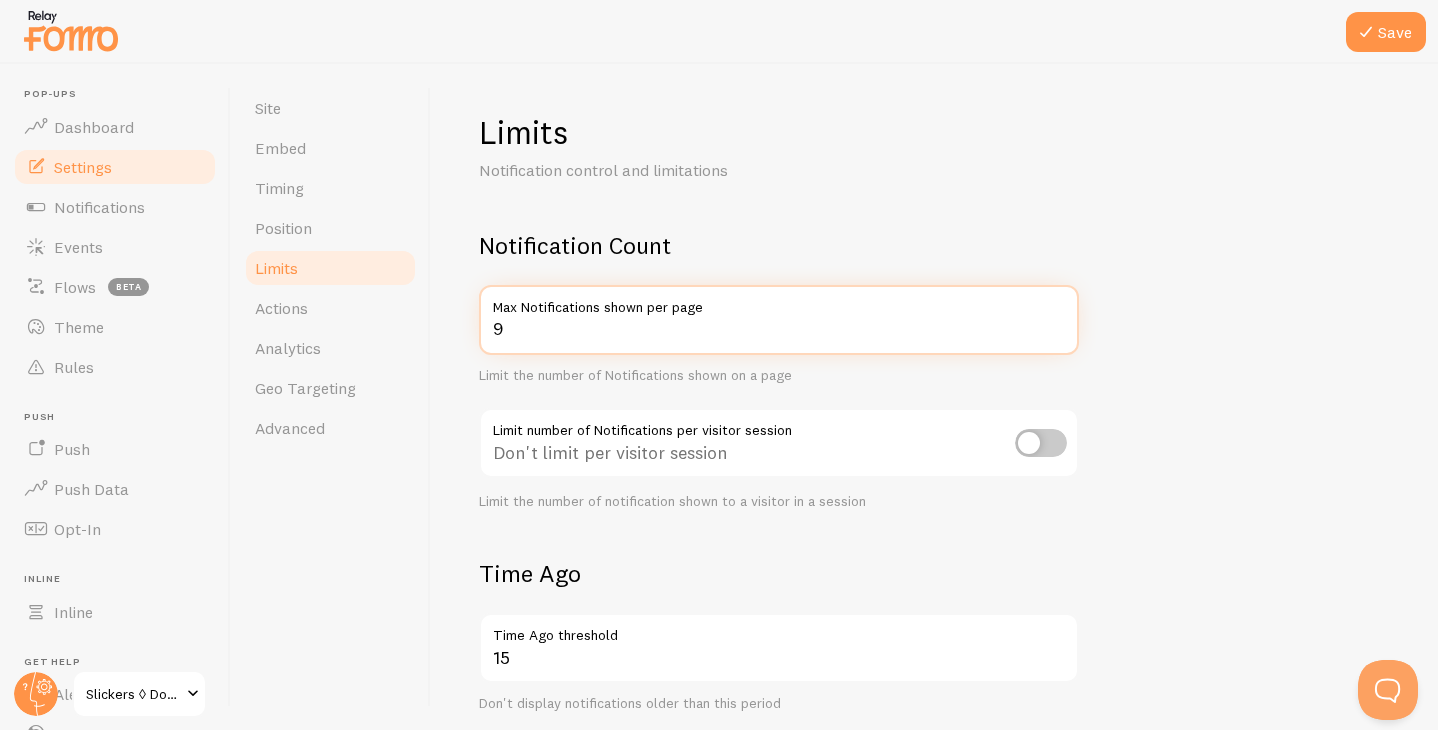 click on "9" at bounding box center [779, 320] 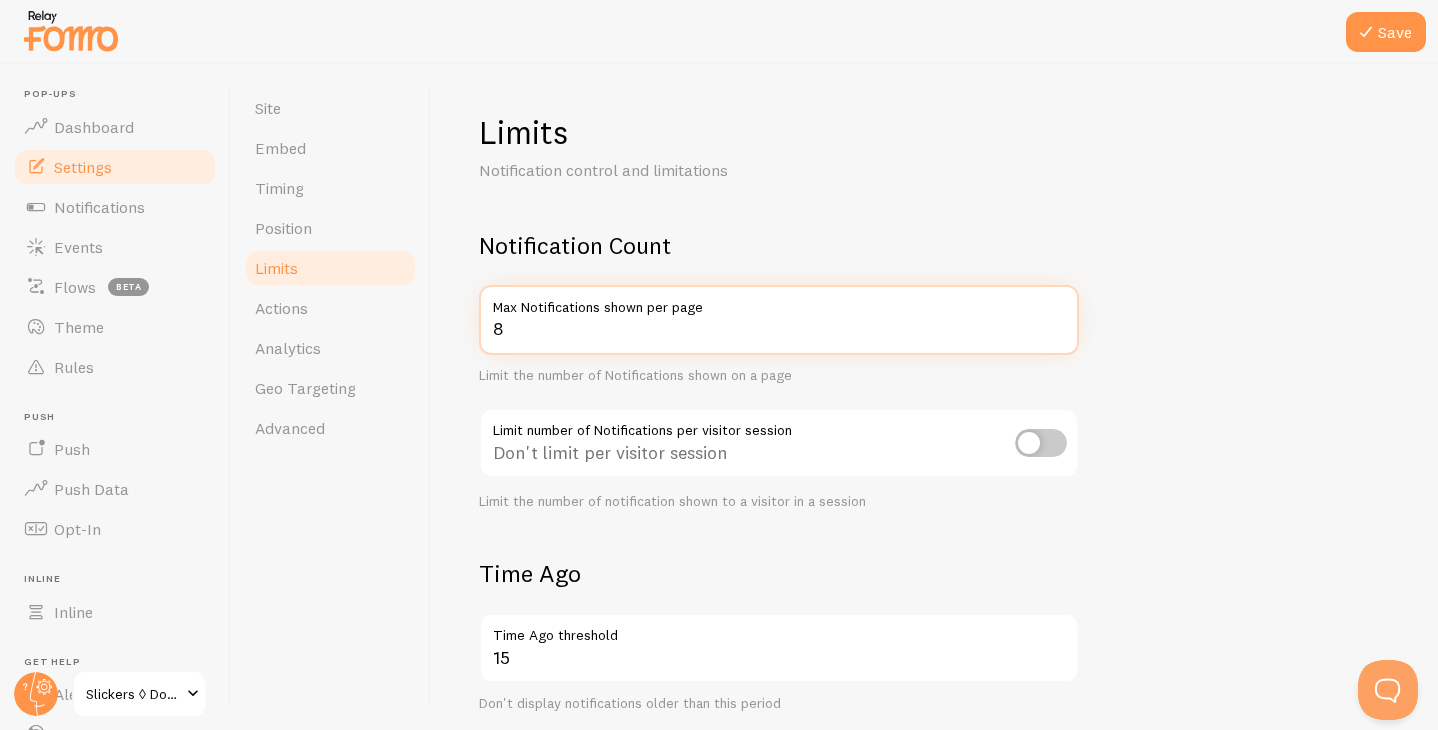 click on "8" at bounding box center (779, 320) 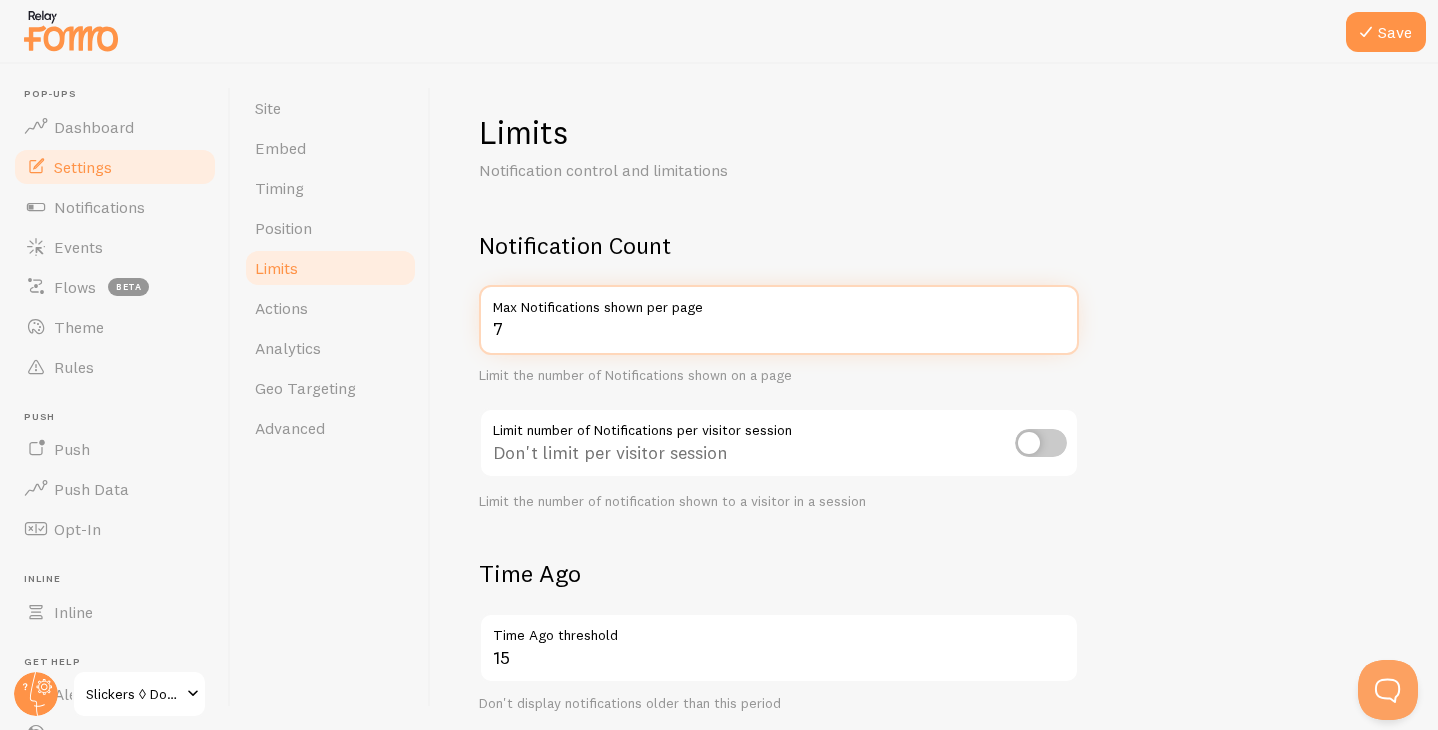 click on "7" at bounding box center (779, 320) 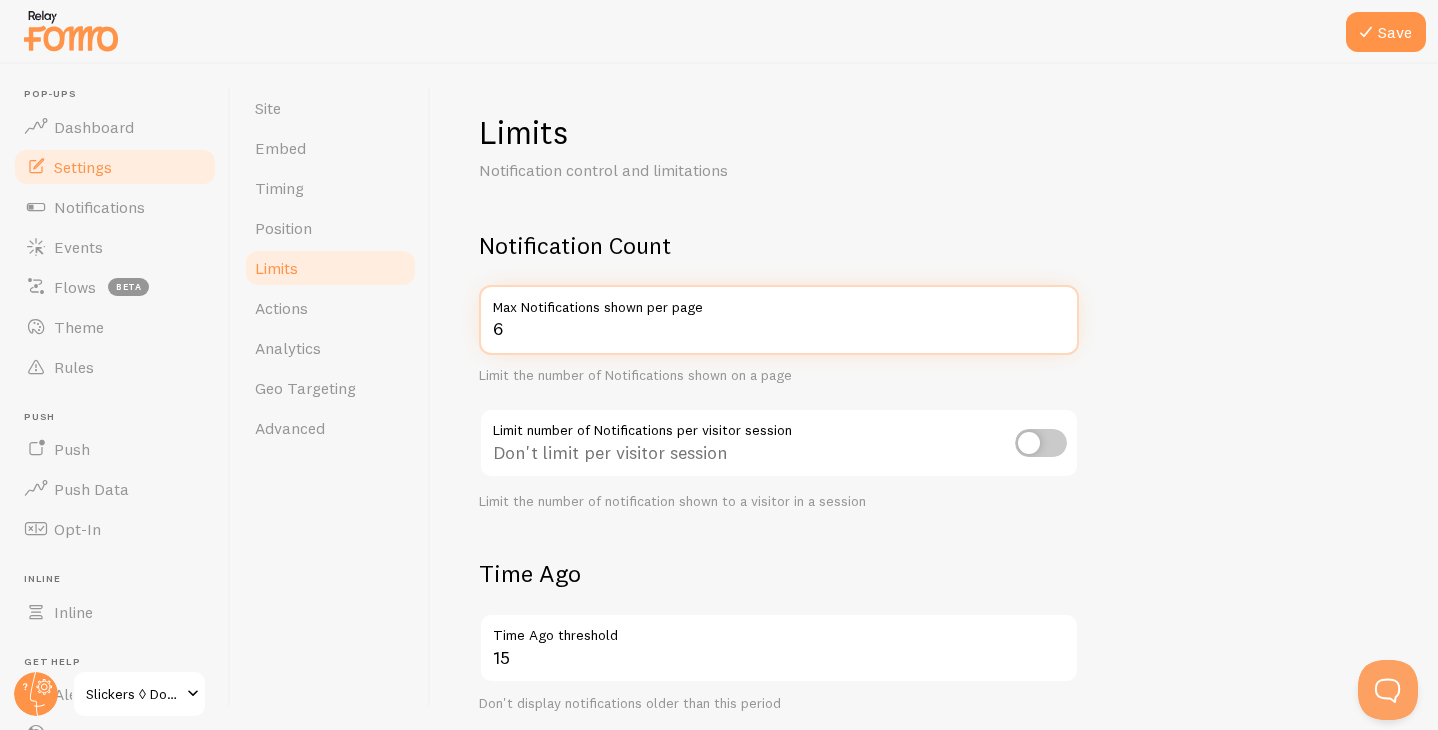 click on "6" at bounding box center [779, 320] 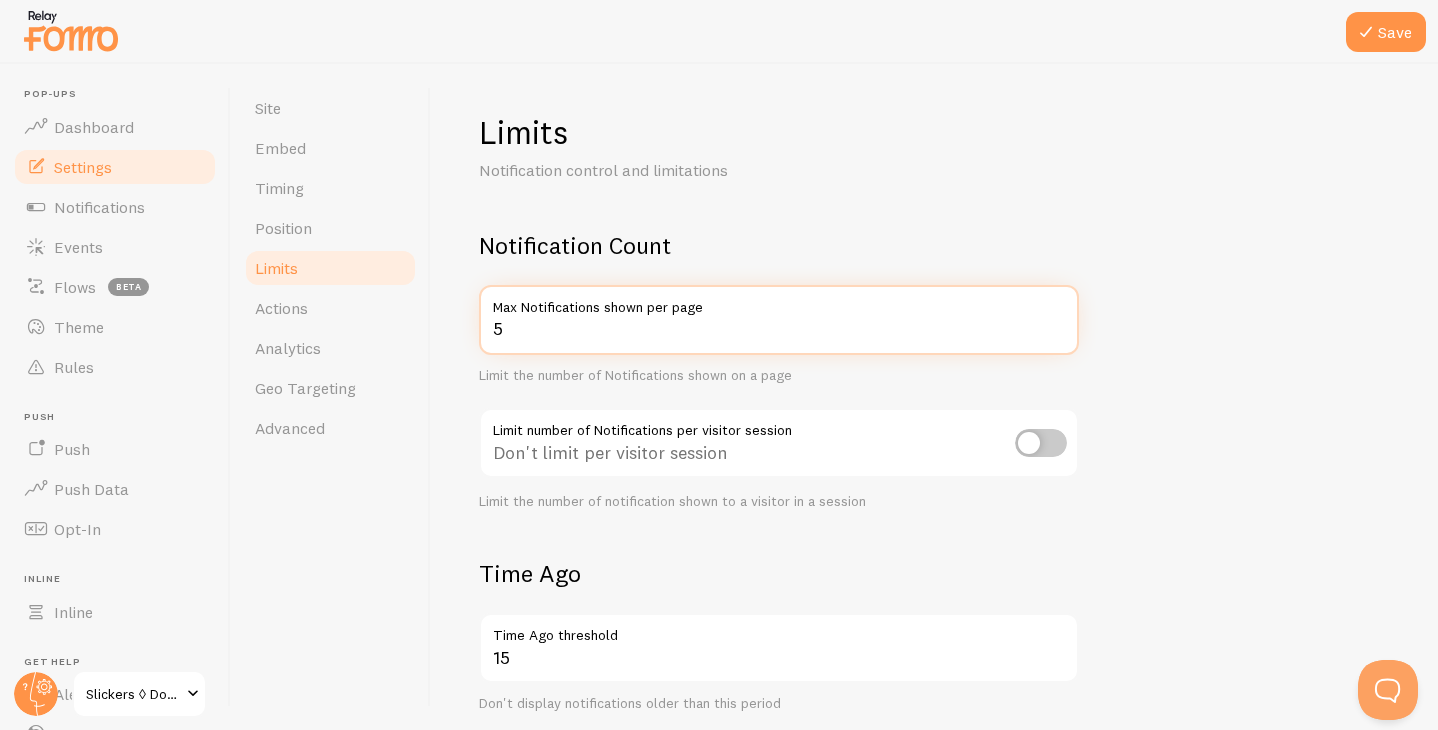 click on "5" at bounding box center (779, 320) 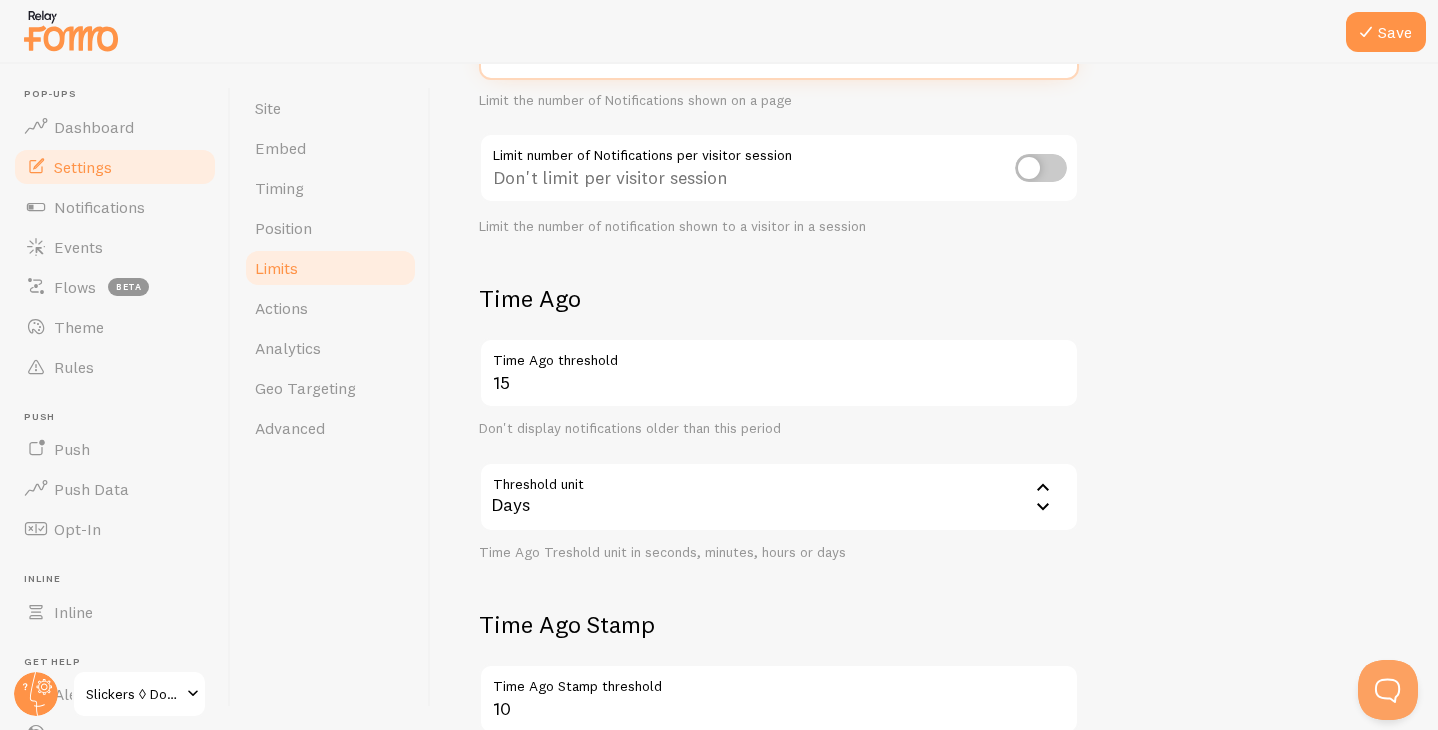 scroll, scrollTop: 277, scrollLeft: 0, axis: vertical 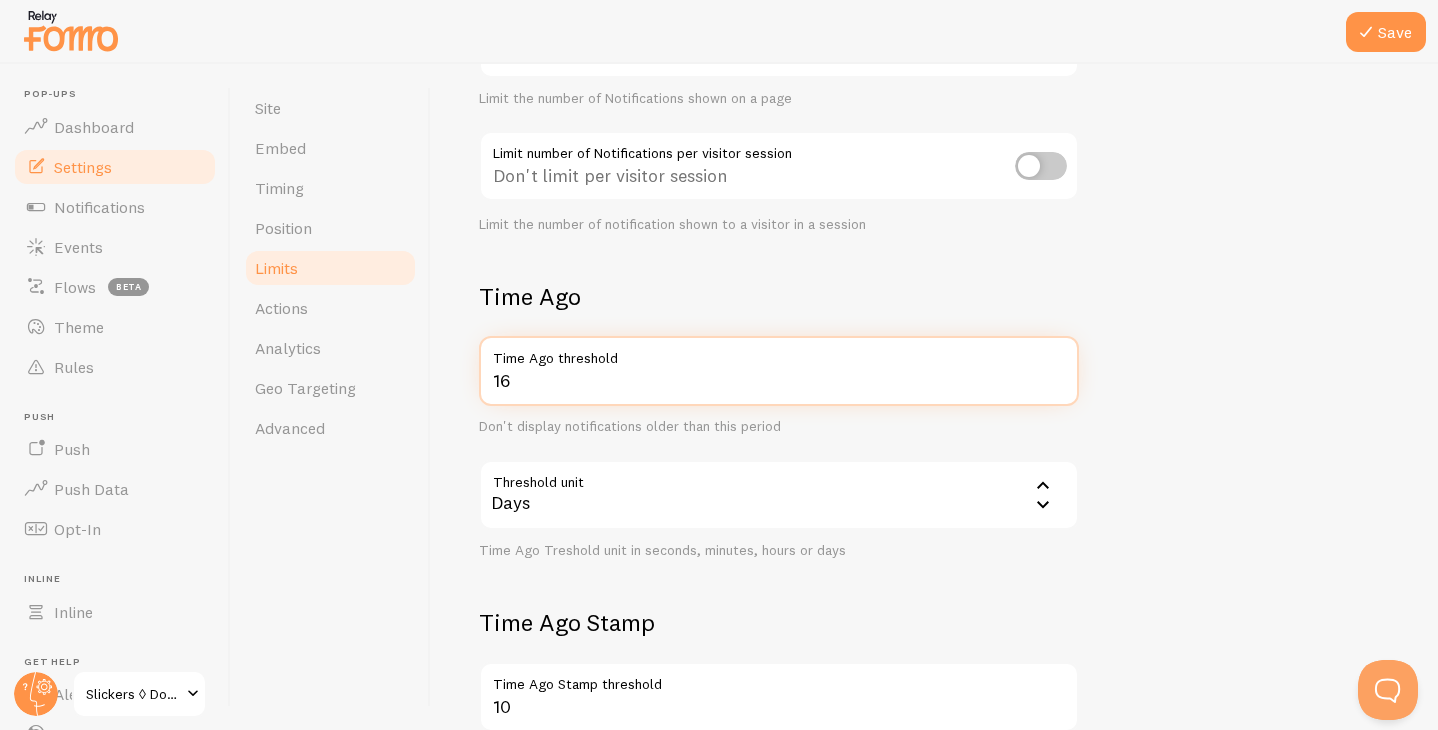 click on "16" at bounding box center [779, 371] 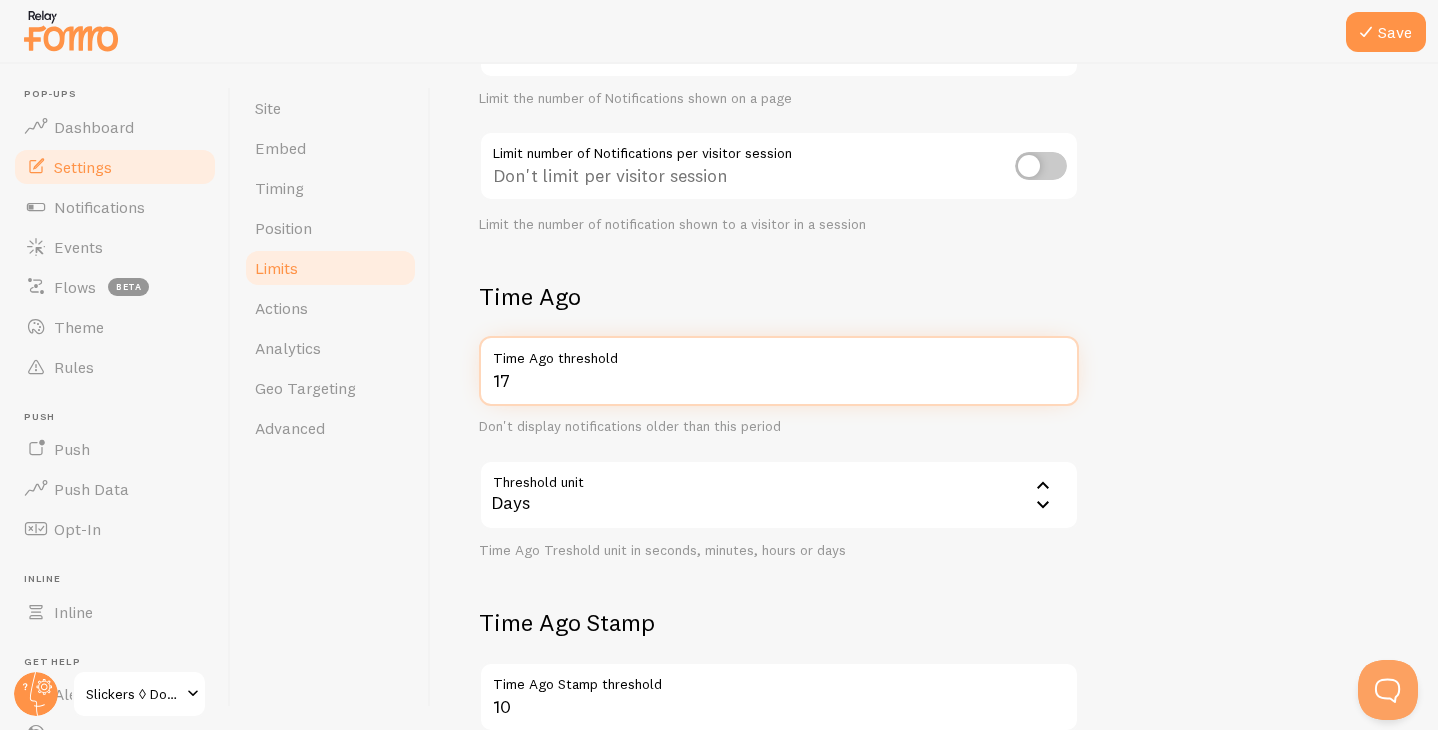 click on "17" at bounding box center [779, 371] 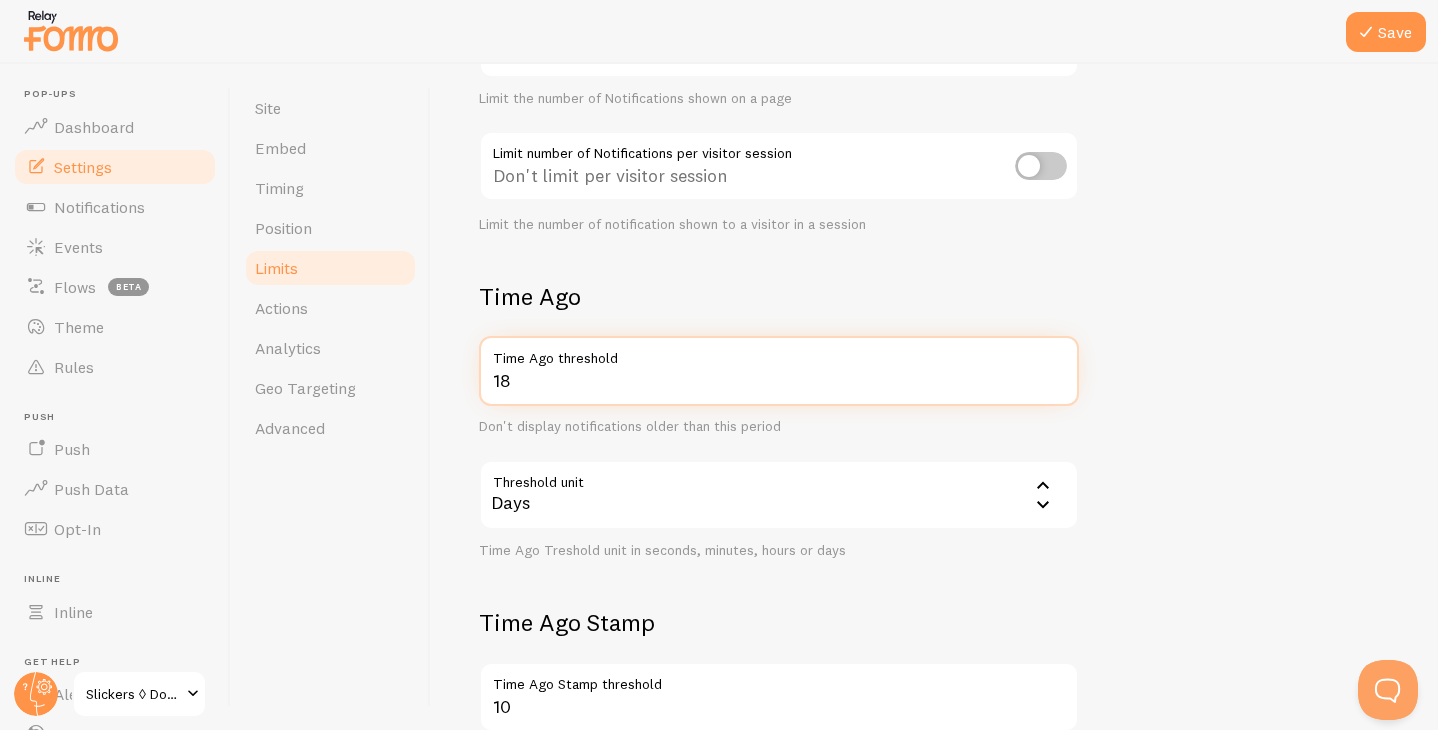 click on "18" at bounding box center (779, 371) 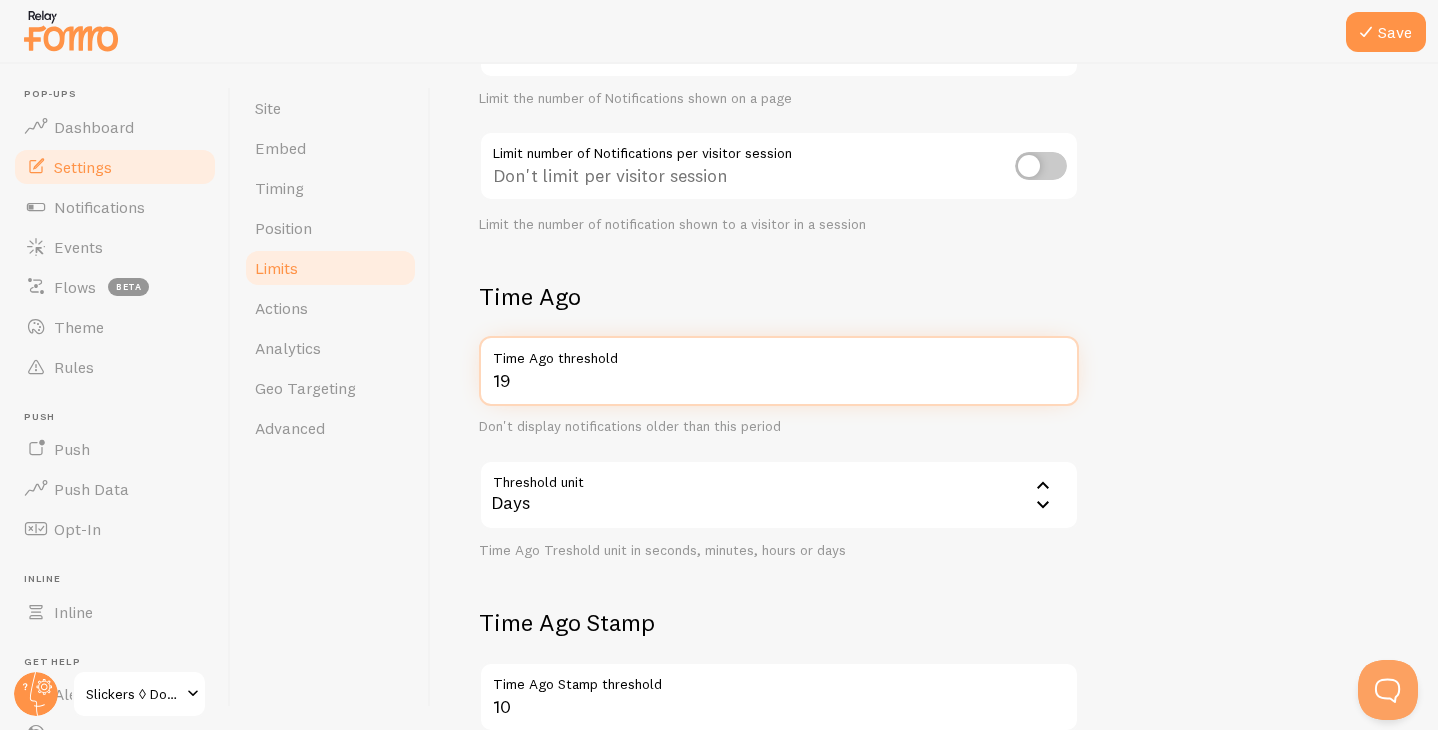click on "19" at bounding box center (779, 371) 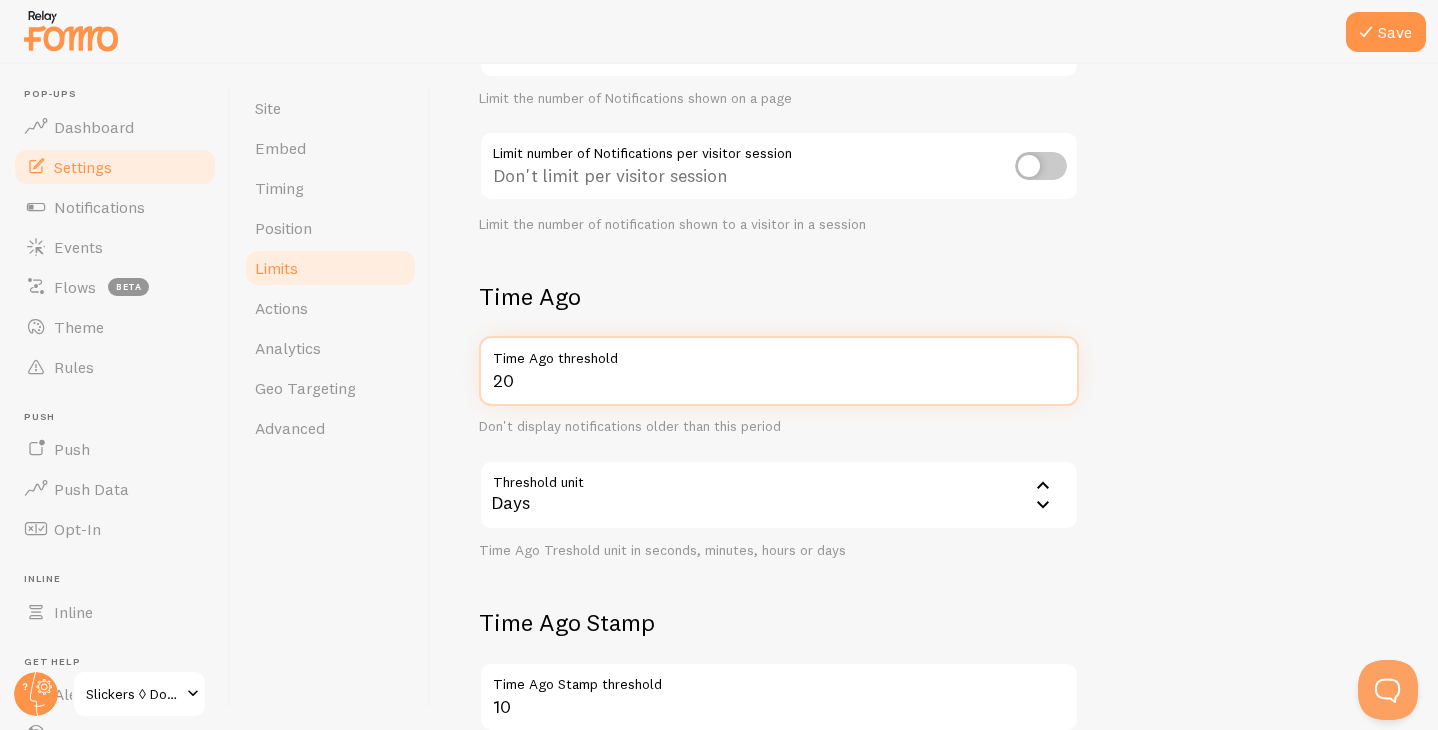 click on "20" at bounding box center [779, 371] 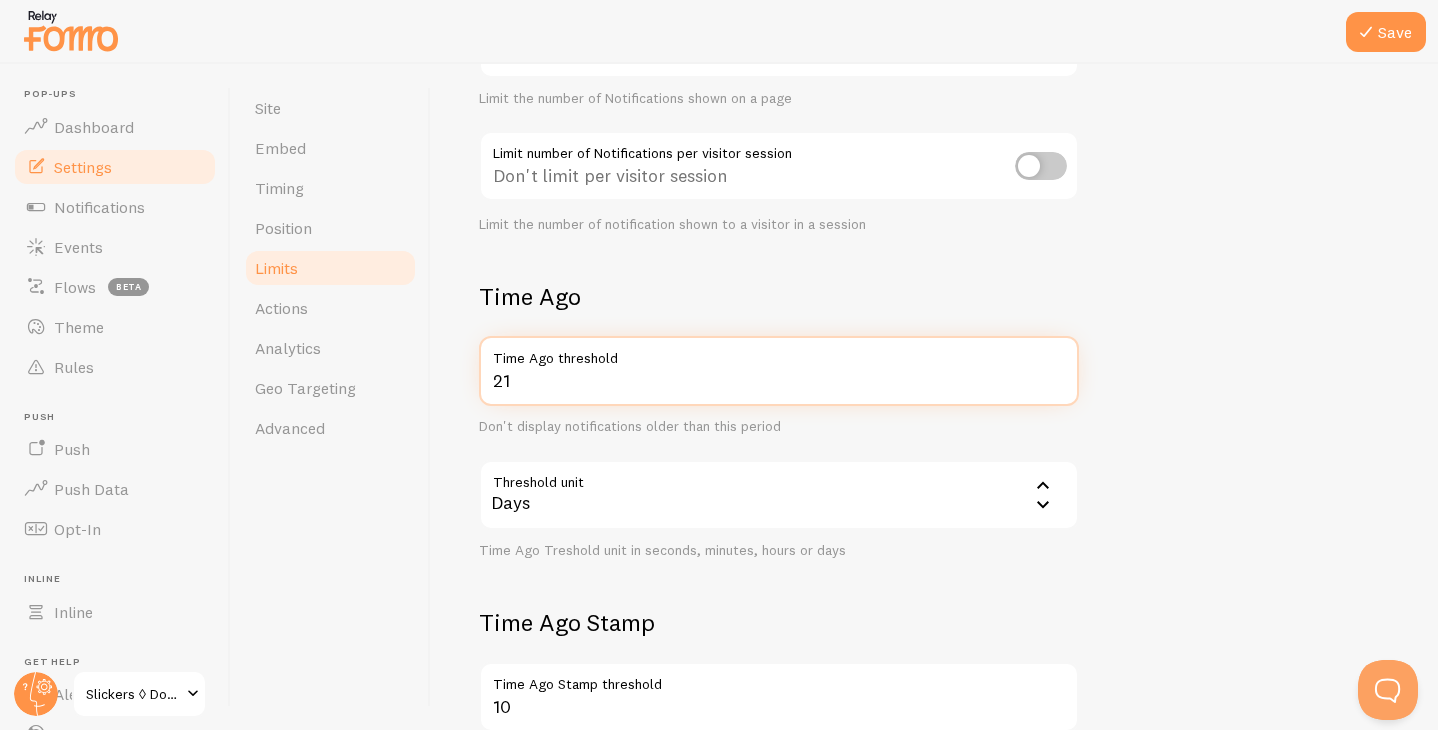 click on "21" at bounding box center (779, 371) 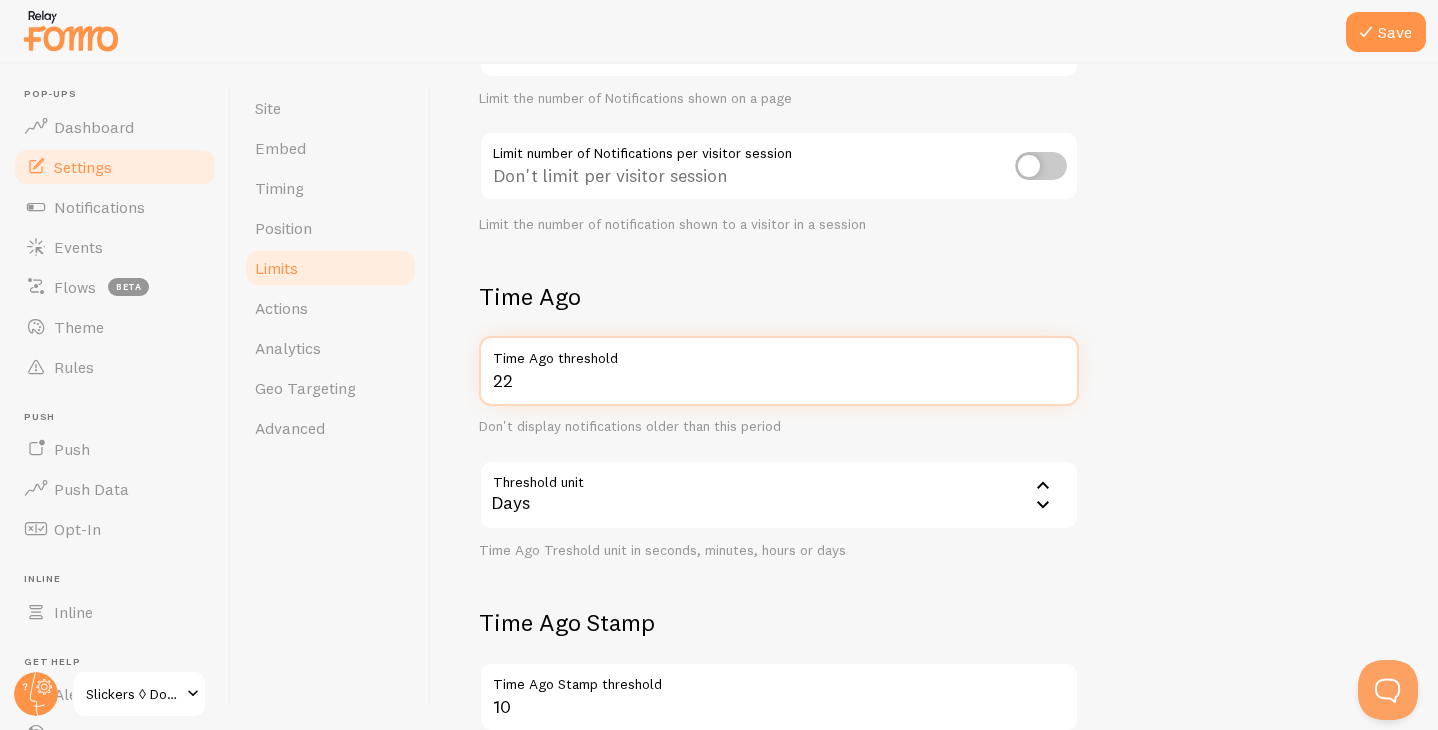 click on "22" at bounding box center [779, 371] 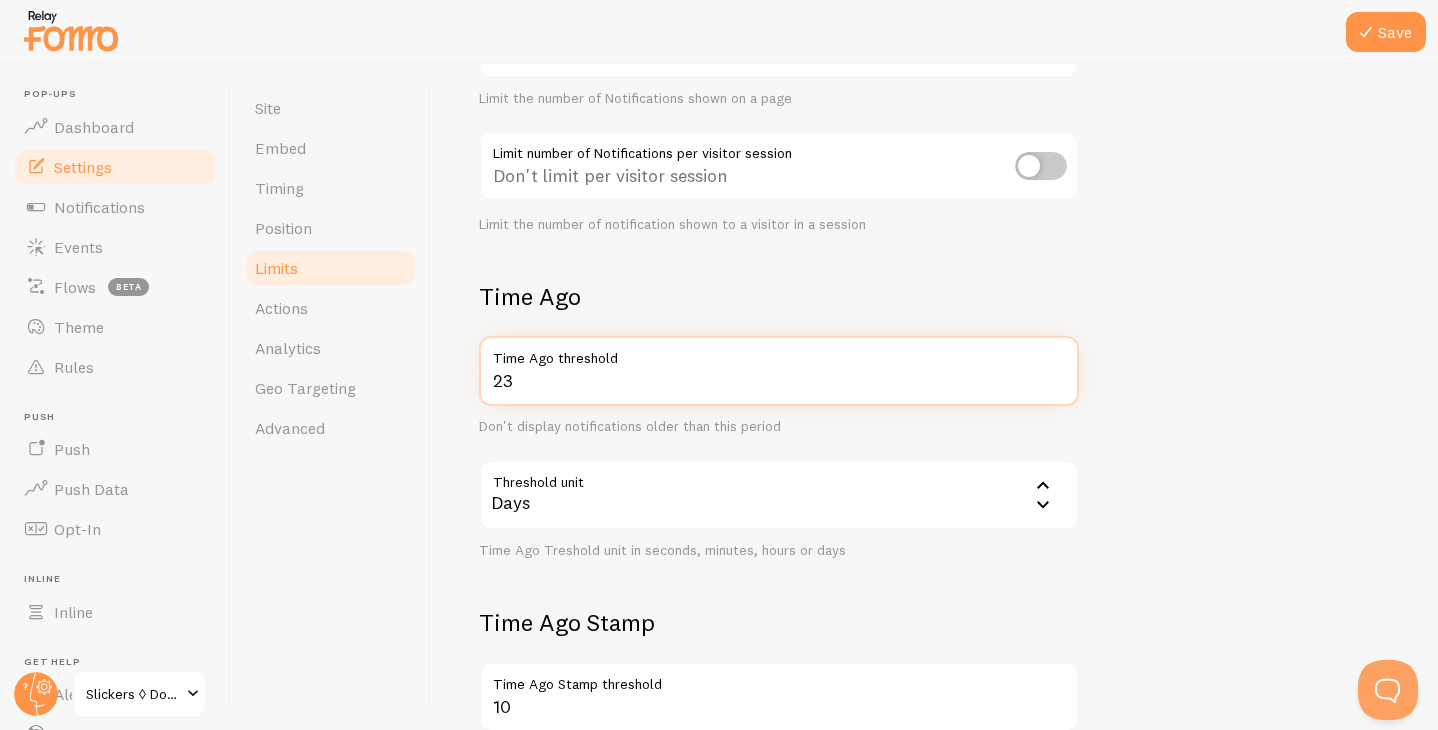 click on "23" at bounding box center [779, 371] 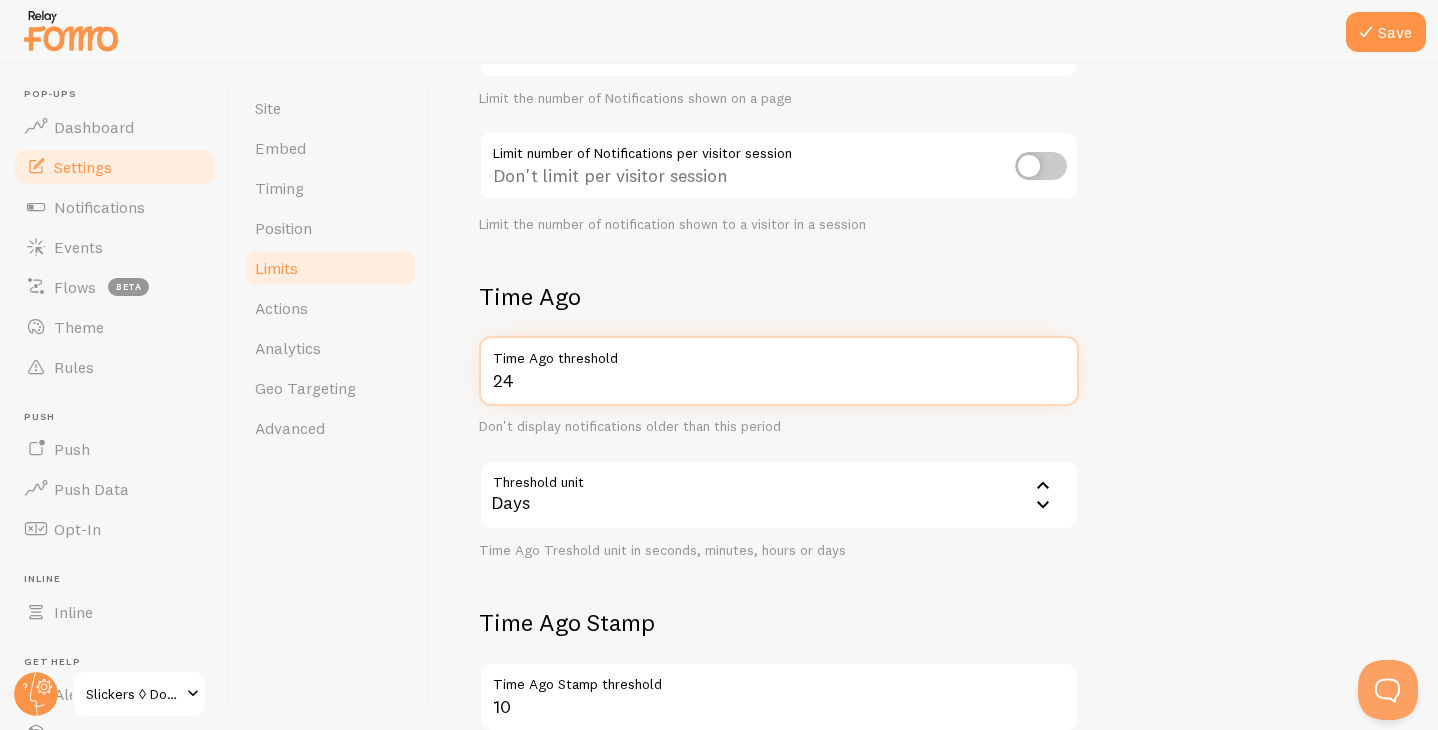 click on "24" at bounding box center (779, 371) 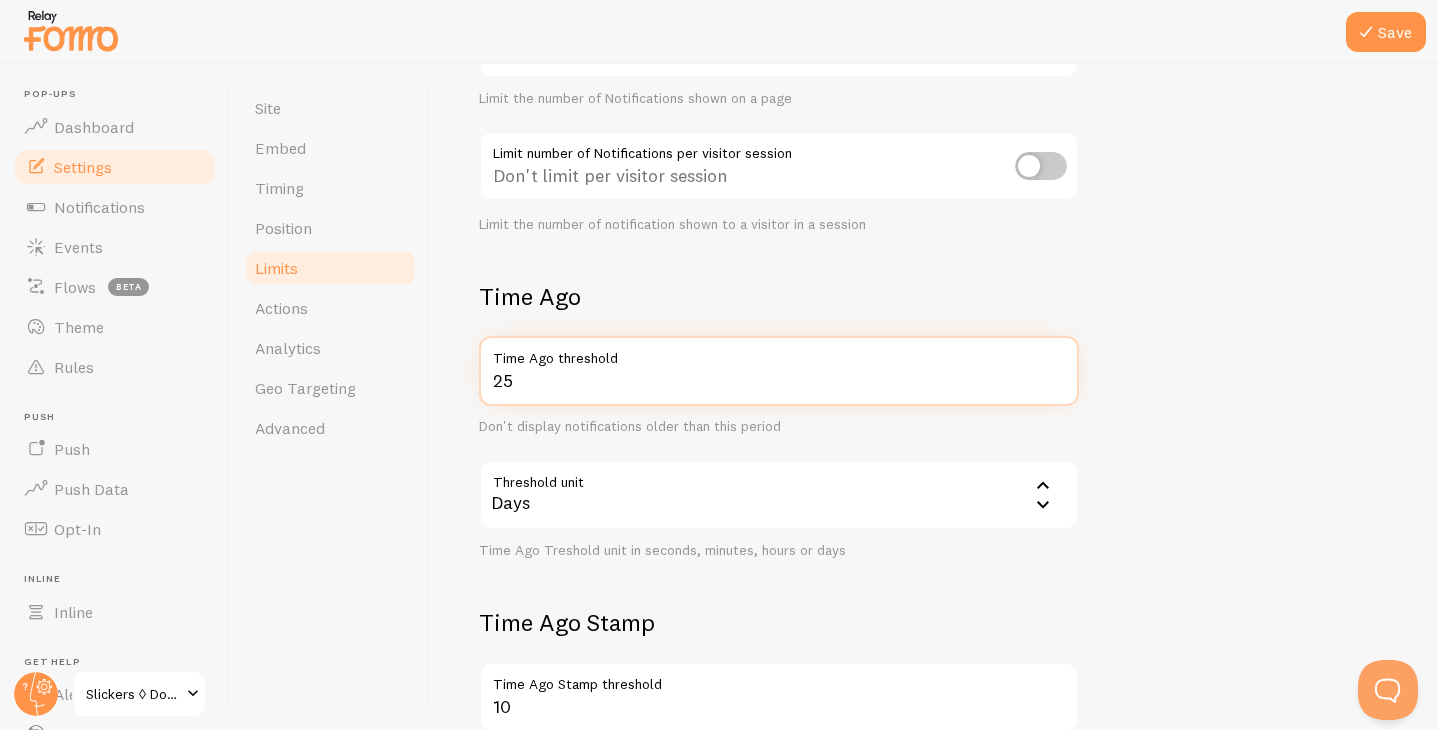 click on "25" at bounding box center (779, 371) 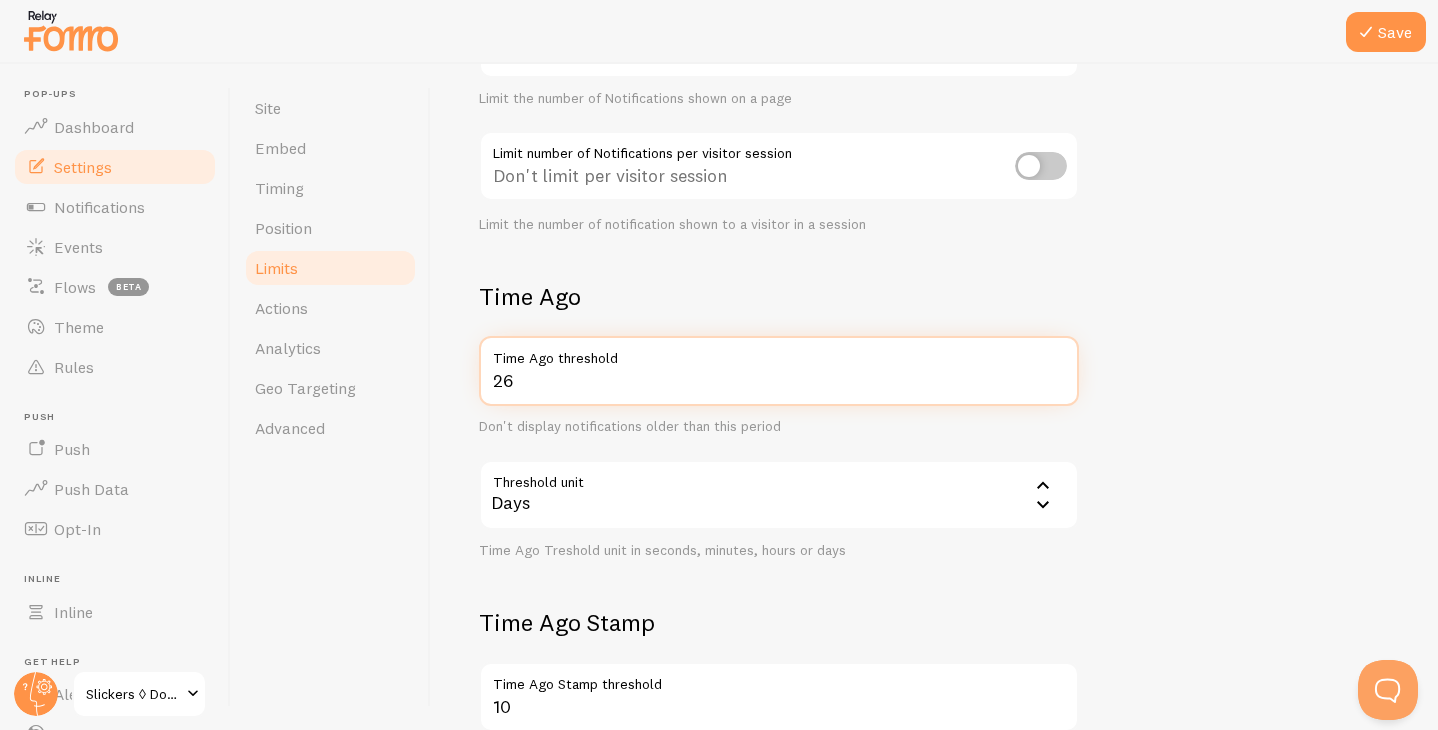 click on "26" at bounding box center [779, 371] 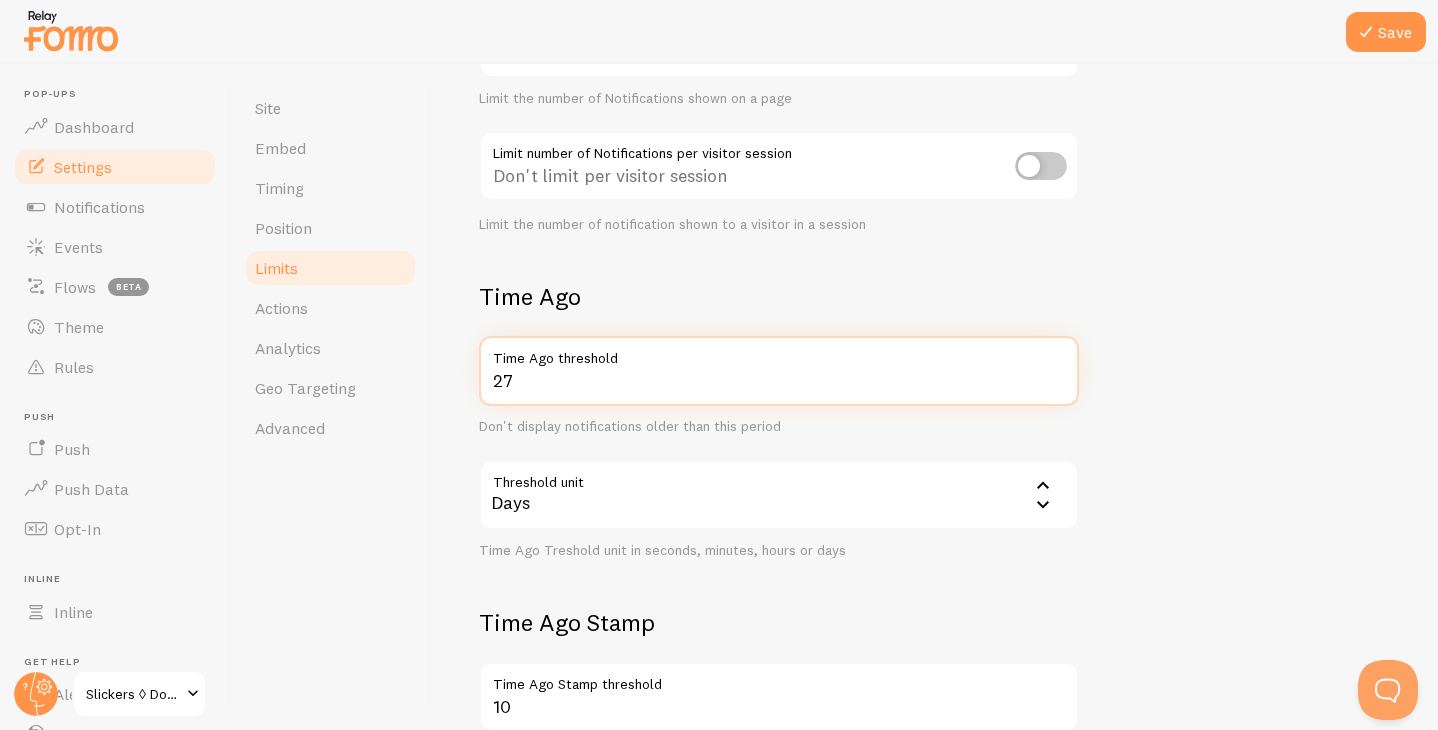 click on "27" at bounding box center [779, 371] 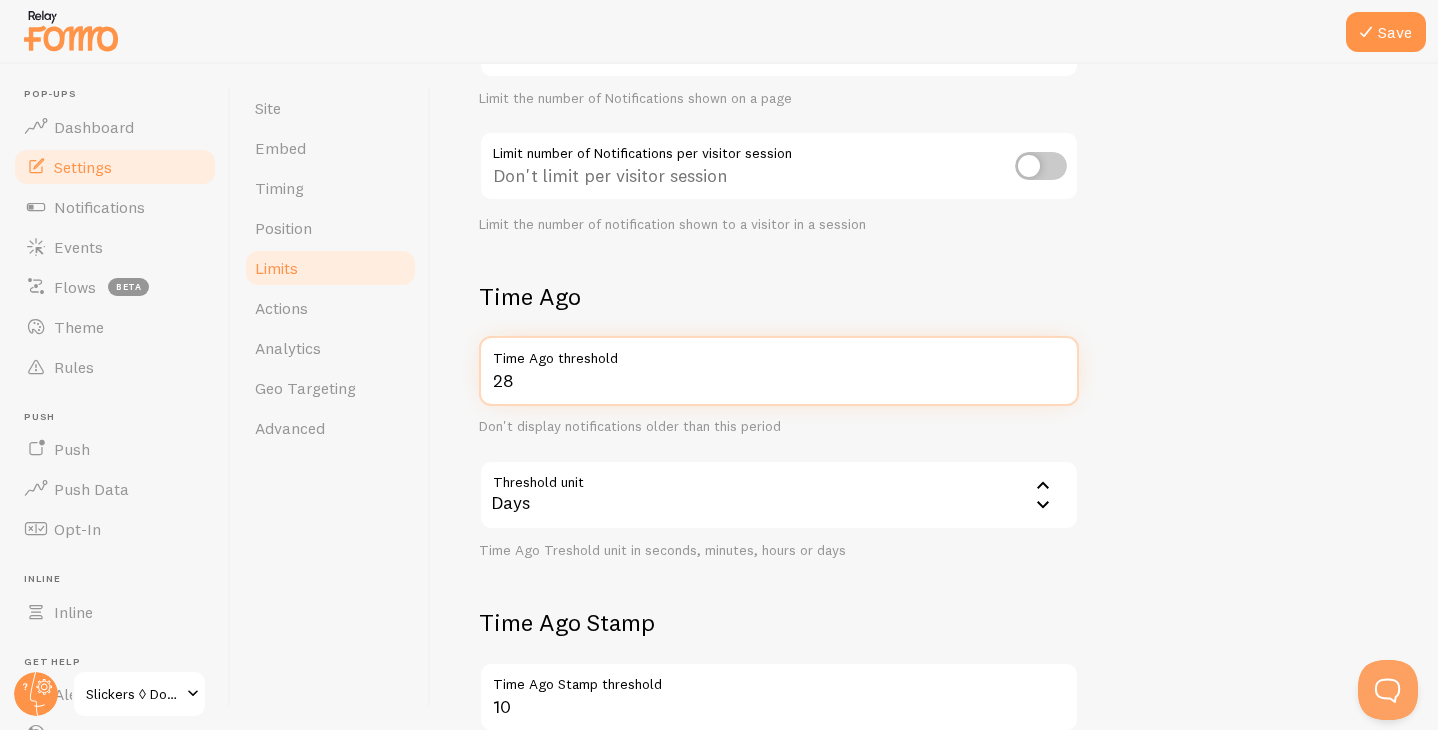 click on "28" at bounding box center [779, 371] 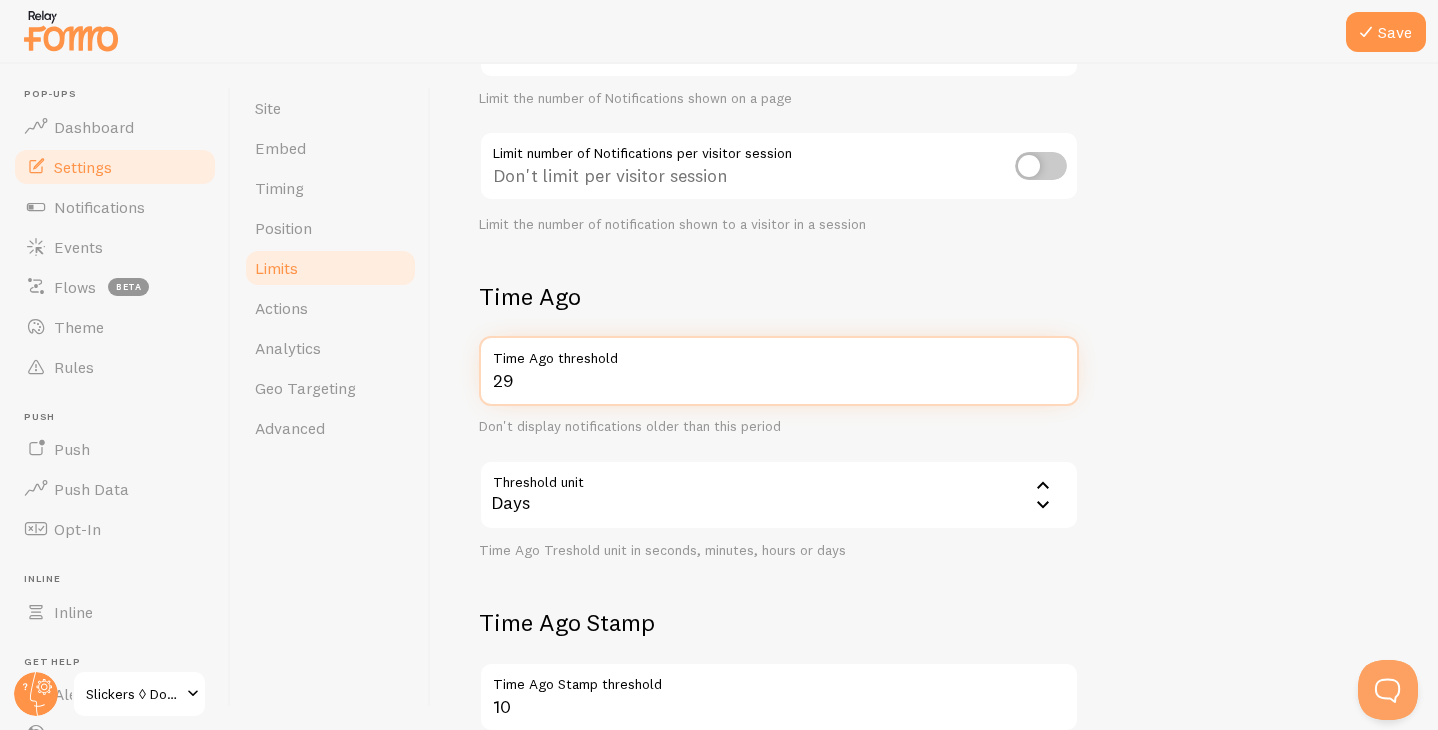 click on "29" at bounding box center (779, 371) 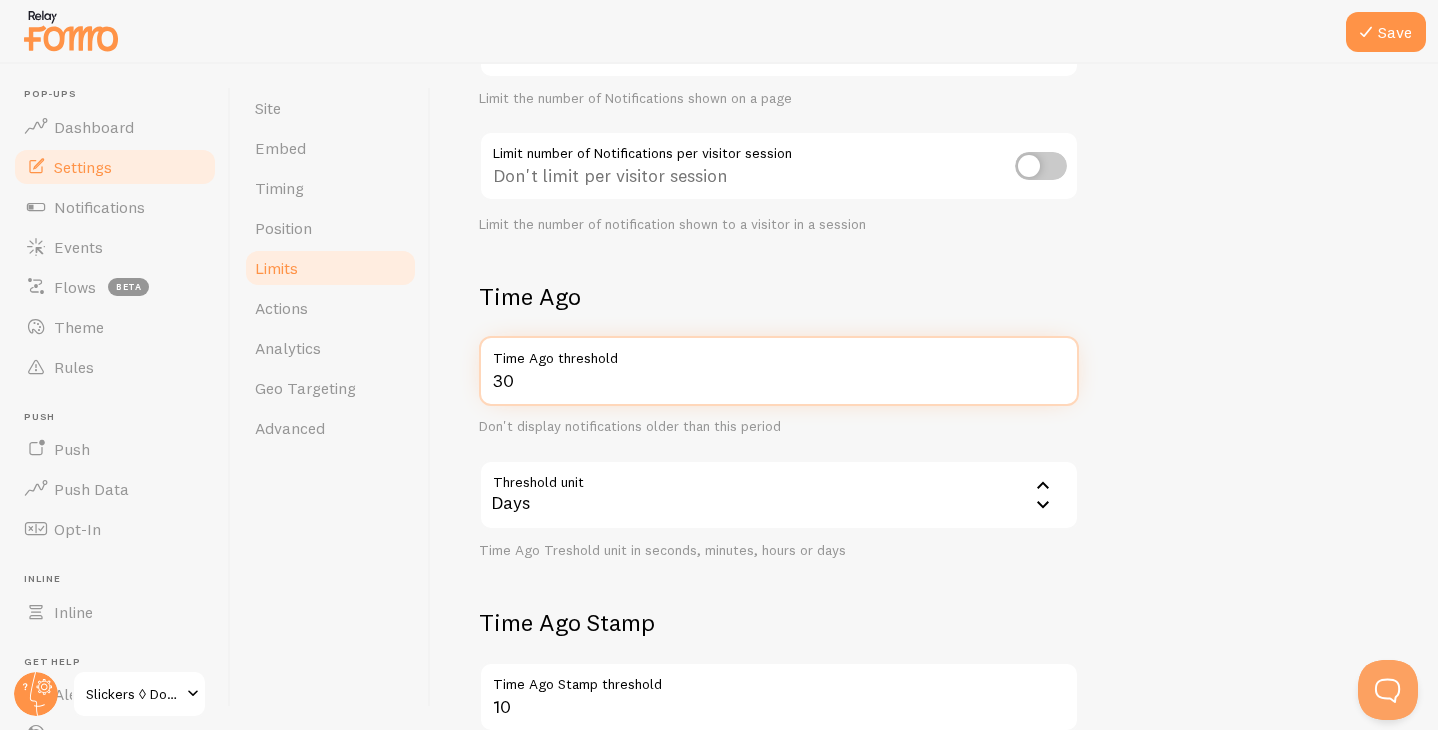 click on "30" at bounding box center [779, 371] 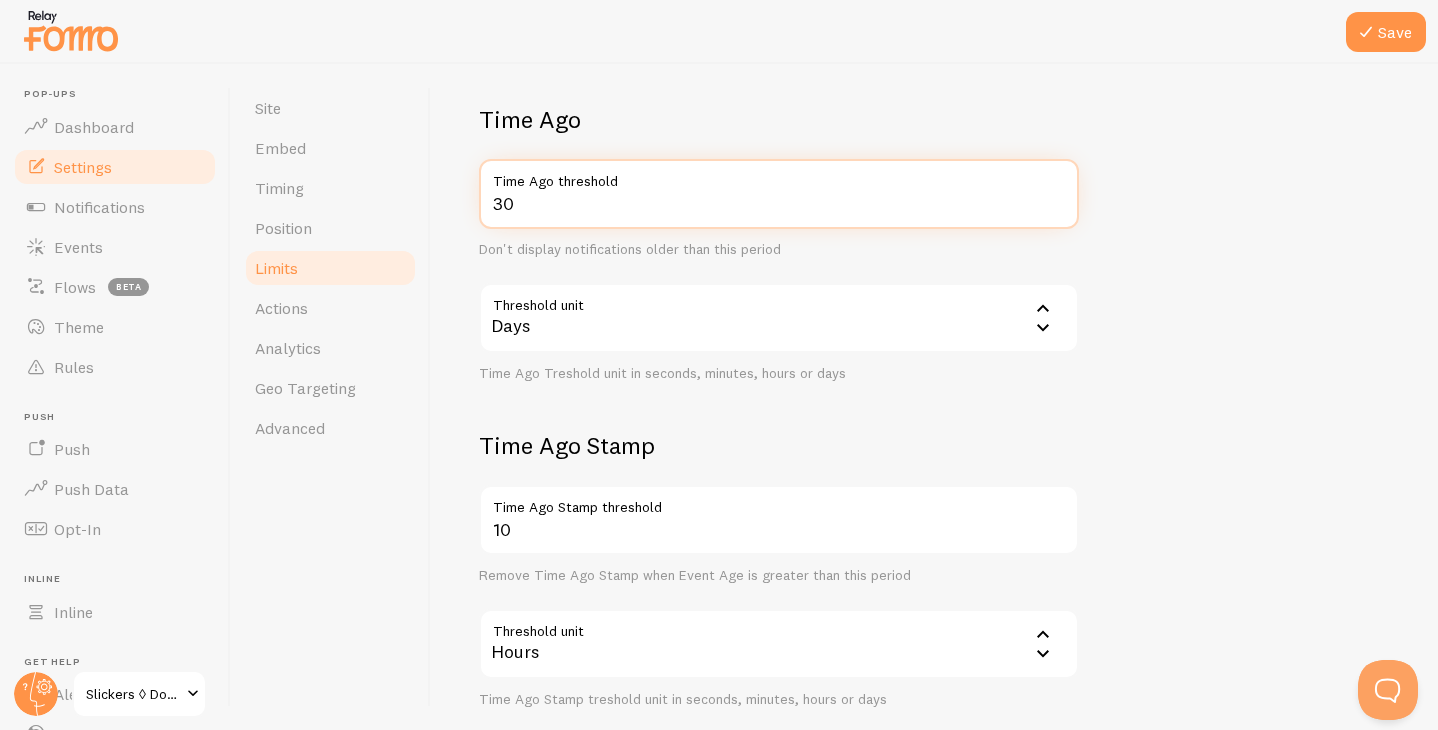 scroll, scrollTop: 455, scrollLeft: 0, axis: vertical 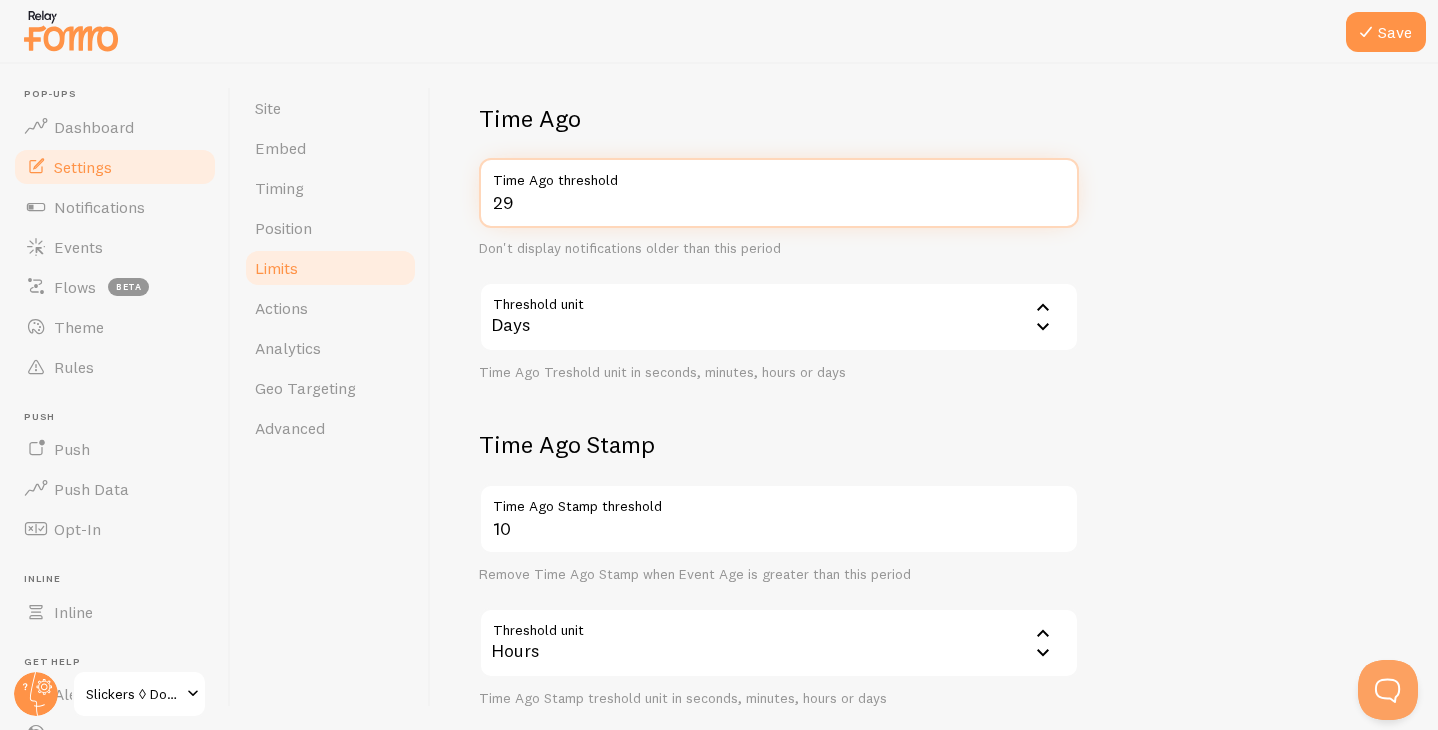 click on "29" at bounding box center [779, 193] 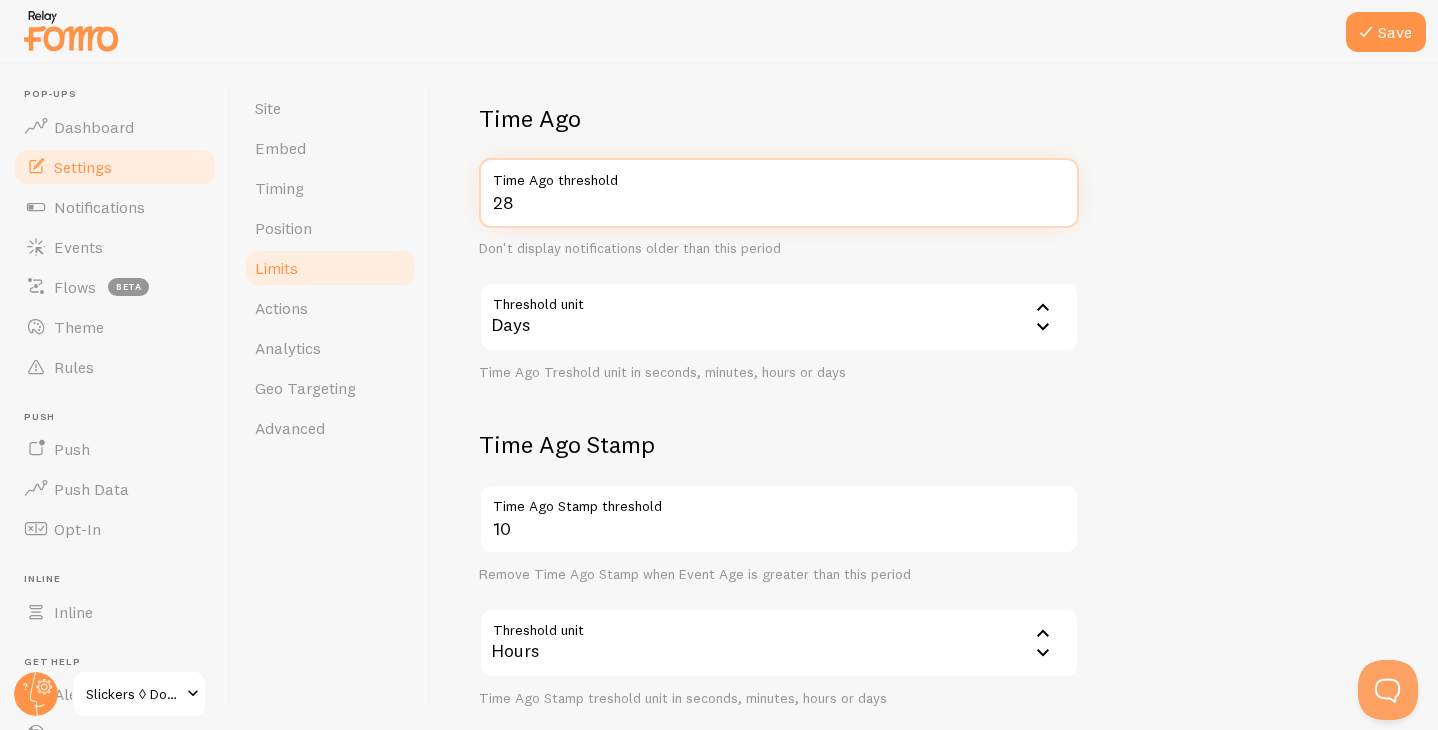 click on "28" at bounding box center [779, 193] 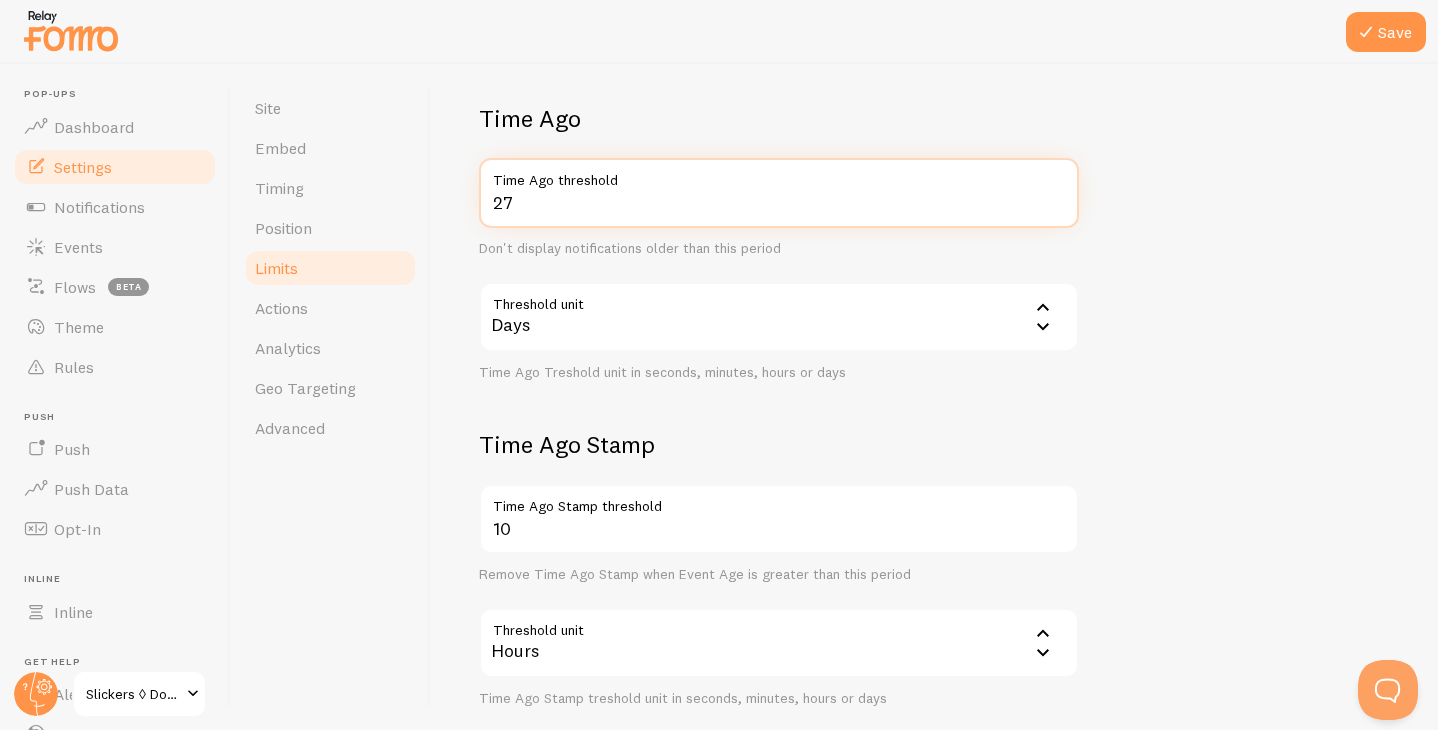 click on "27" at bounding box center [779, 193] 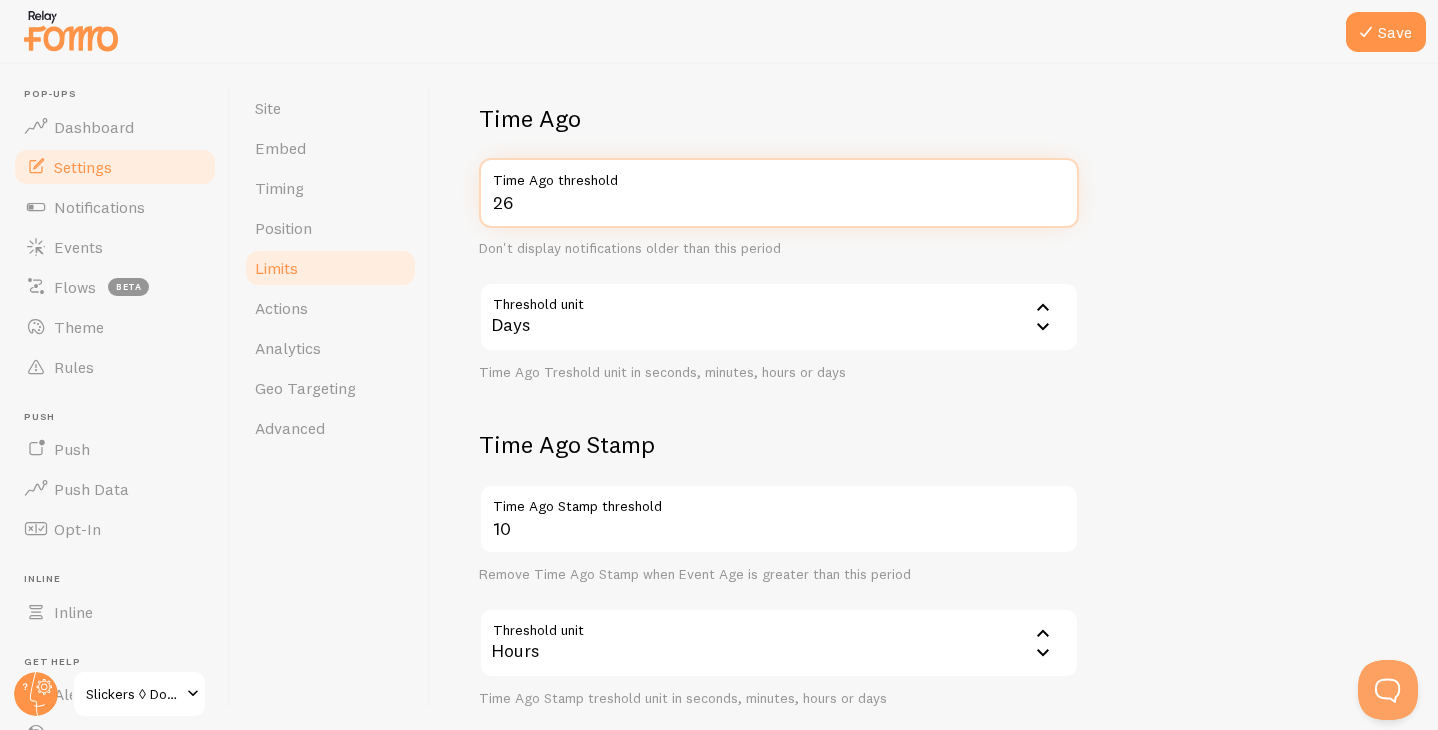 click on "26" at bounding box center (779, 193) 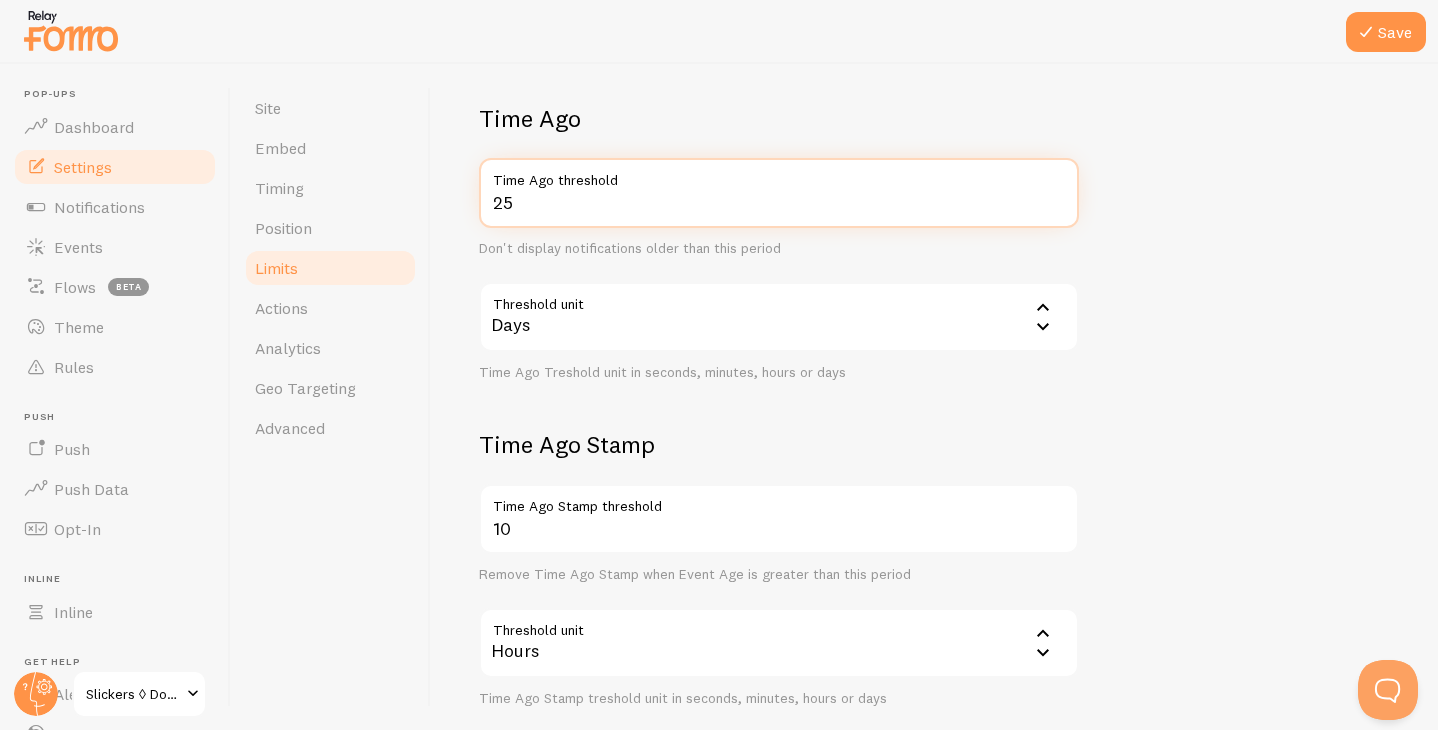 click on "25" at bounding box center [779, 193] 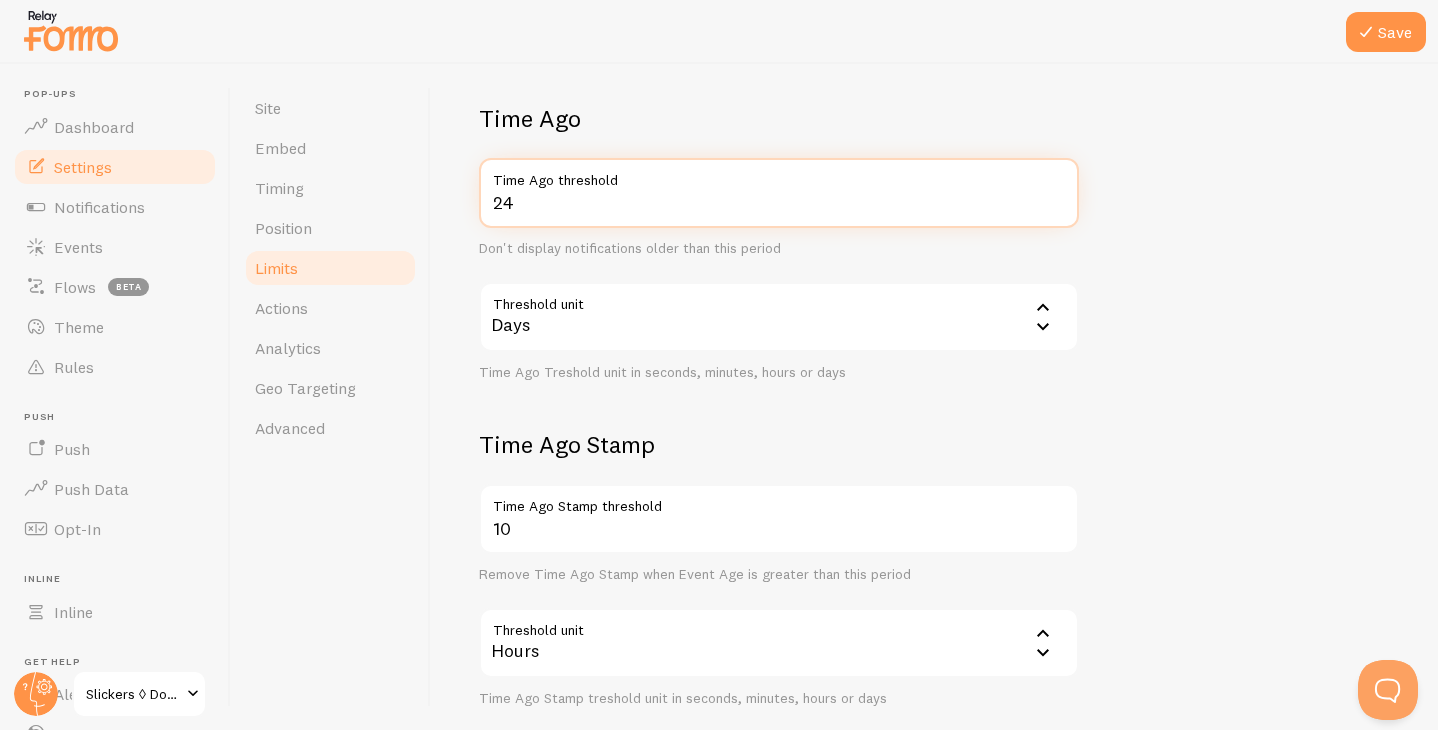 click on "24" at bounding box center [779, 193] 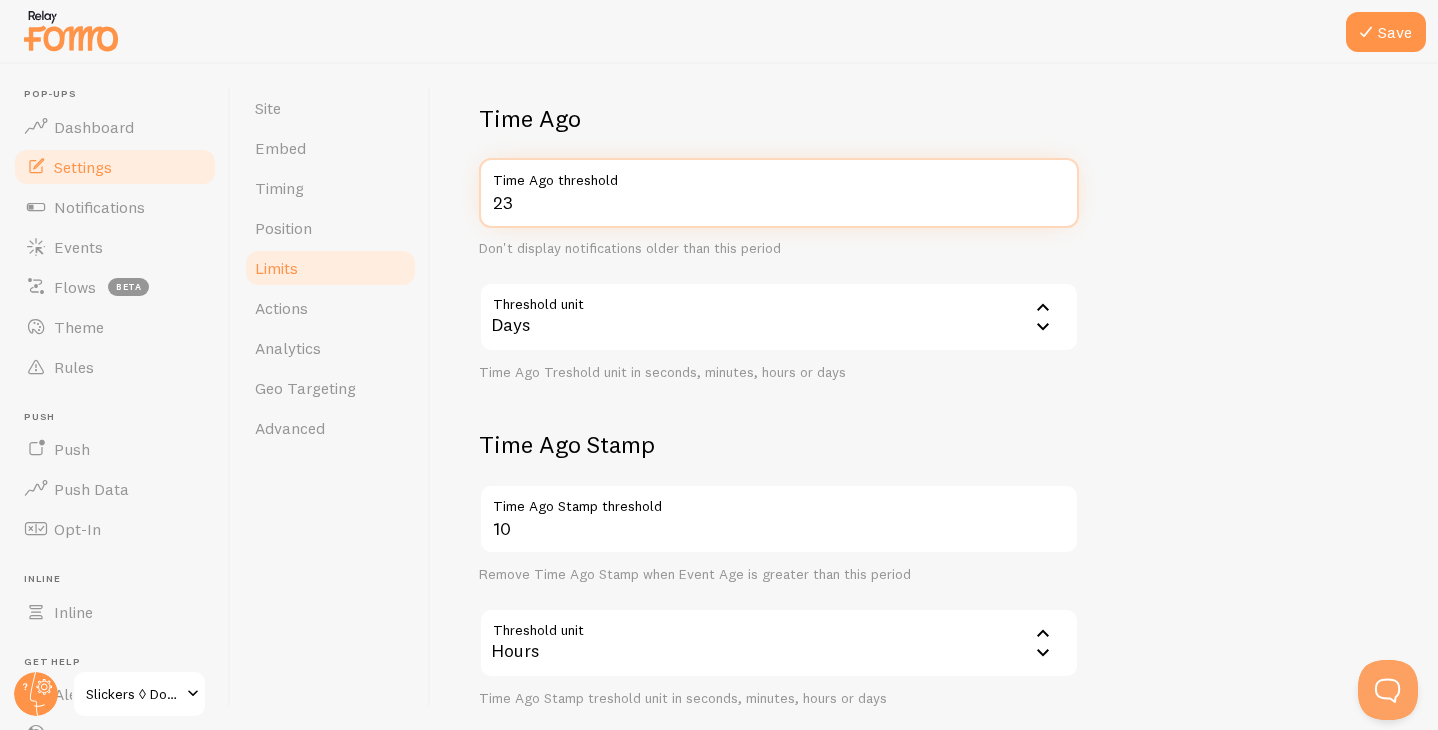 click on "23" at bounding box center [779, 193] 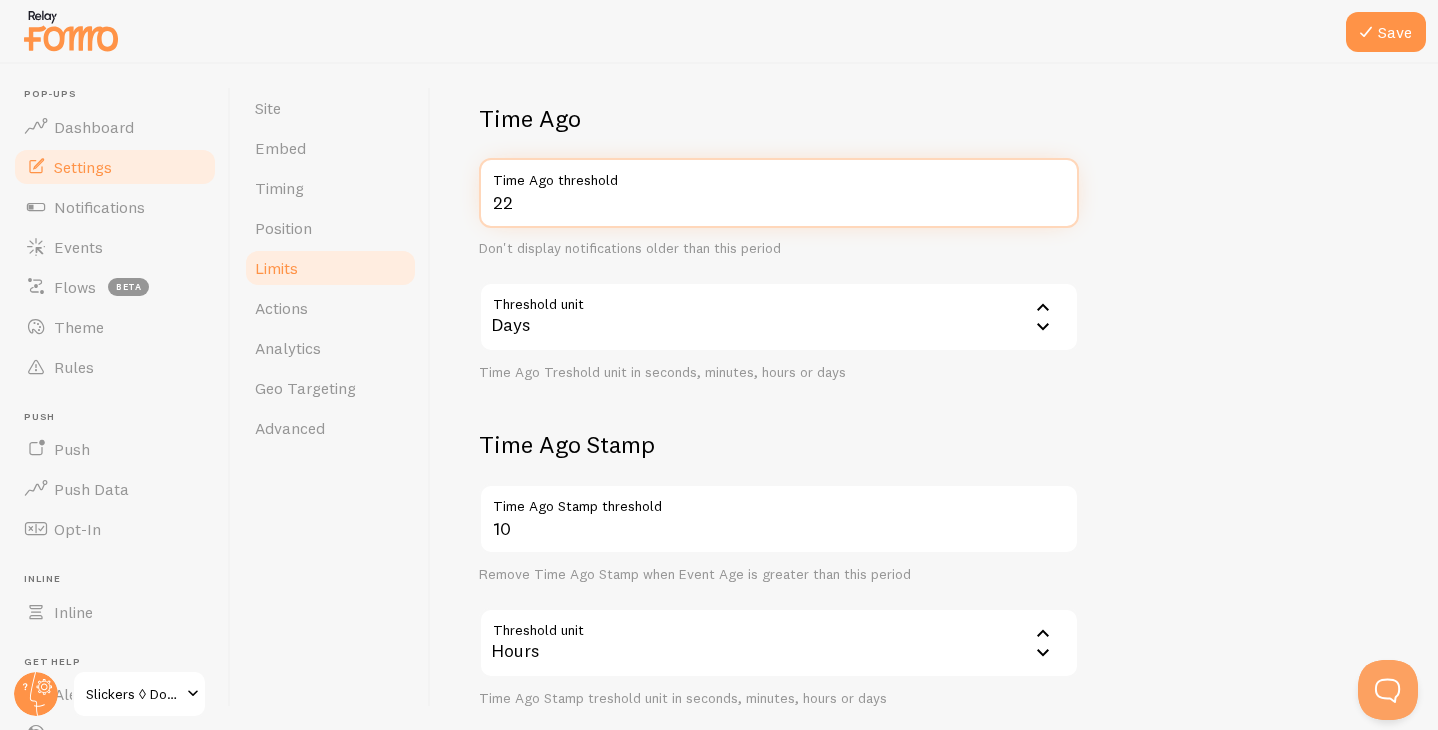 click on "22" at bounding box center (779, 193) 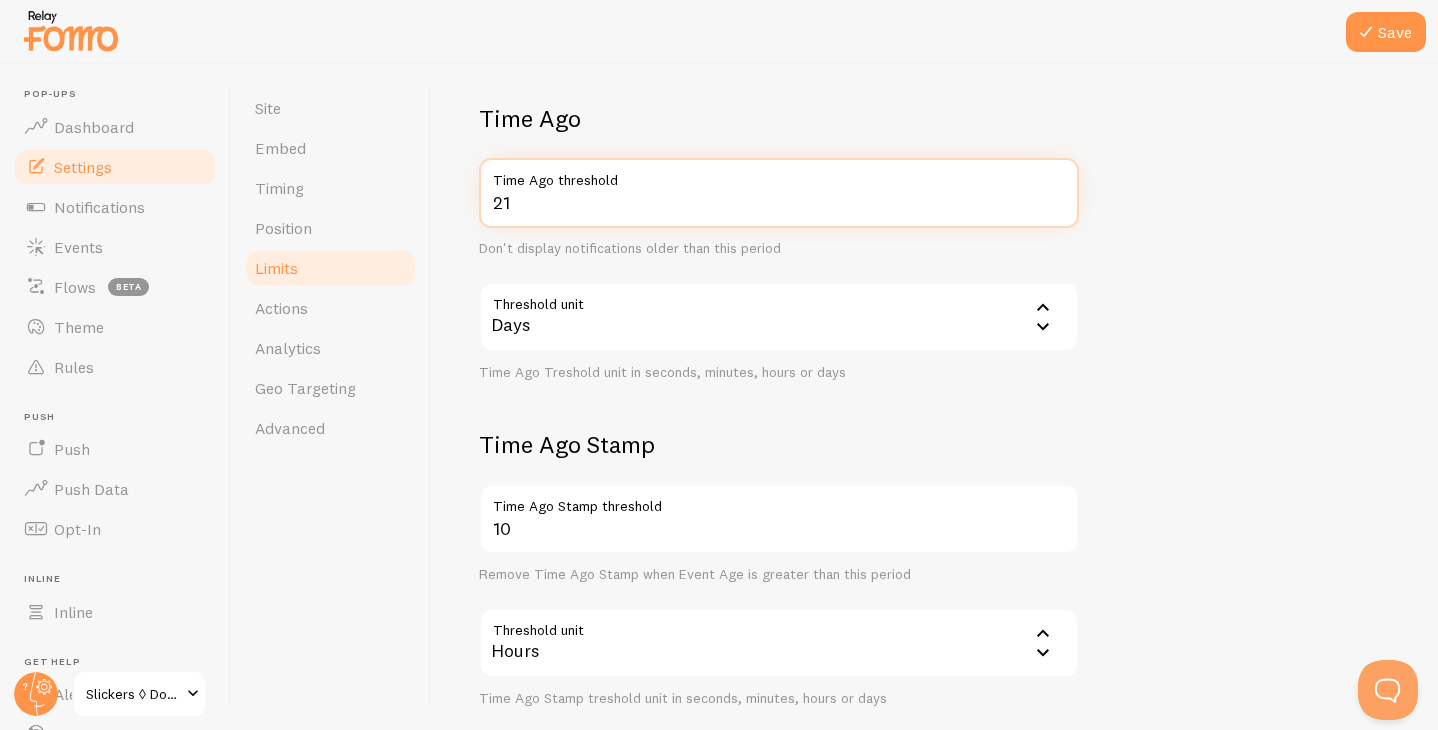 click on "21" at bounding box center [779, 193] 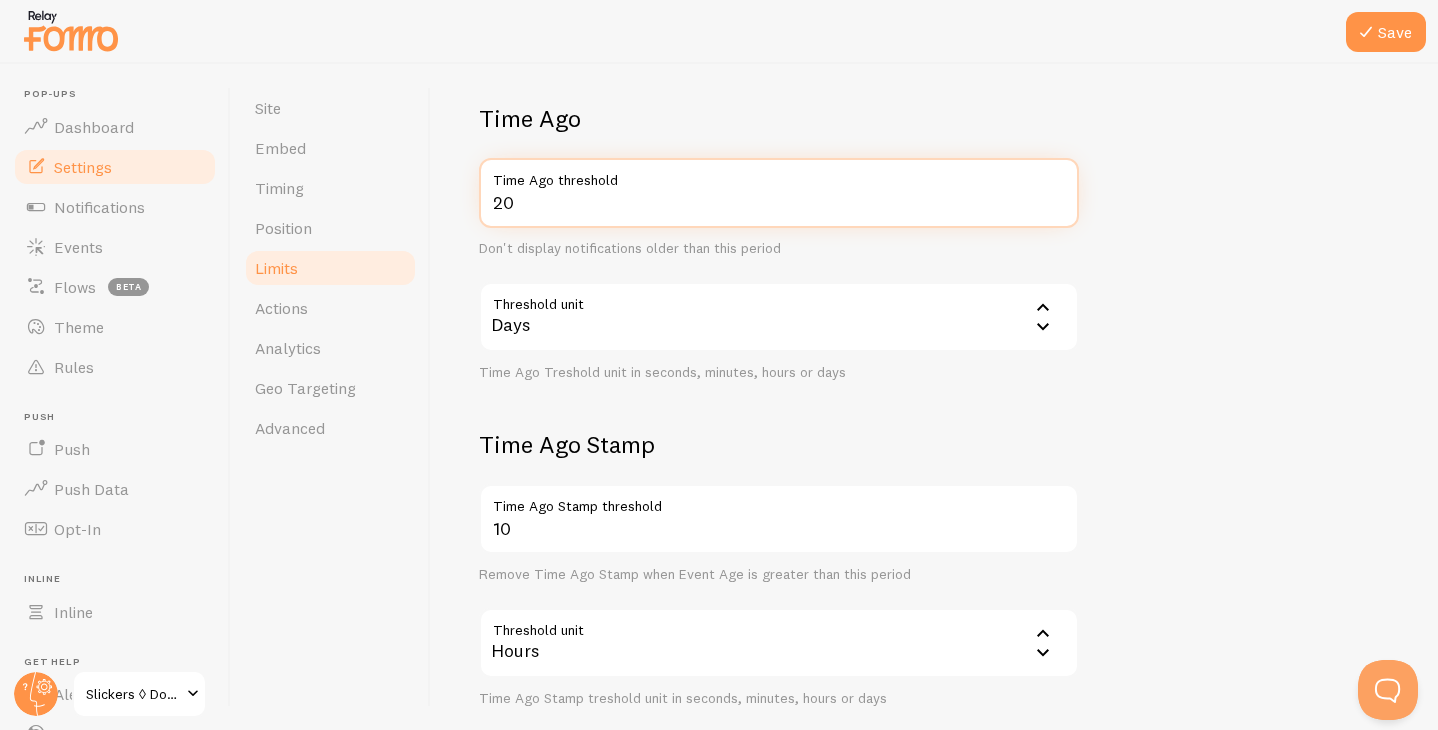 click on "20" at bounding box center [779, 193] 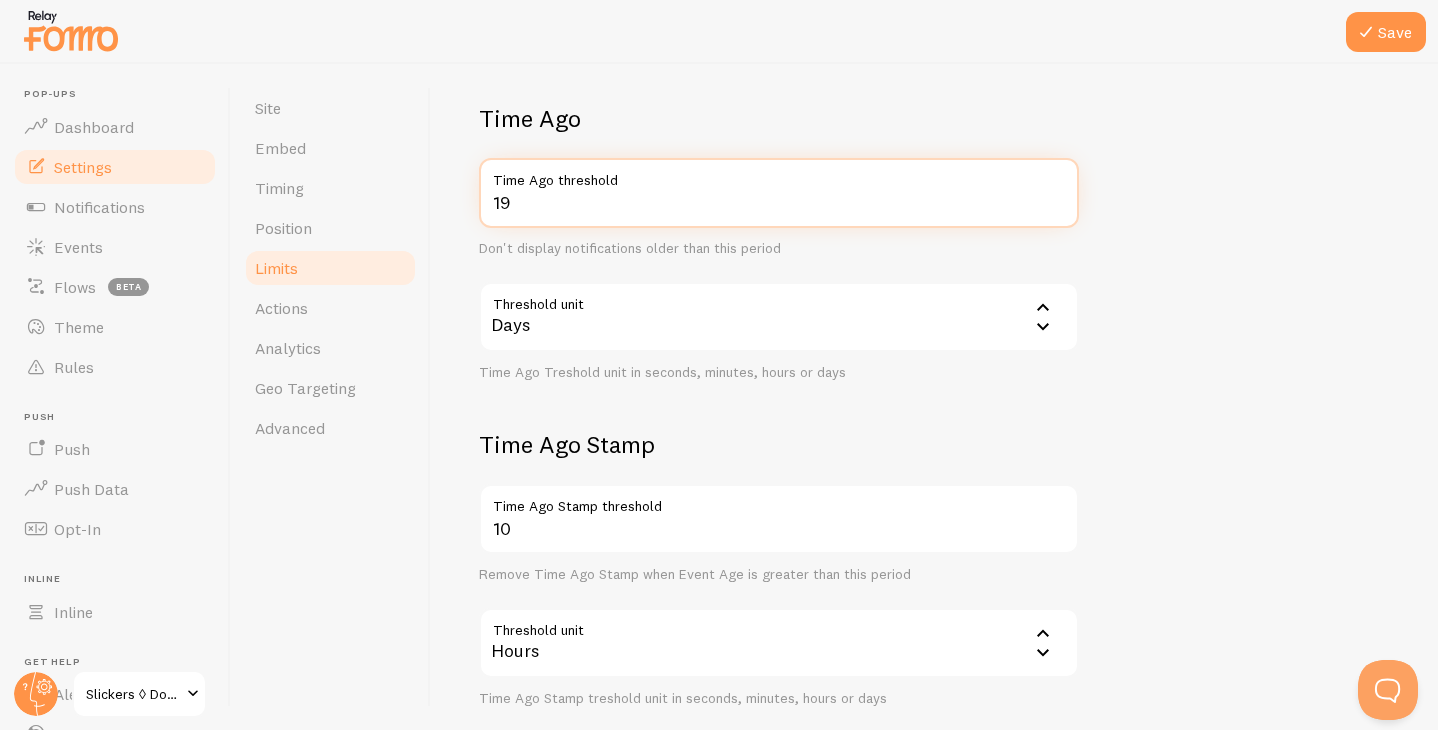 click on "19" at bounding box center [779, 193] 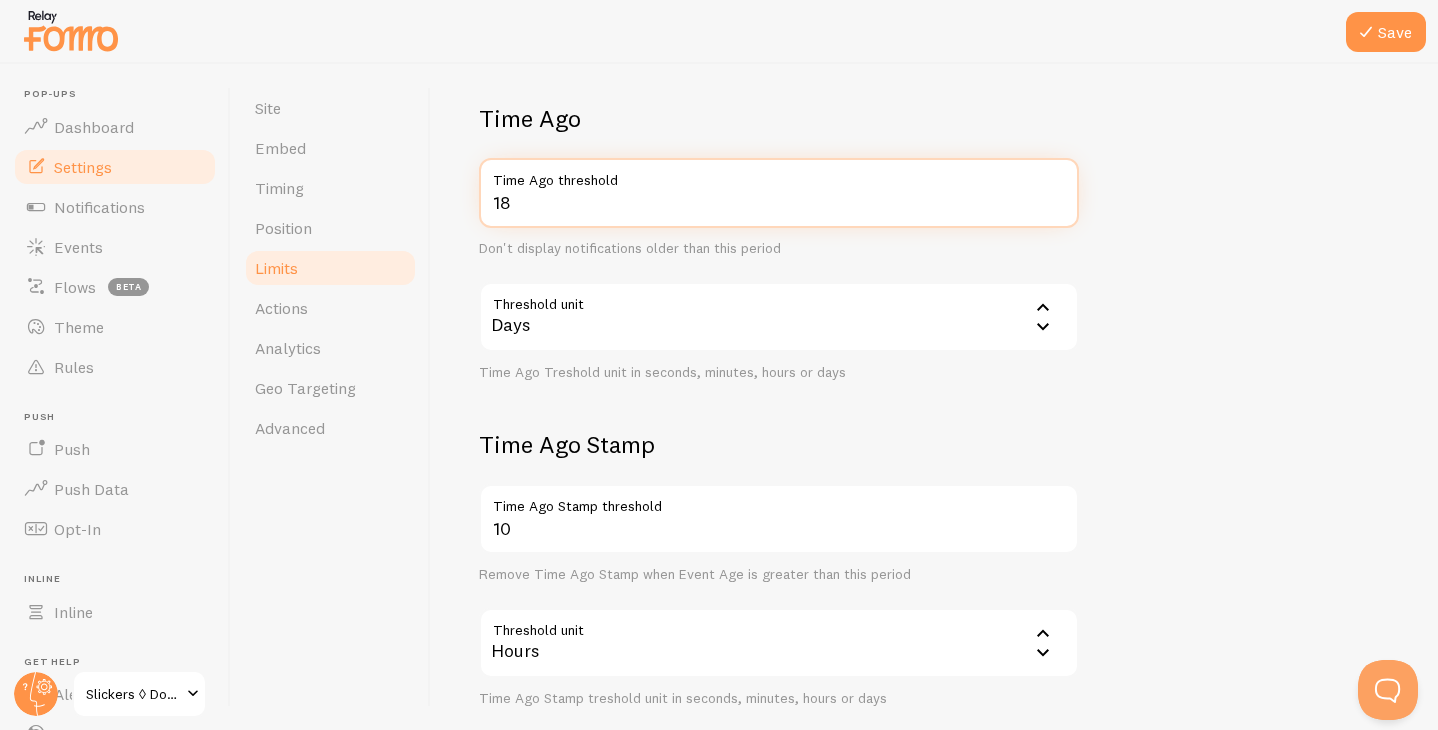 click on "18" at bounding box center (779, 193) 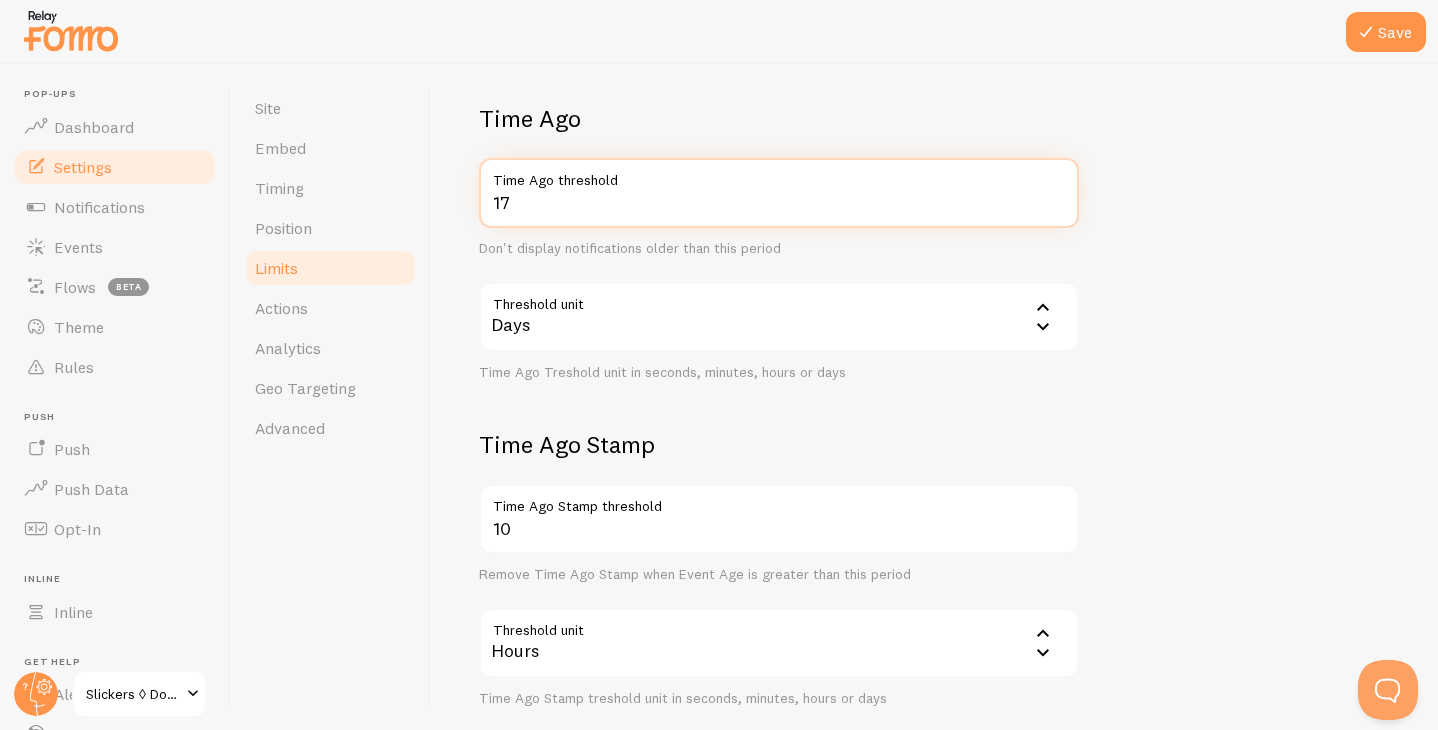 click on "17" at bounding box center [779, 193] 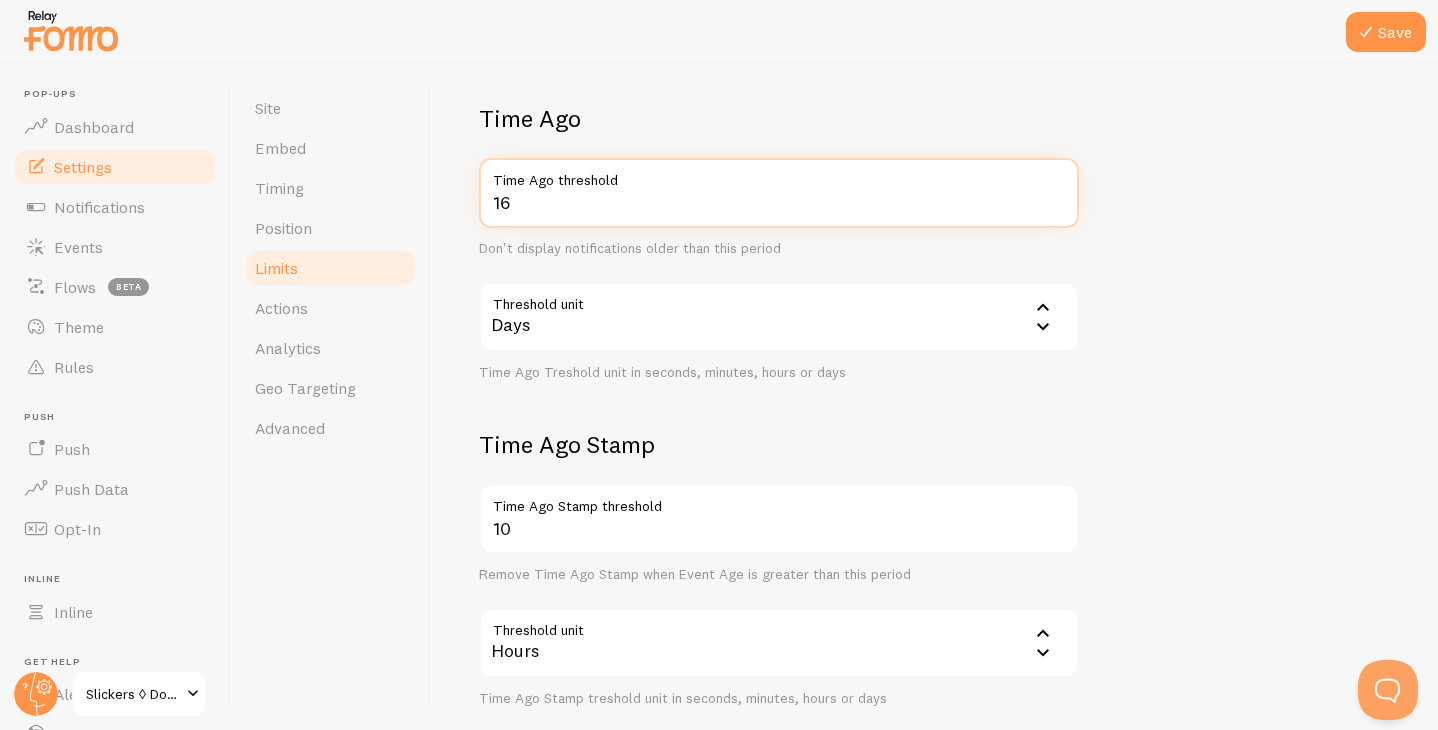 click on "16" at bounding box center (779, 193) 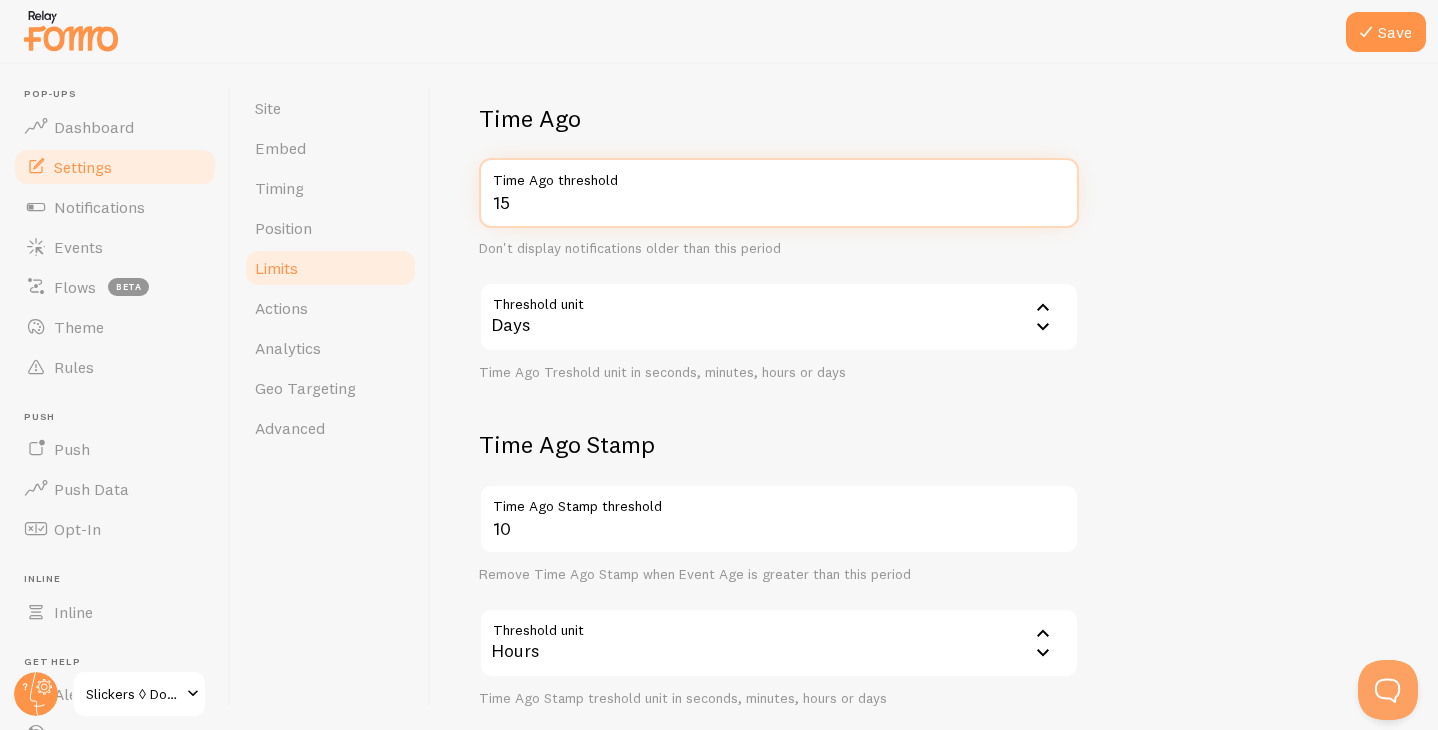 click on "15" at bounding box center (779, 193) 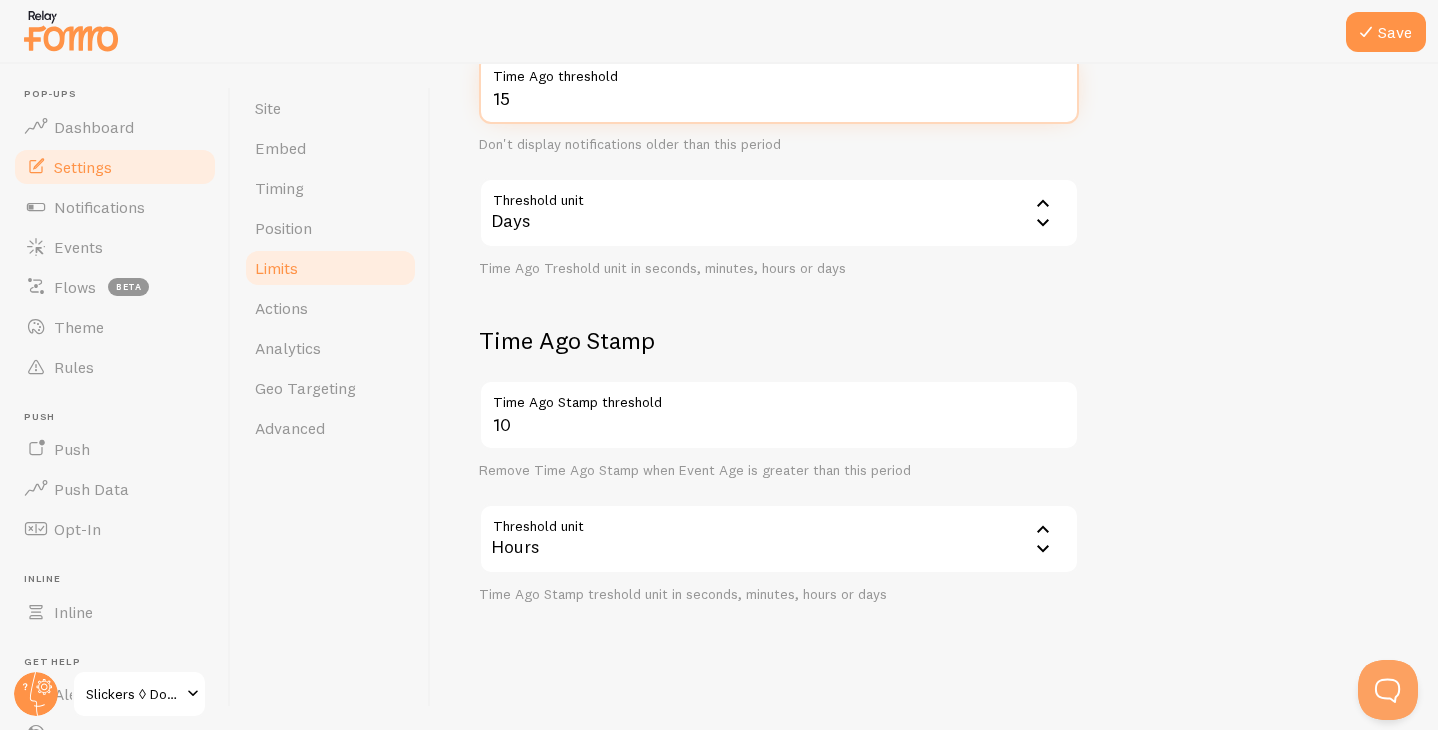 scroll, scrollTop: 558, scrollLeft: 0, axis: vertical 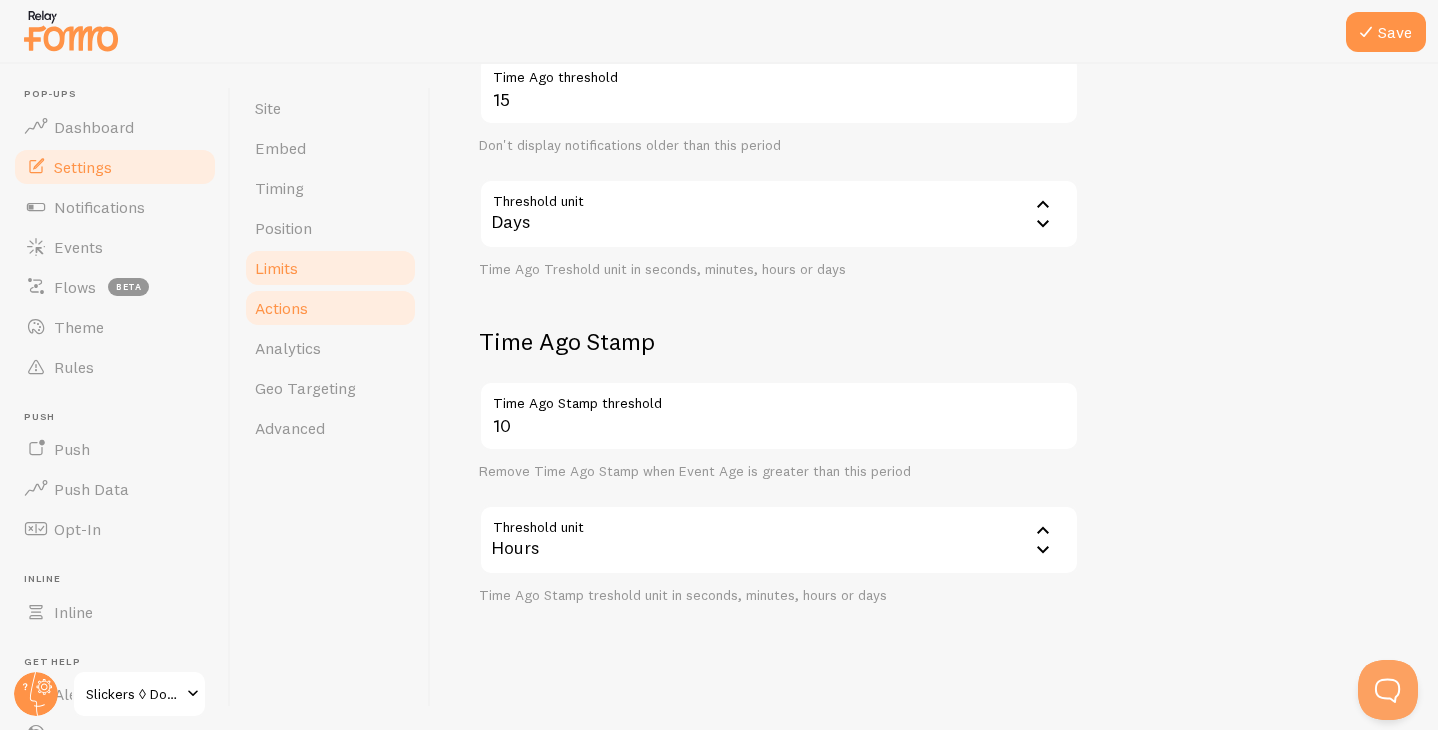 click on "Actions" at bounding box center (281, 308) 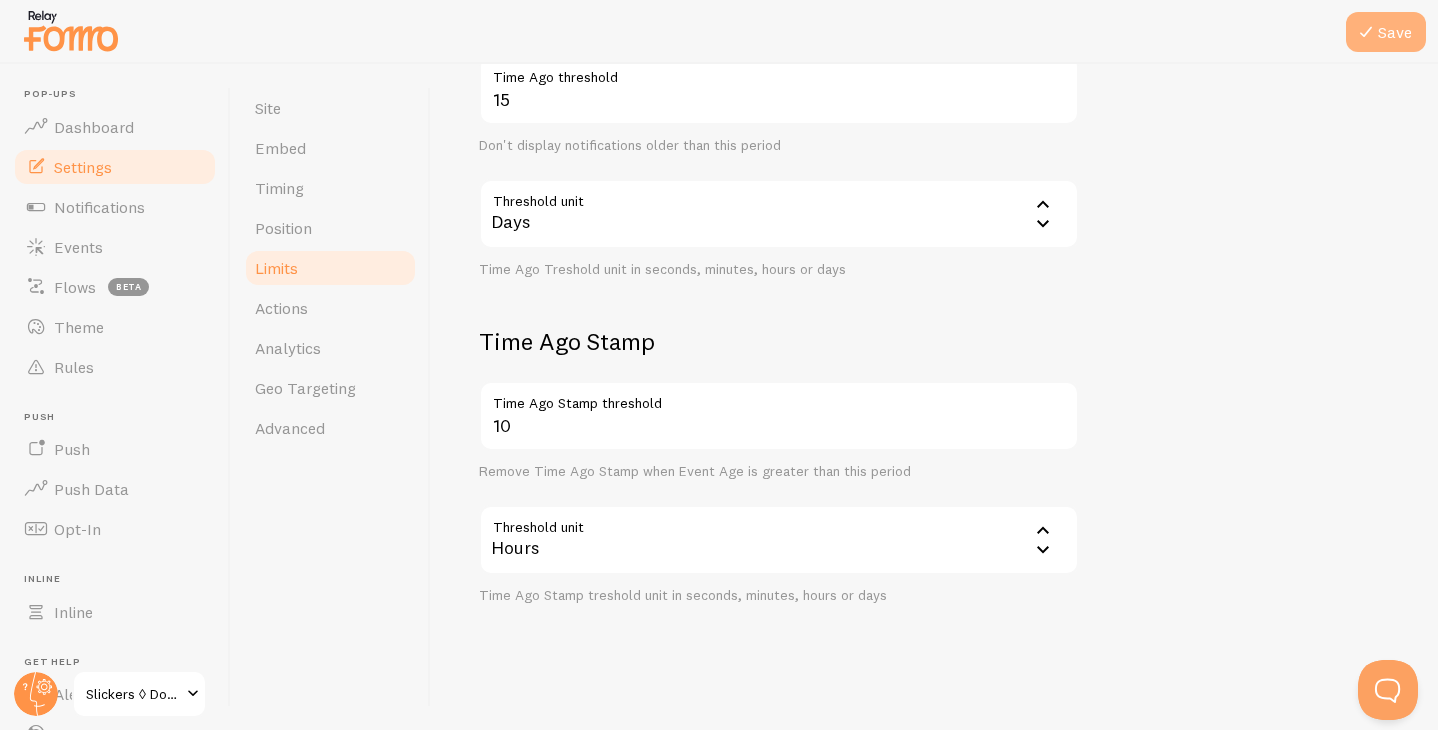 click at bounding box center [1366, 32] 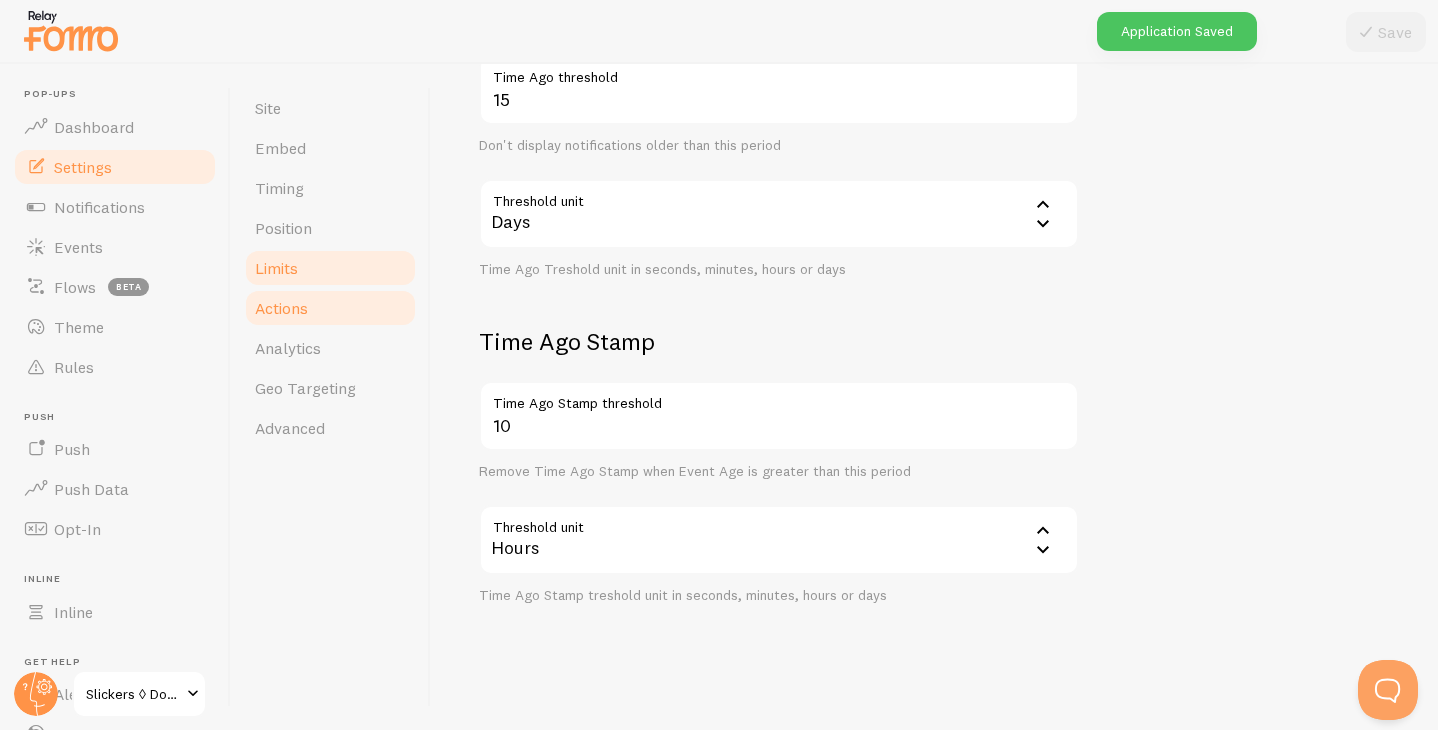 click on "Actions" at bounding box center [281, 308] 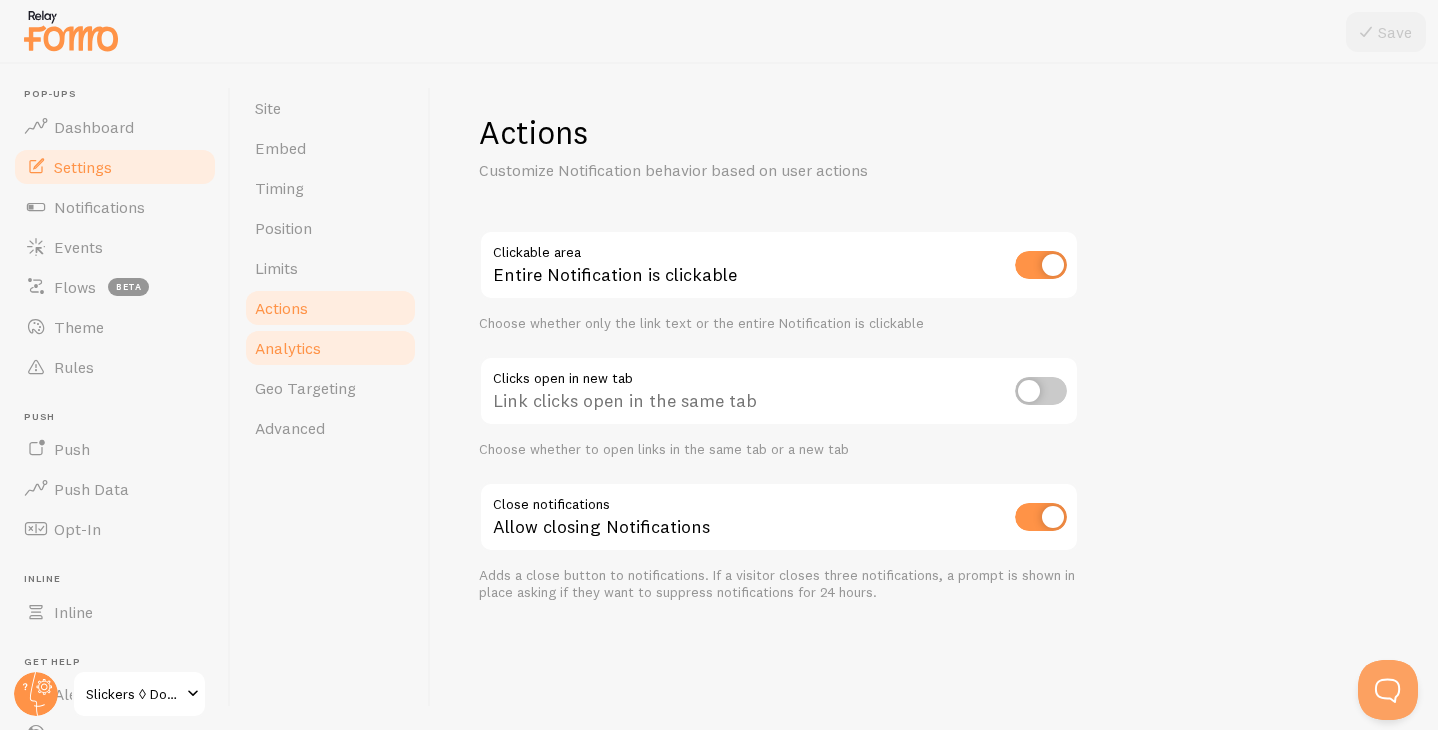 click on "Analytics" at bounding box center [288, 348] 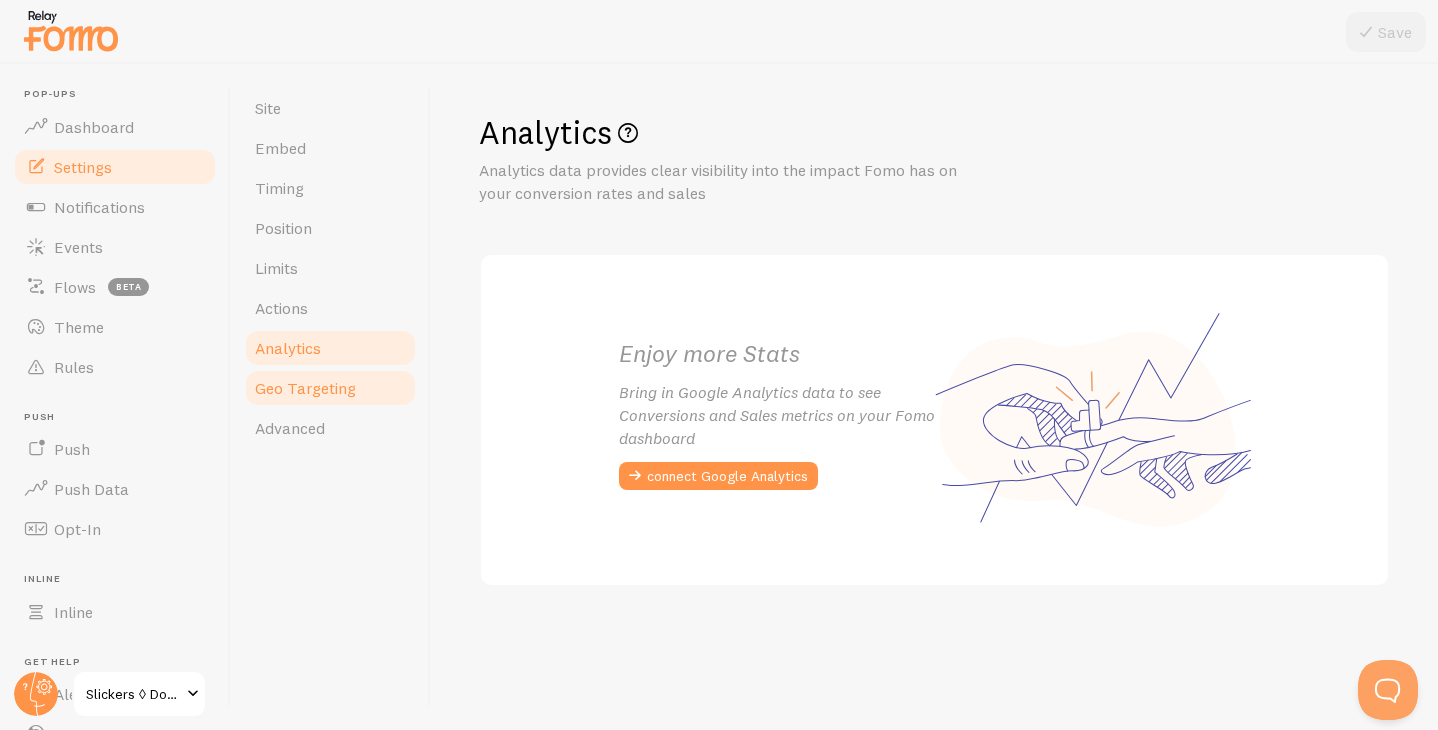 click on "Geo Targeting" at bounding box center [305, 388] 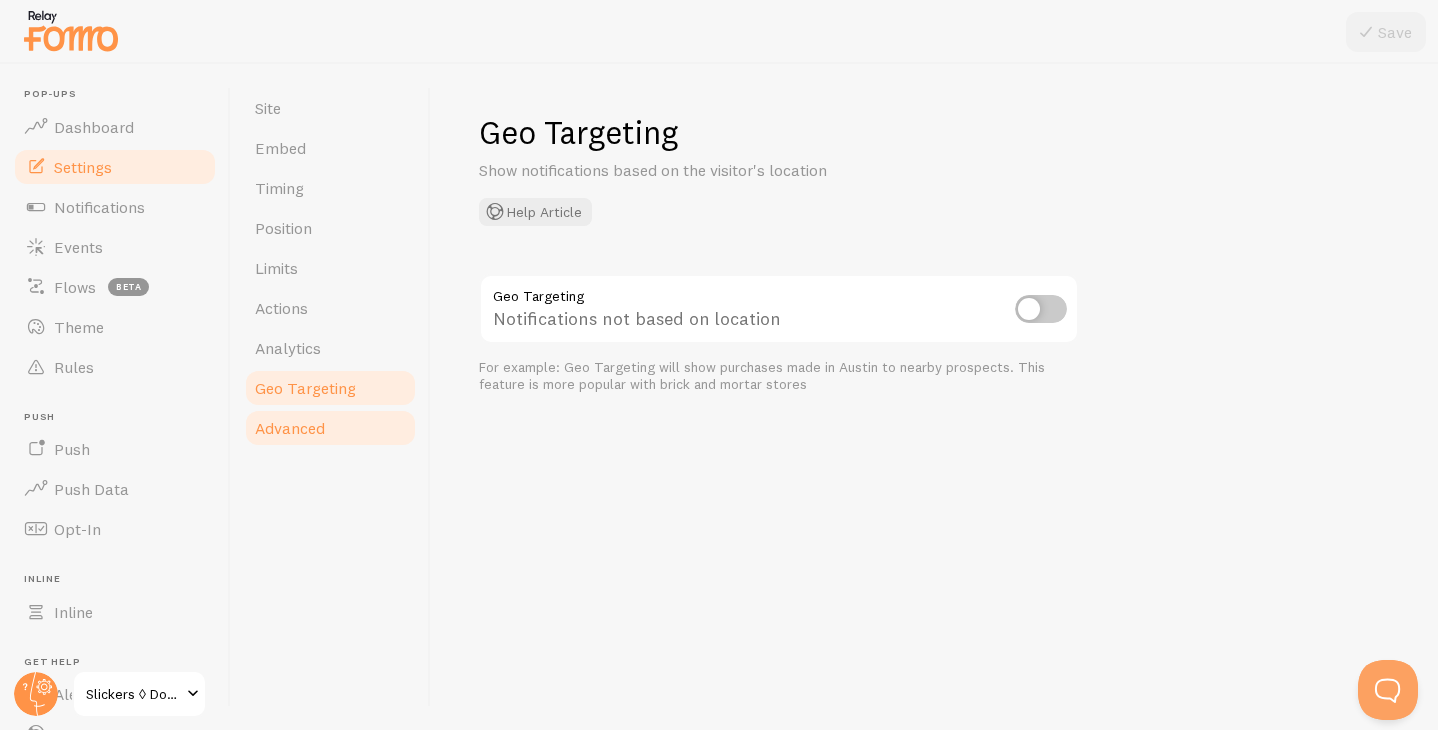 click on "Advanced" at bounding box center [290, 428] 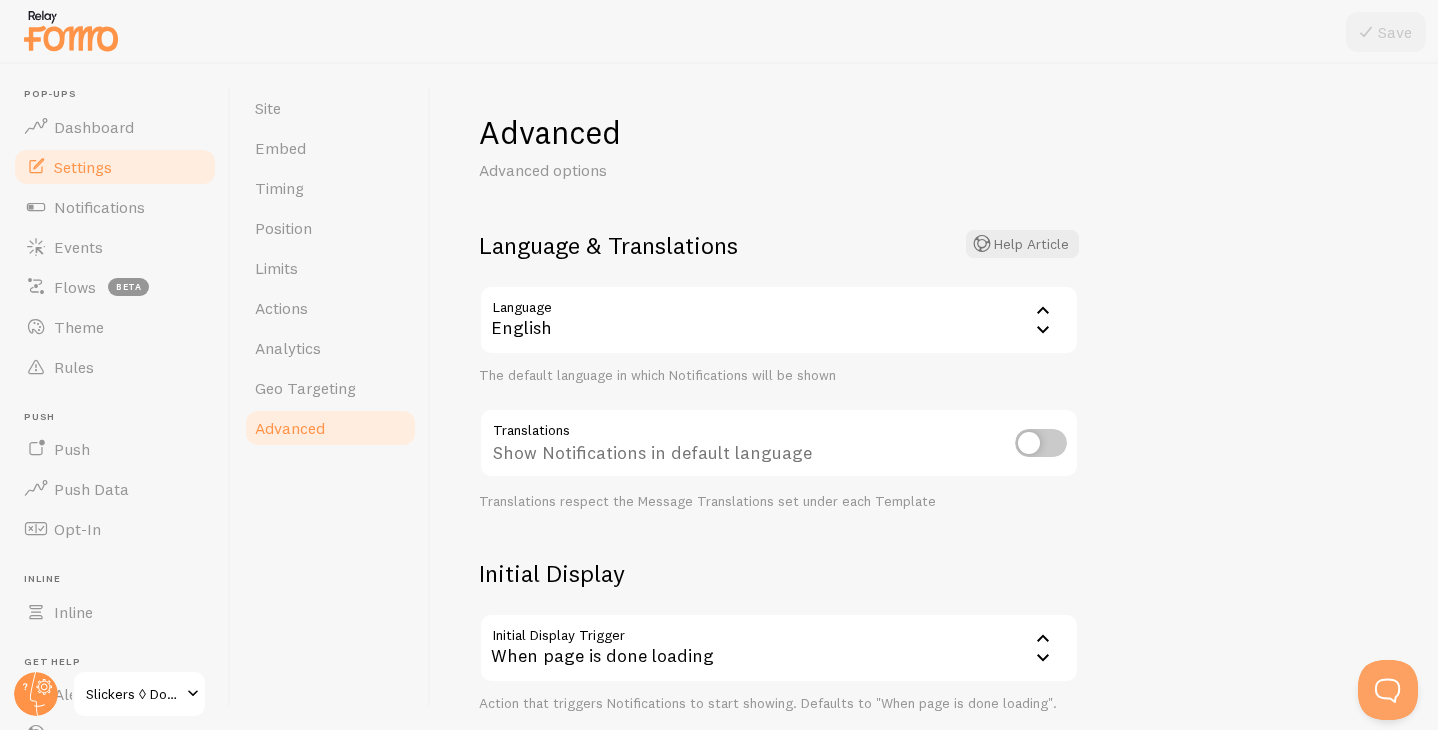 scroll, scrollTop: 0, scrollLeft: 0, axis: both 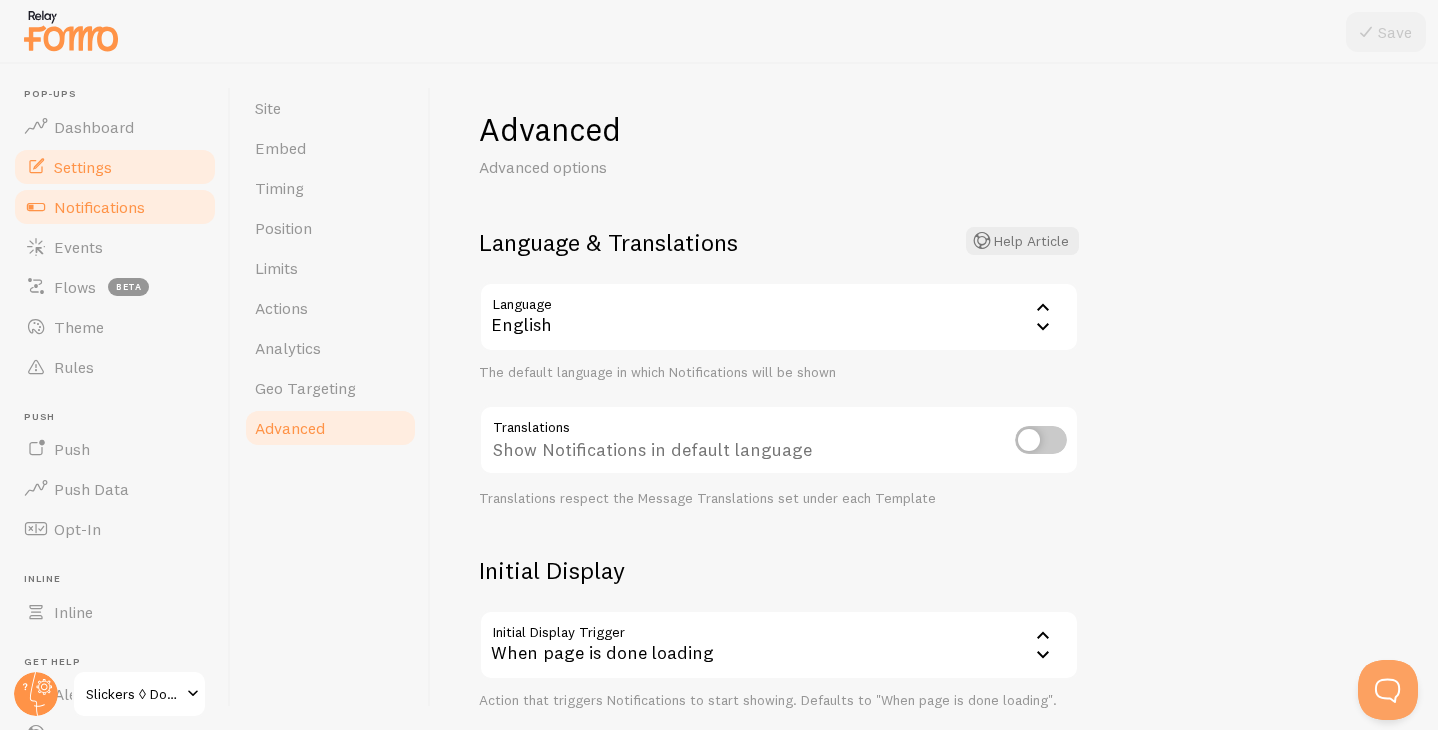 click on "Notifications" at bounding box center (99, 207) 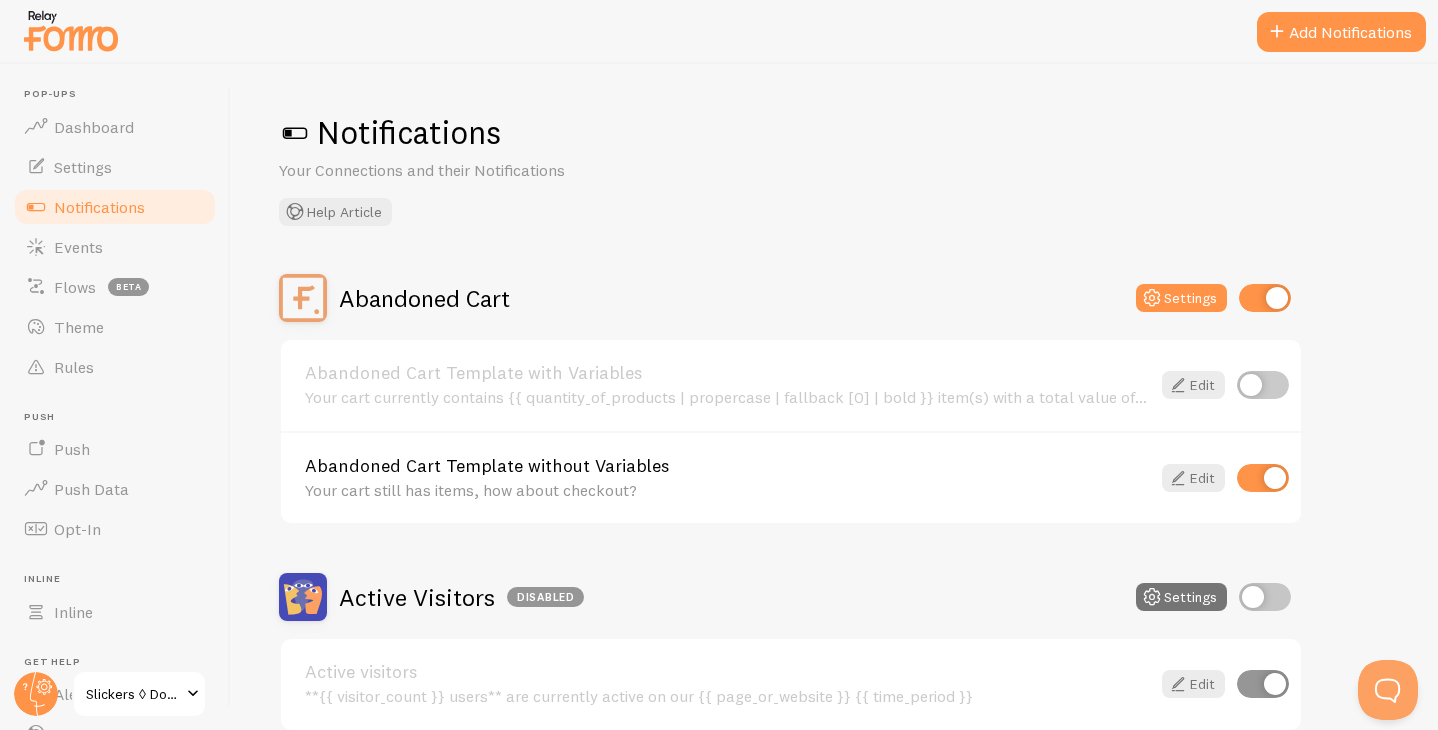 scroll, scrollTop: 0, scrollLeft: 0, axis: both 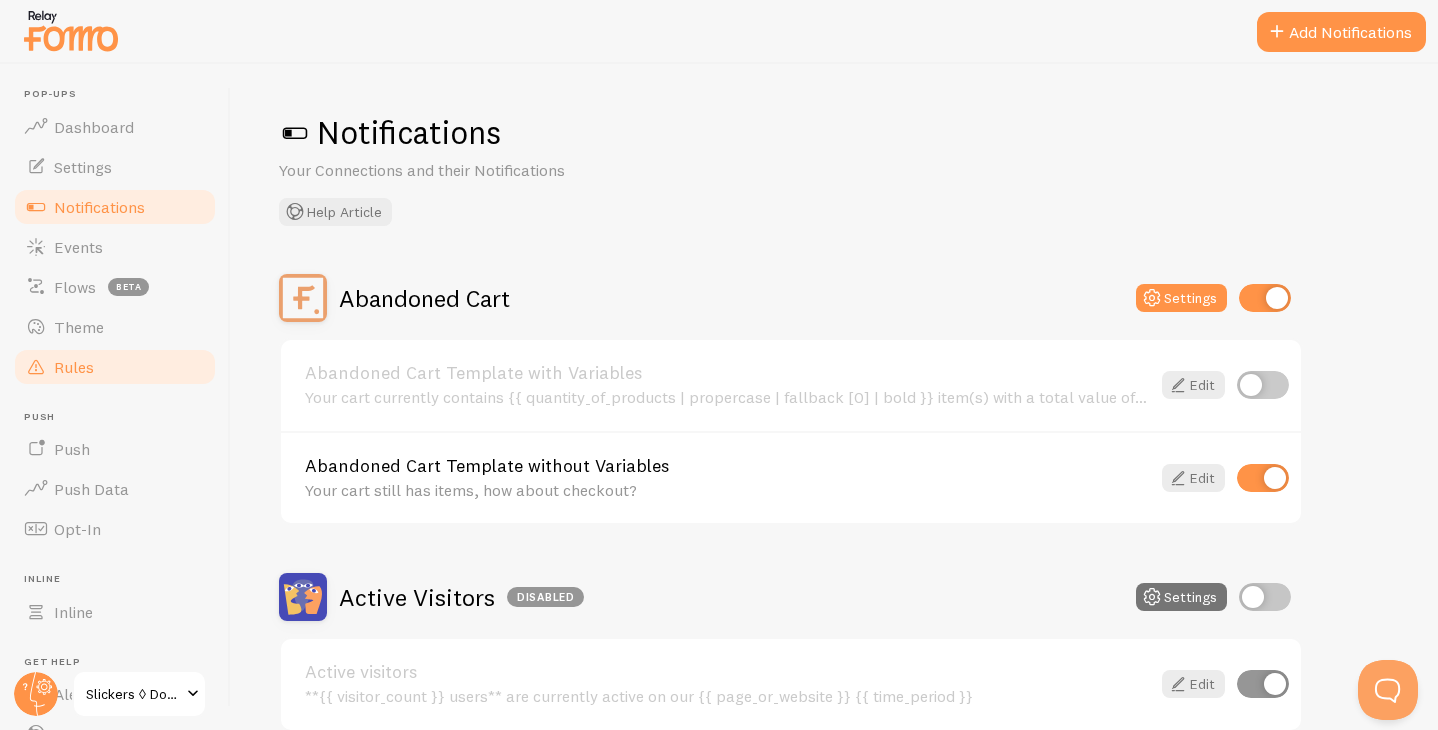 click on "Rules" at bounding box center (115, 367) 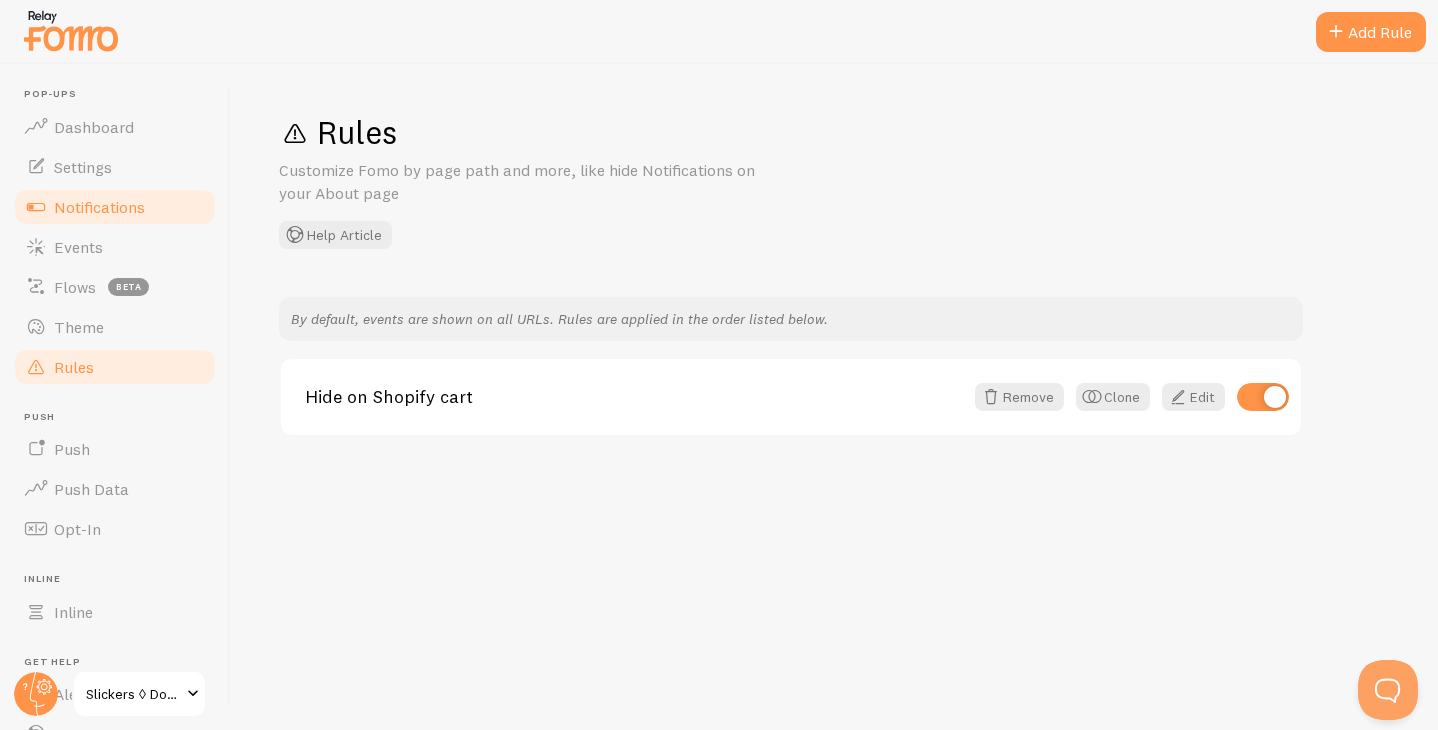 click on "Notifications" at bounding box center [99, 207] 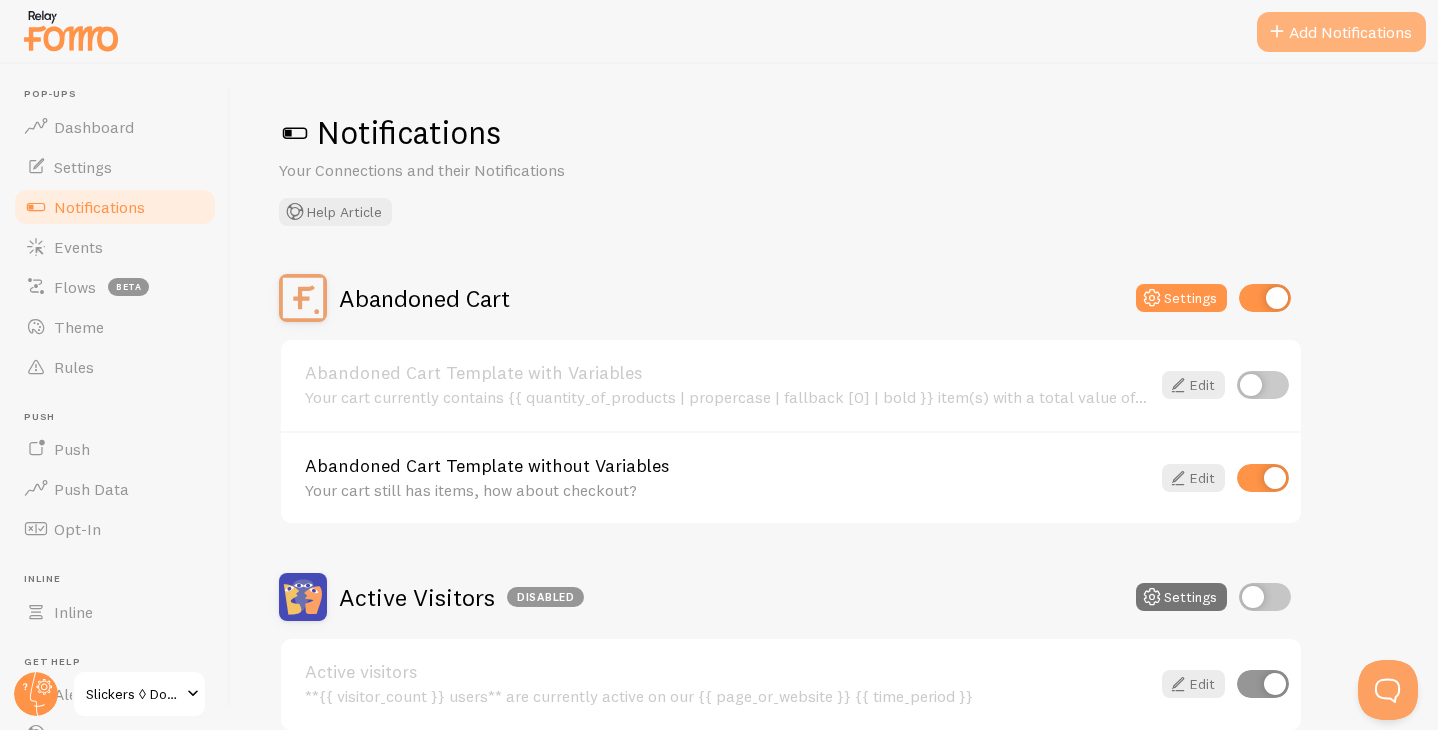 click on "Add Notifications" at bounding box center (1341, 32) 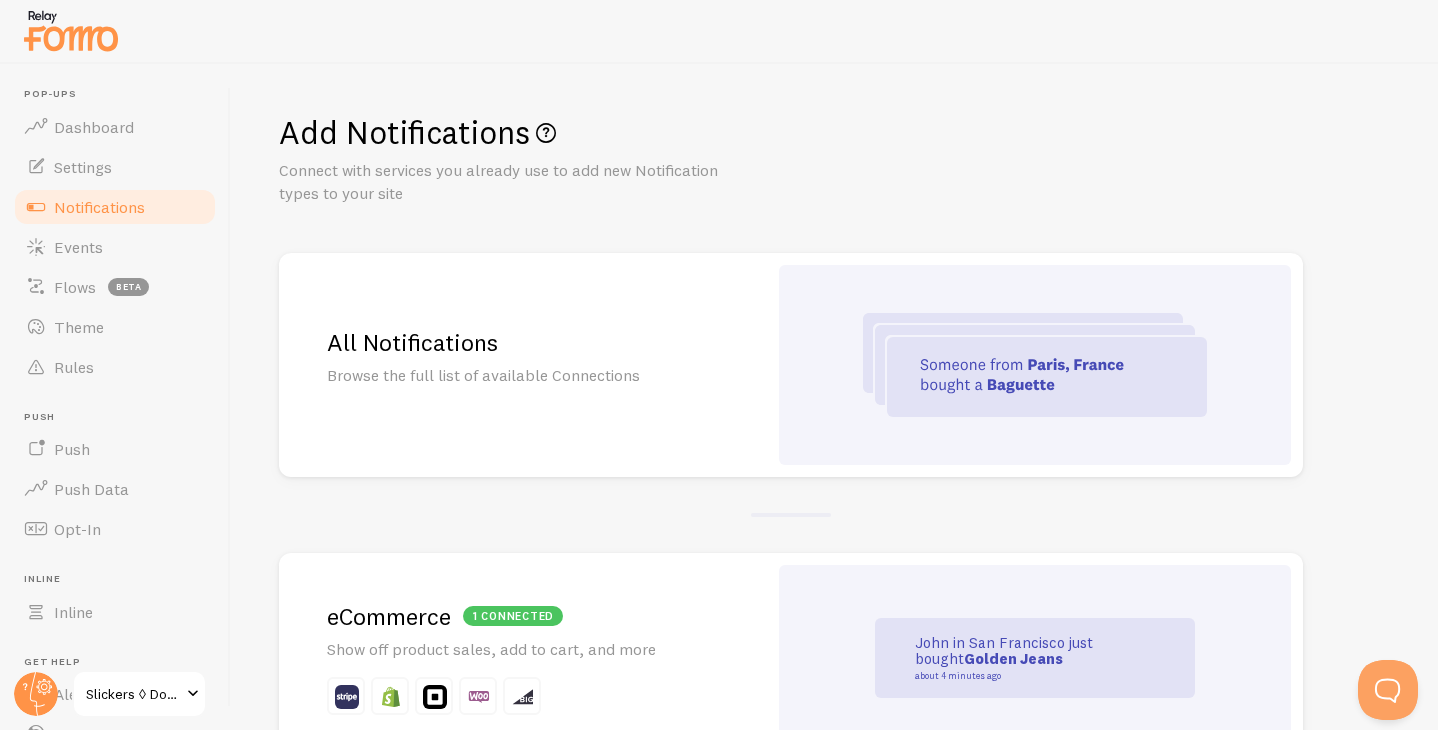 scroll, scrollTop: 0, scrollLeft: 0, axis: both 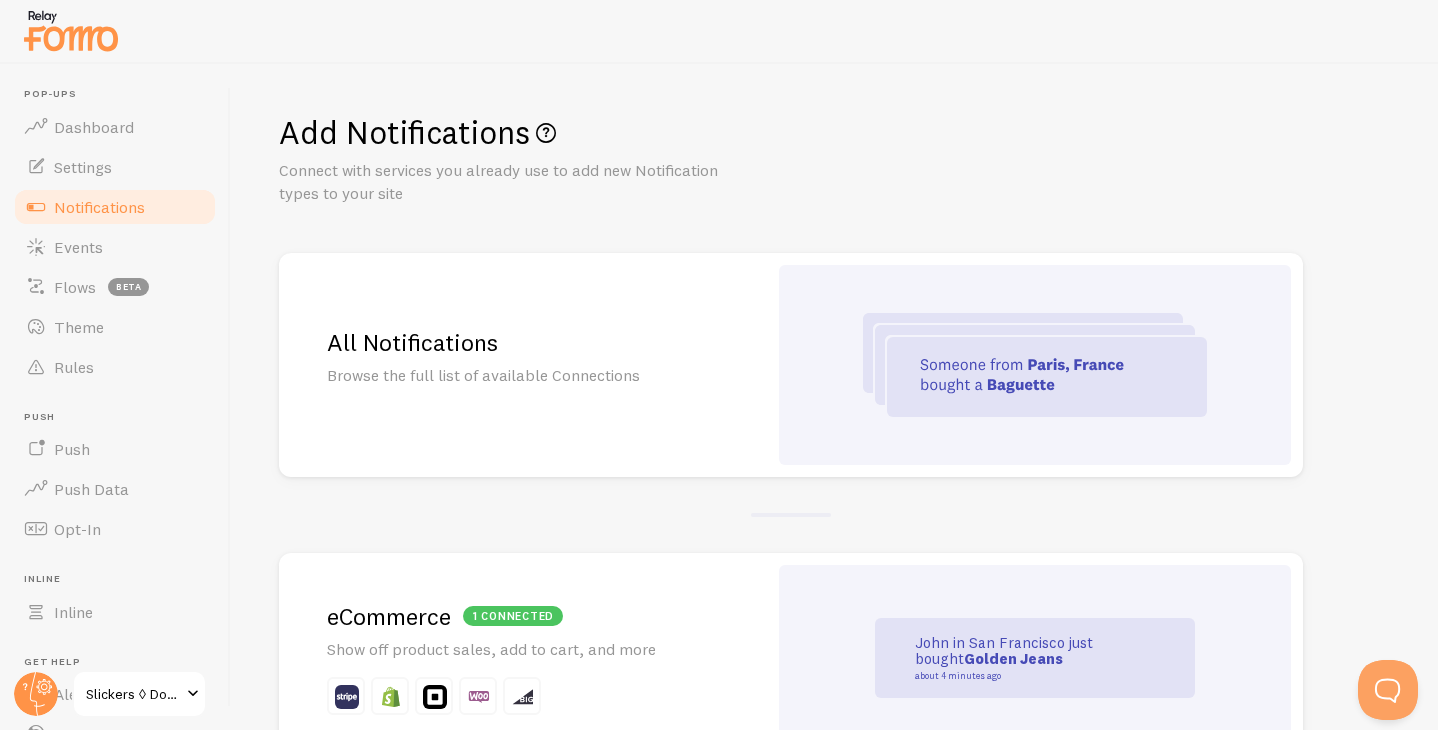 click on "Notifications" at bounding box center [99, 207] 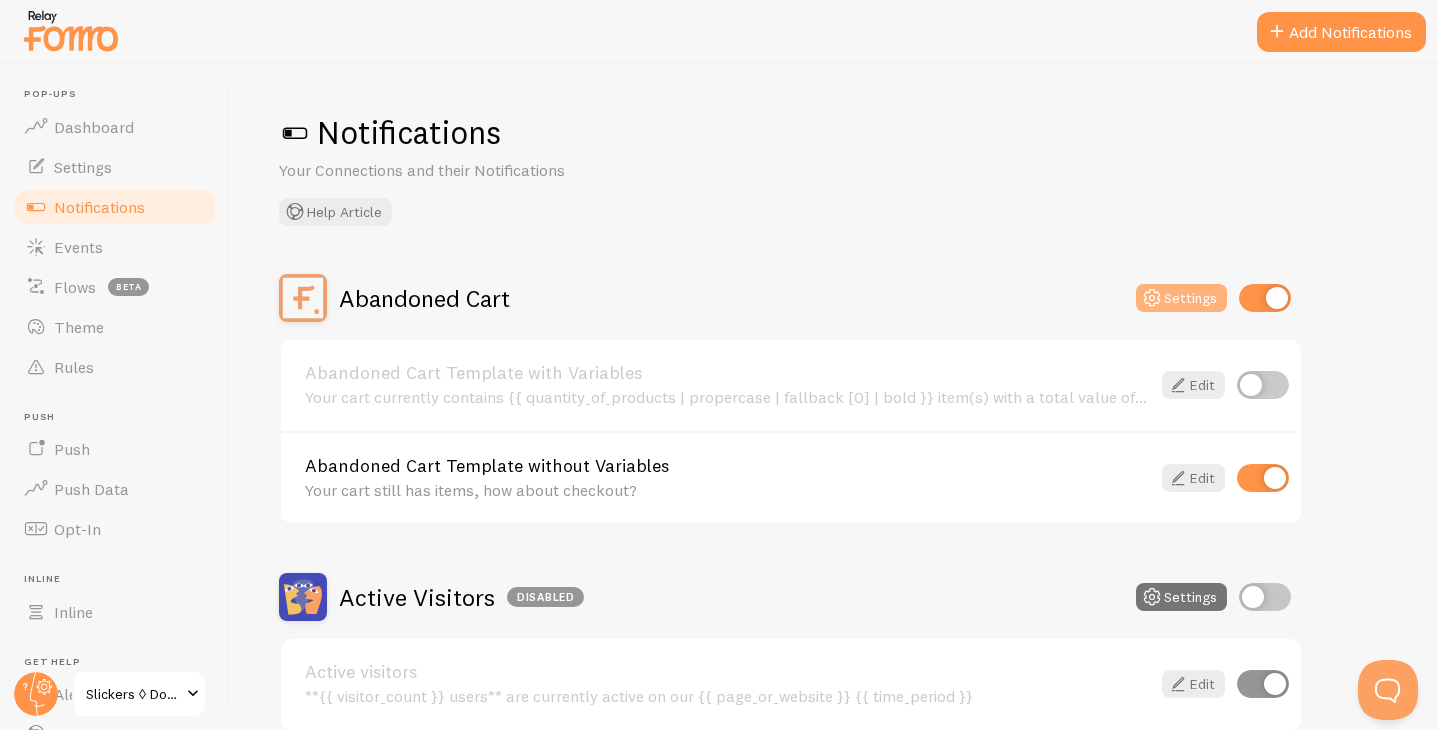 scroll, scrollTop: 0, scrollLeft: 0, axis: both 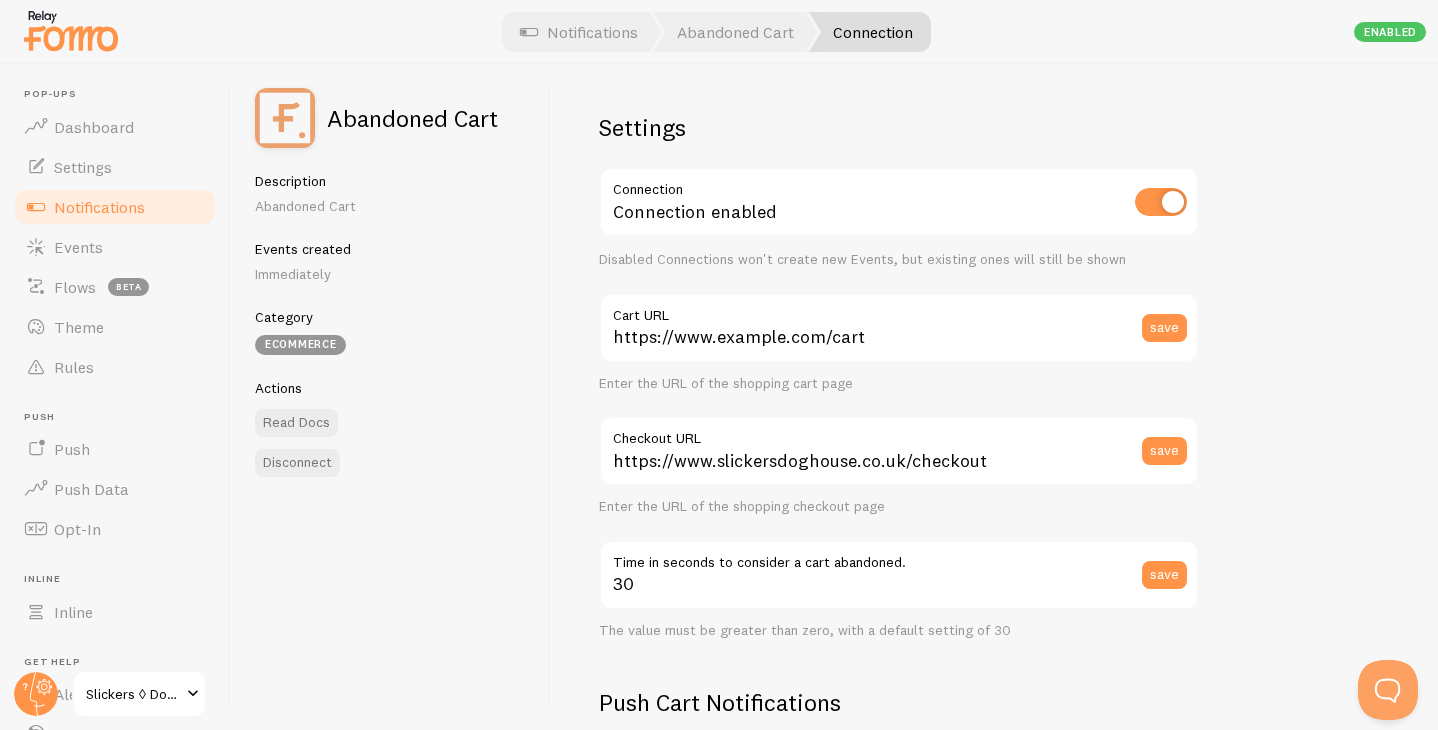 click on "Notifications" at bounding box center (99, 207) 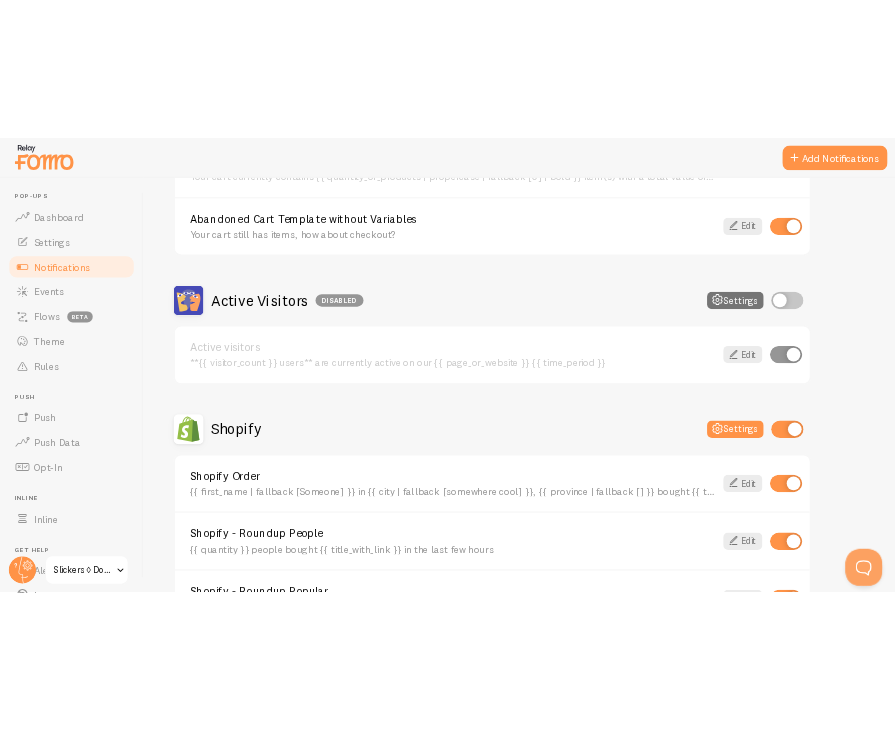 scroll, scrollTop: 440, scrollLeft: 0, axis: vertical 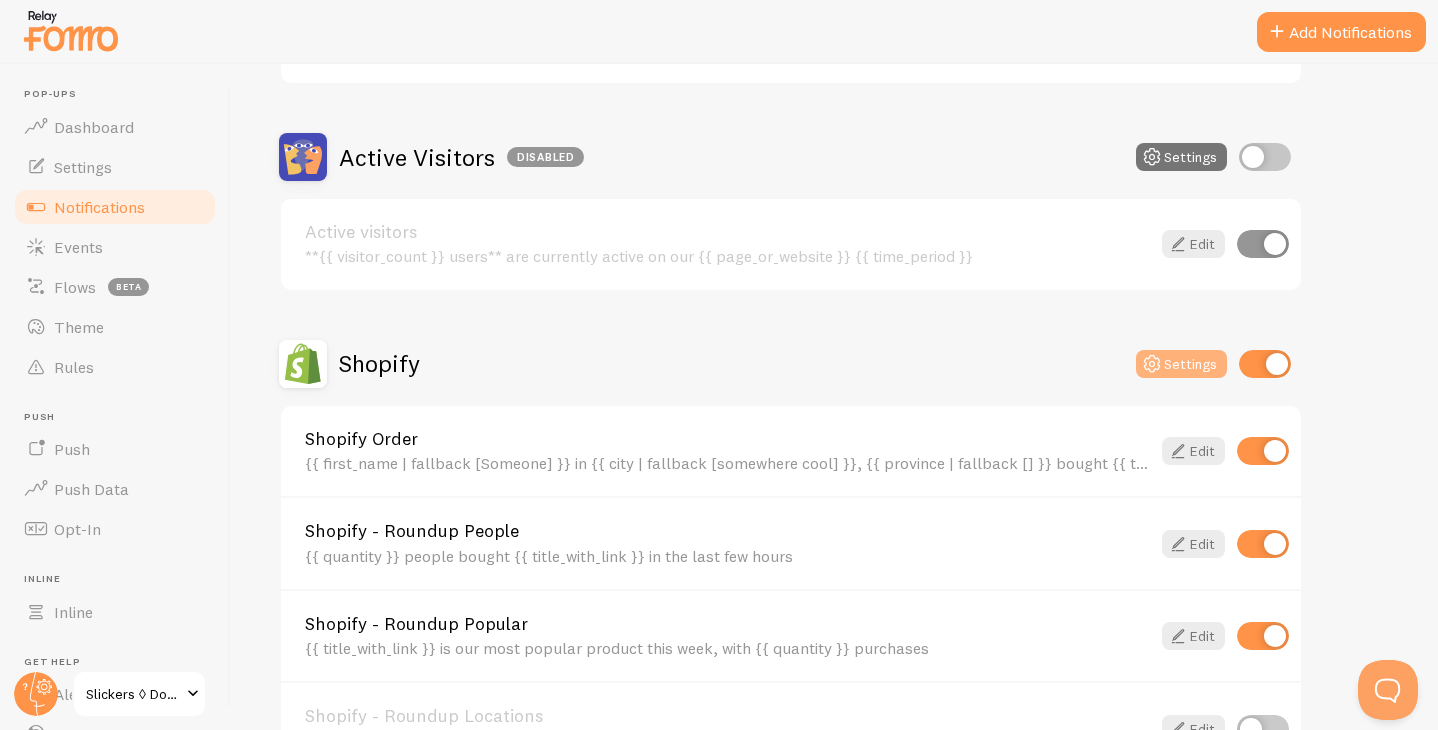 click on "Settings" at bounding box center (1181, 364) 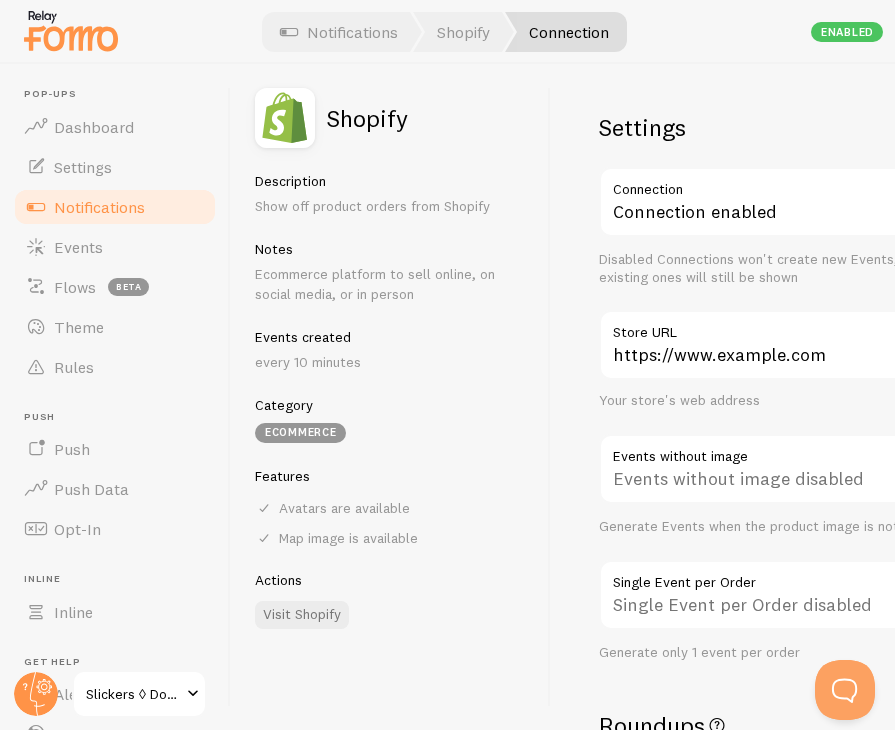 click on "Notifications" at bounding box center (99, 207) 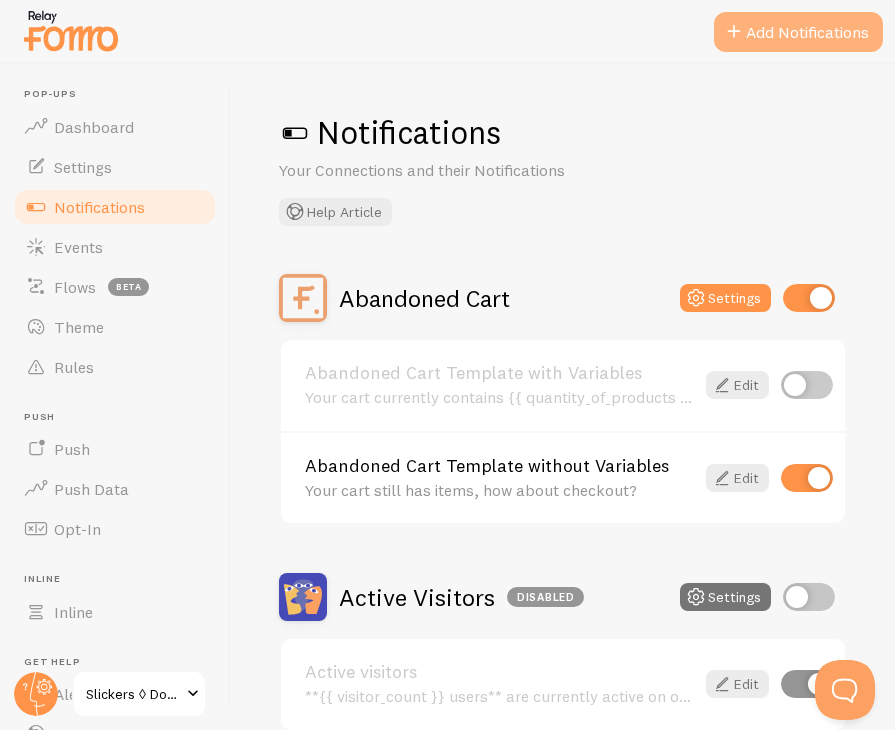 click on "Add Notifications" at bounding box center [798, 32] 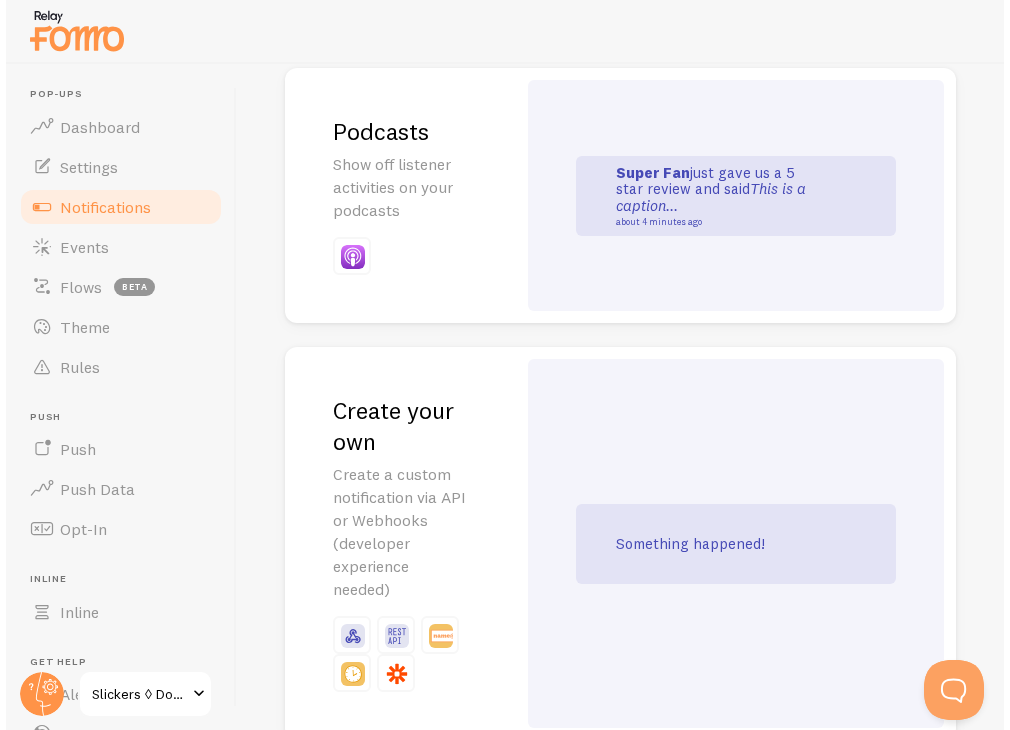 scroll, scrollTop: 5879, scrollLeft: 0, axis: vertical 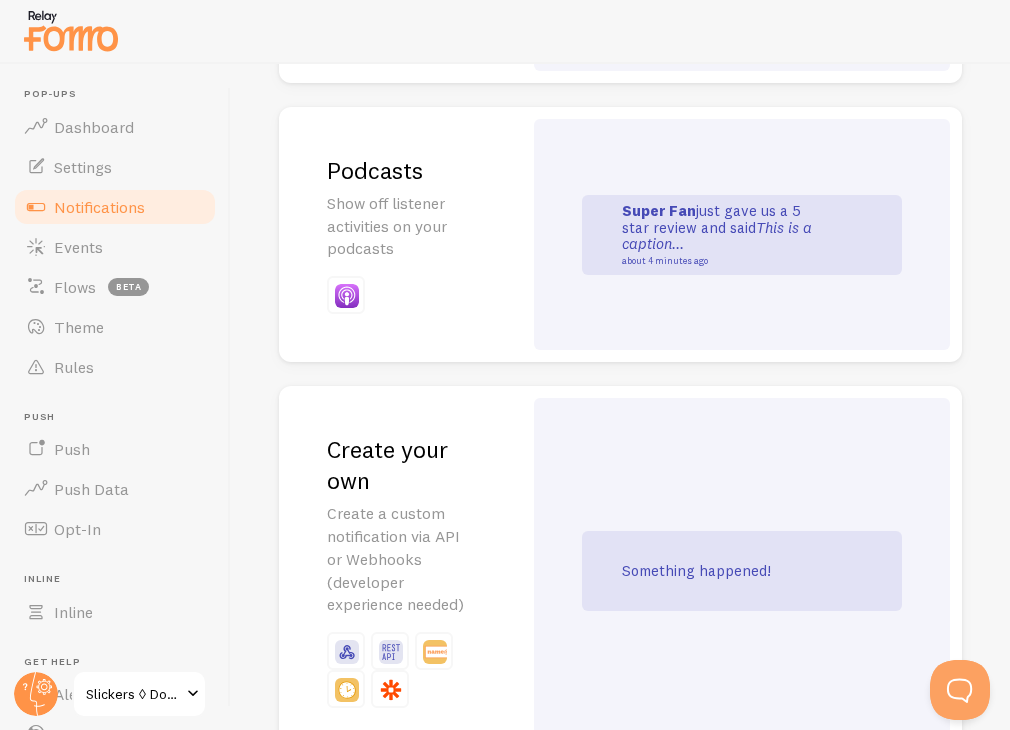 click on "Something happened!" at bounding box center (742, 571) 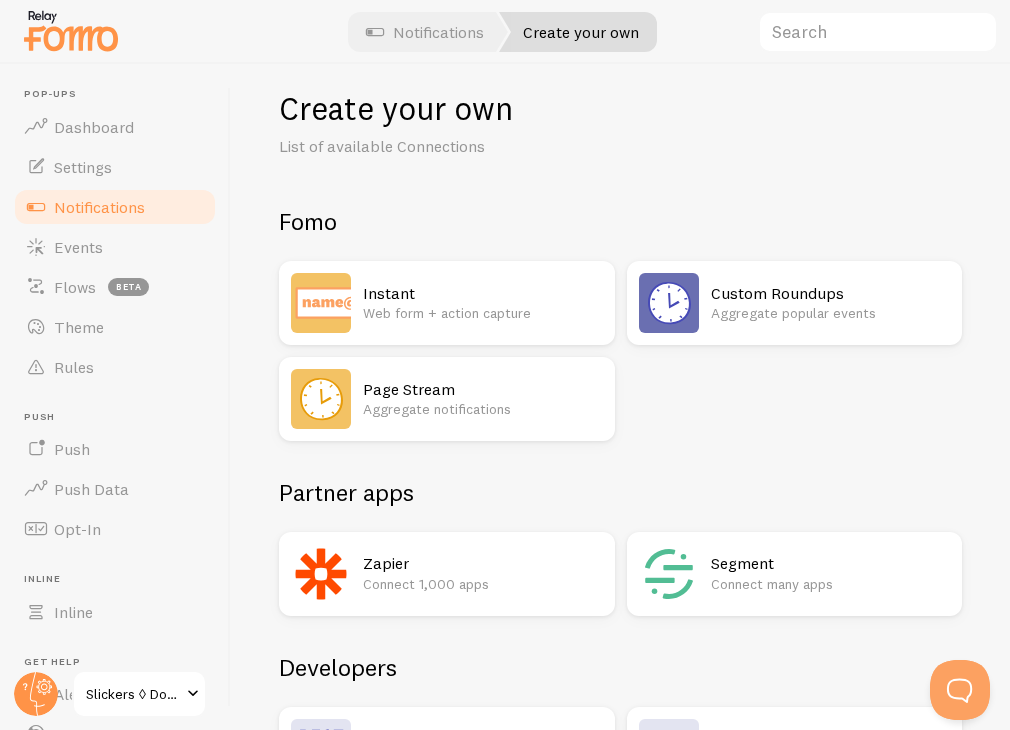 scroll, scrollTop: 0, scrollLeft: 0, axis: both 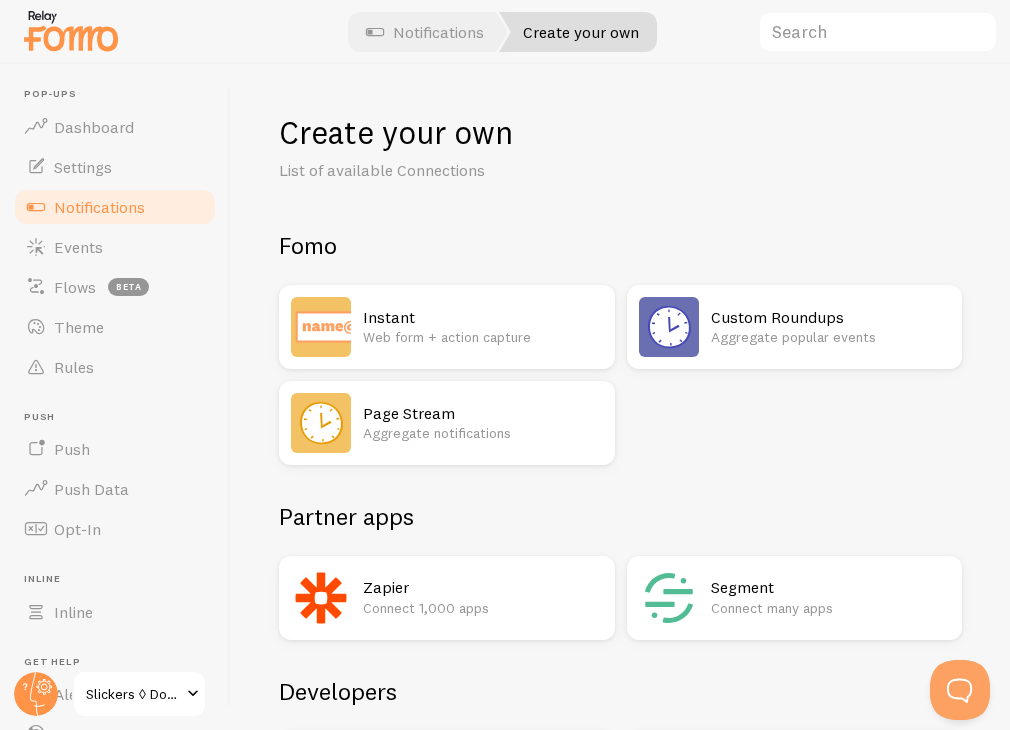click on "Page Stream" at bounding box center [483, 413] 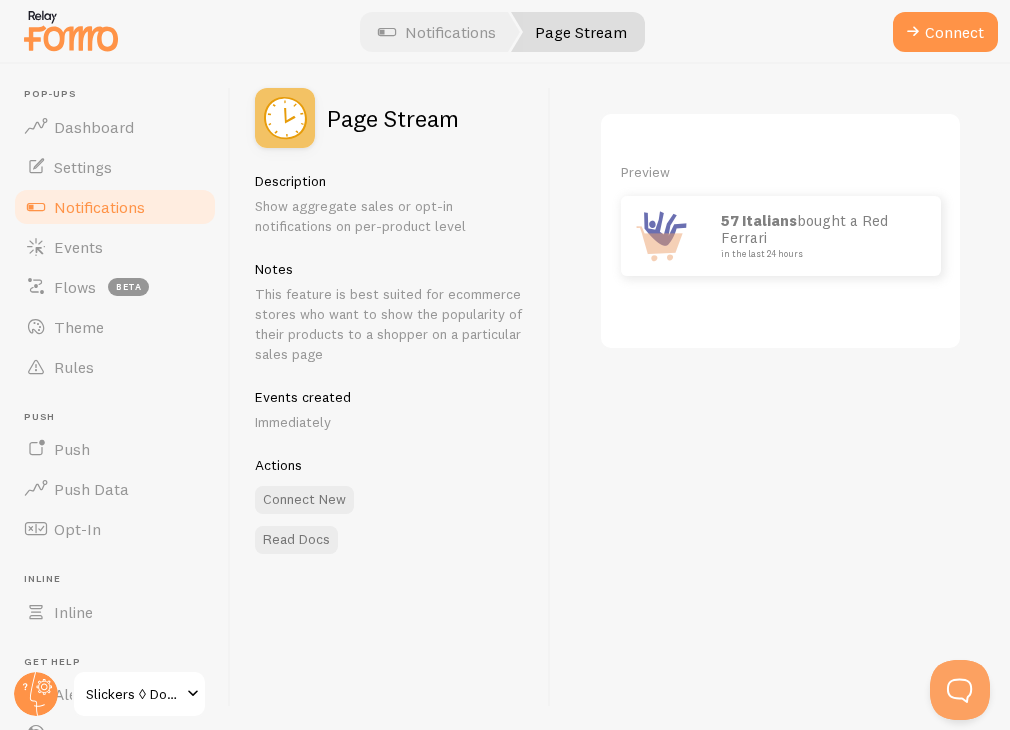 scroll, scrollTop: 0, scrollLeft: 0, axis: both 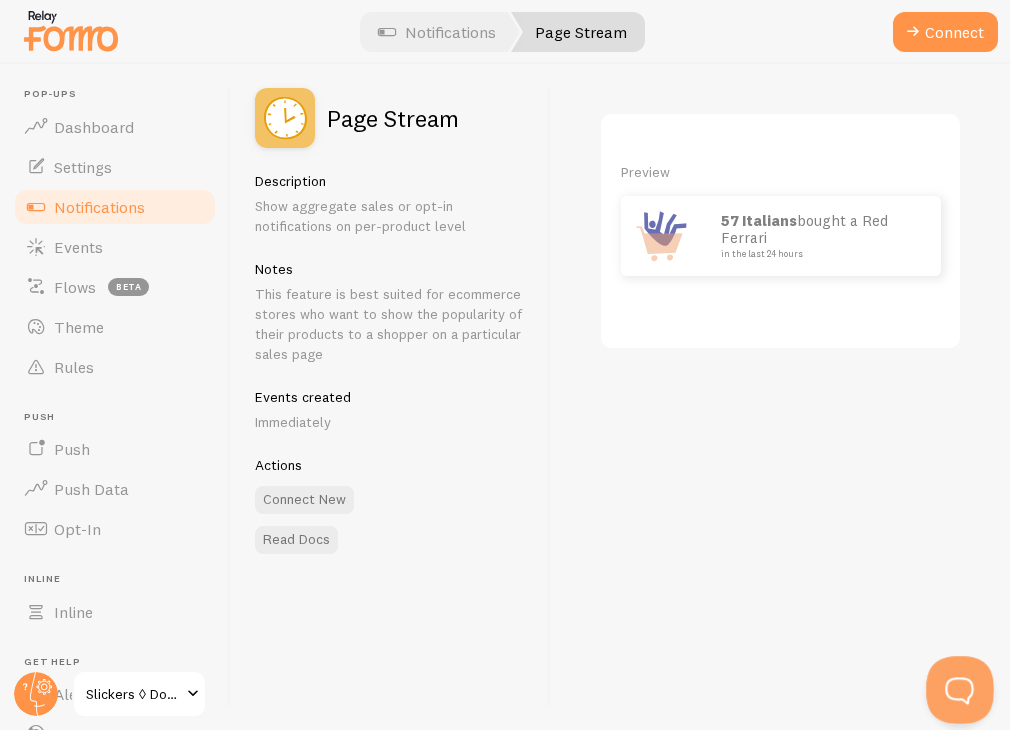 click at bounding box center (956, 686) 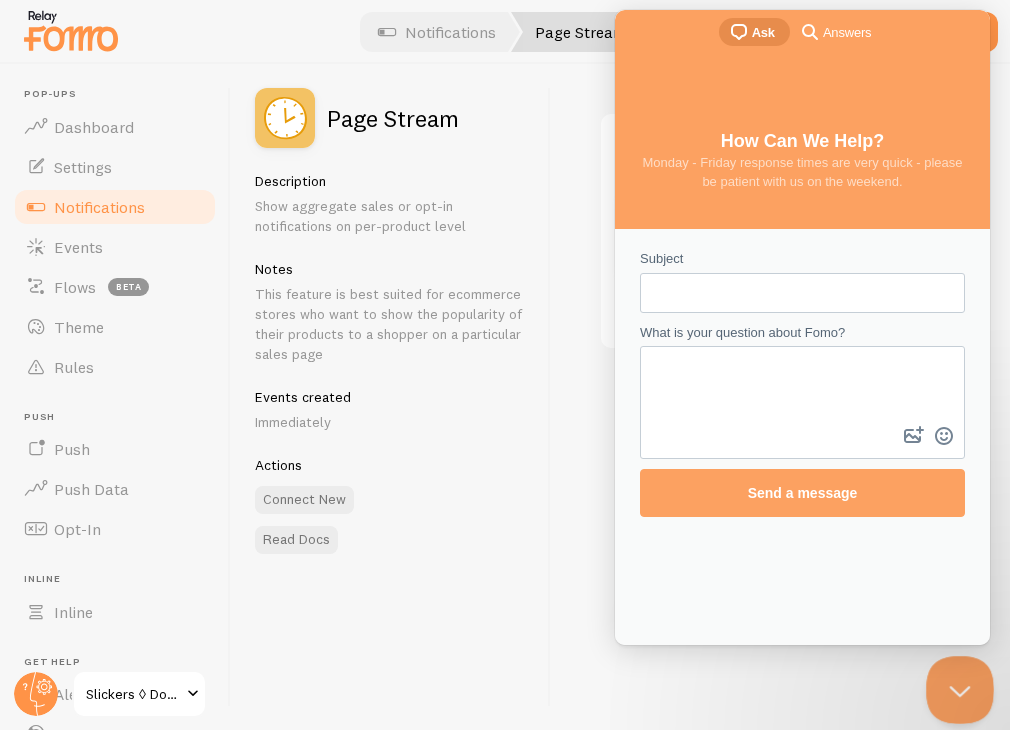 scroll, scrollTop: 0, scrollLeft: 0, axis: both 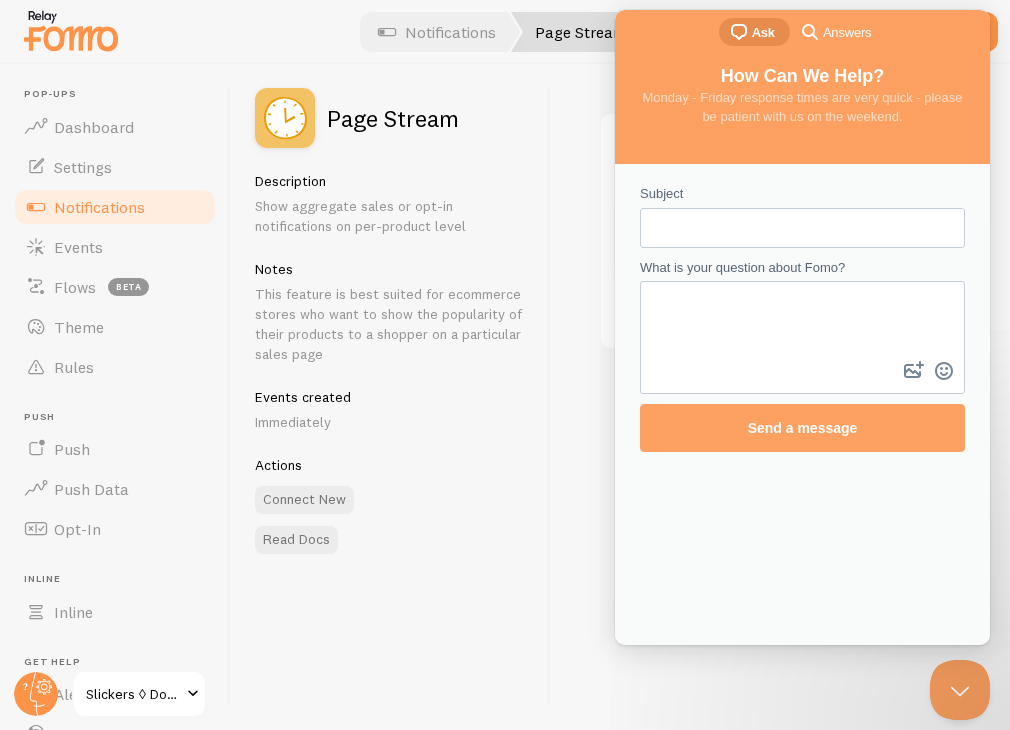 click on "Subject" at bounding box center [802, 228] 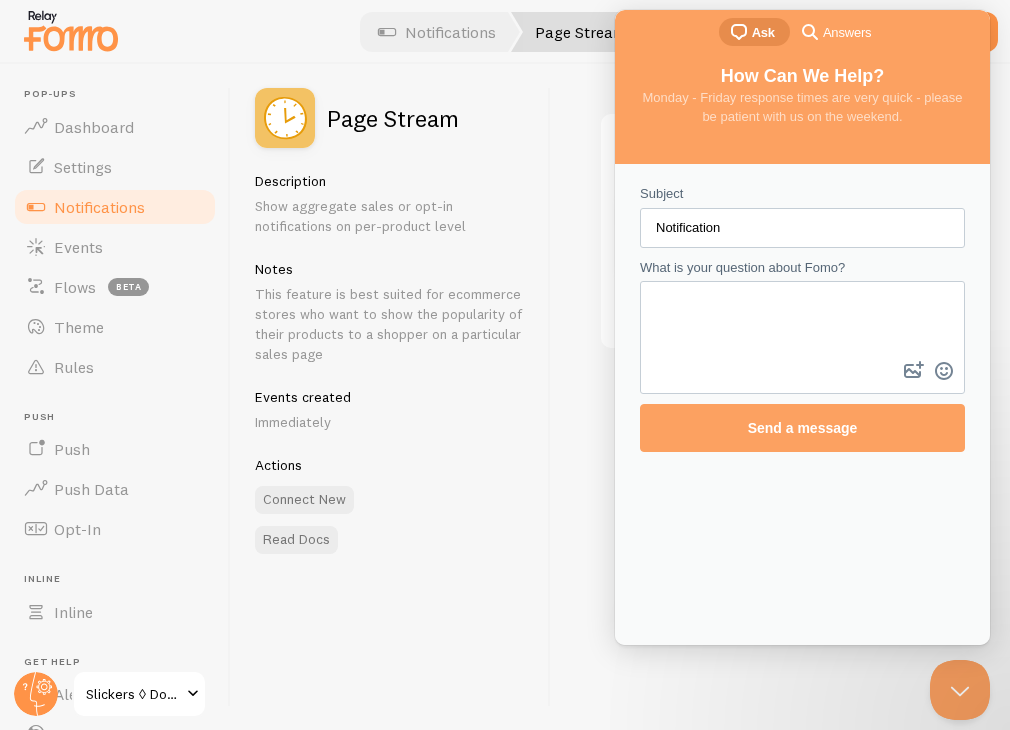 click on "Notification" at bounding box center [802, 228] 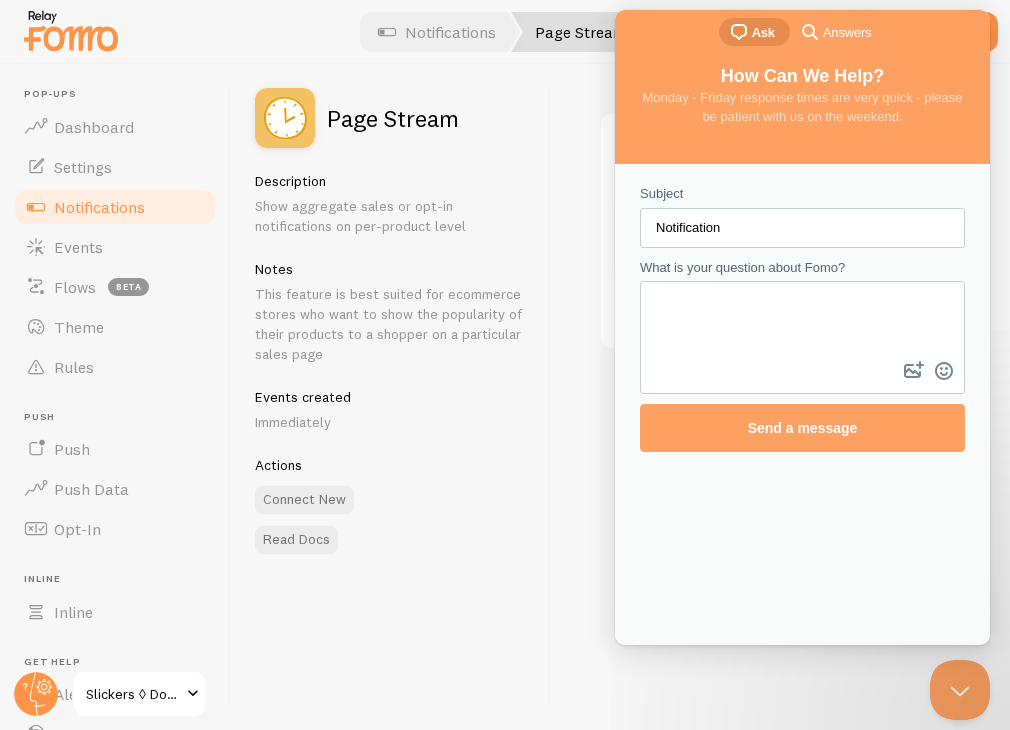 click on "Notification" at bounding box center [802, 228] 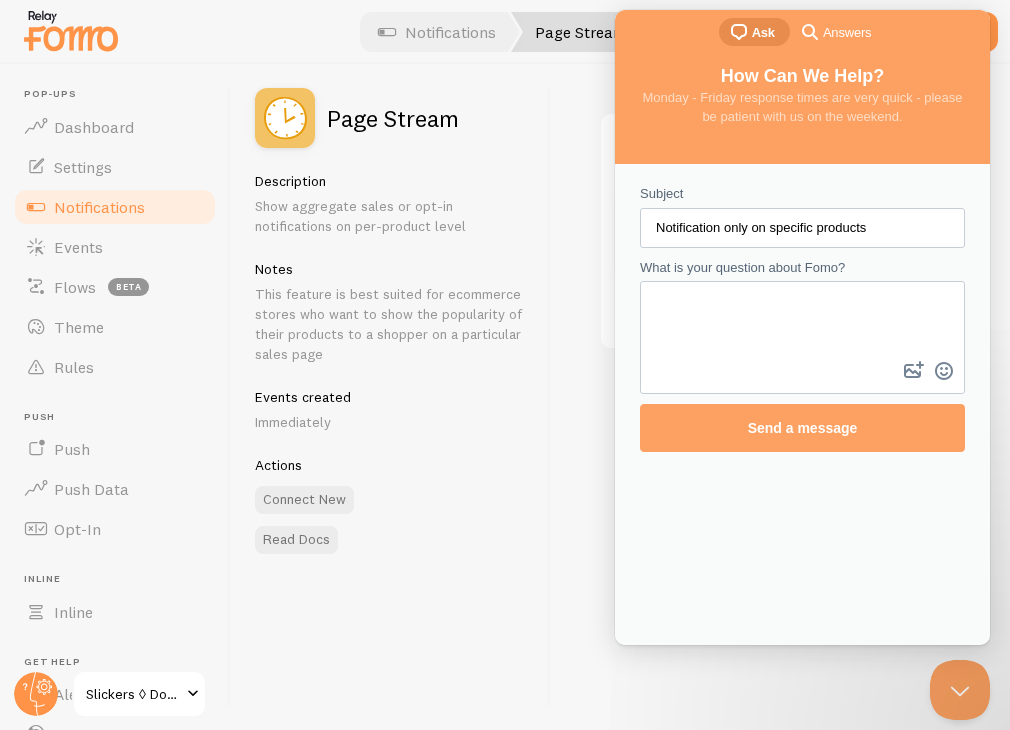 type on "Notification only on specific products" 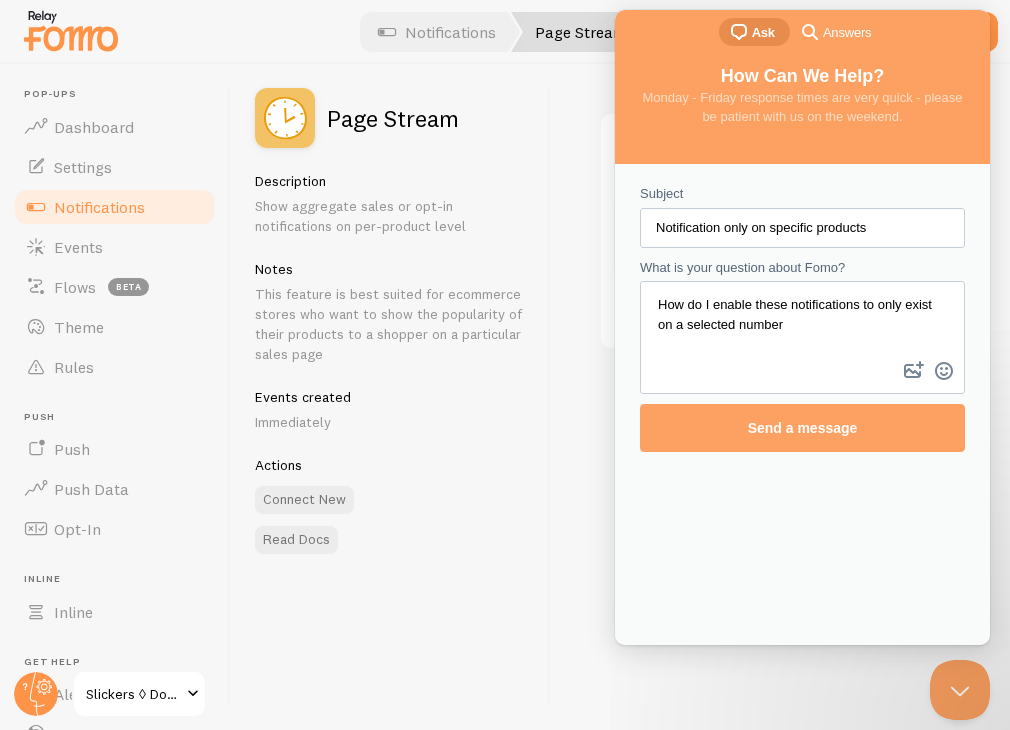 click on "How do I enable these notifications to only exist on a selected number" at bounding box center (802, 320) 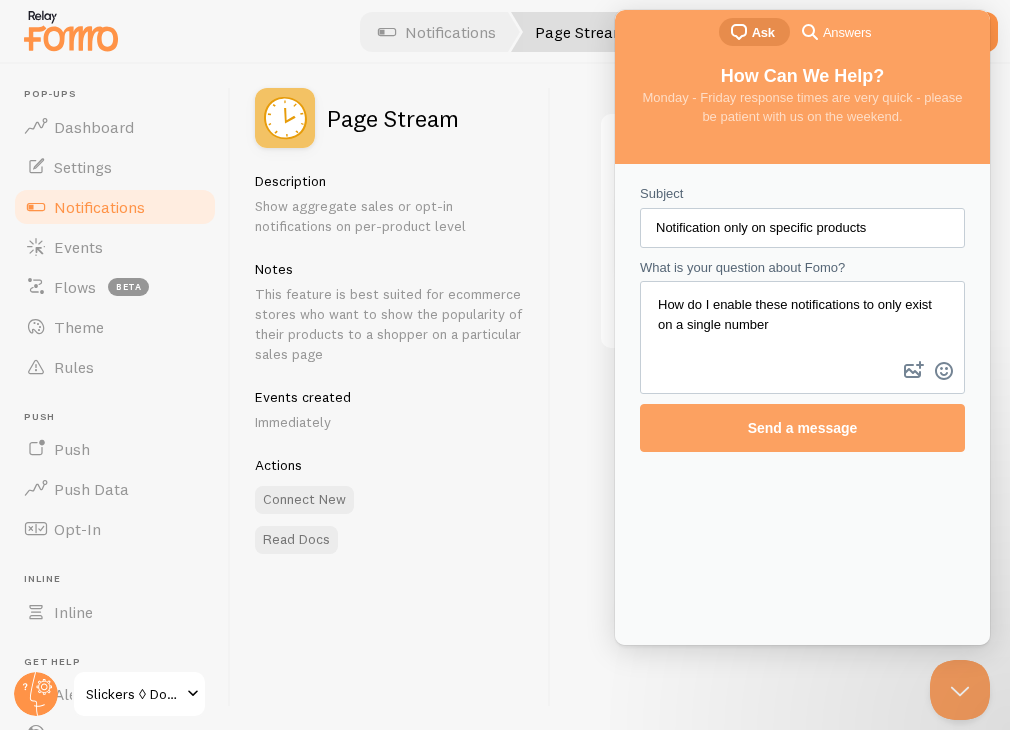 click on "How do I enable these notifications to only exist on a single number" at bounding box center [802, 320] 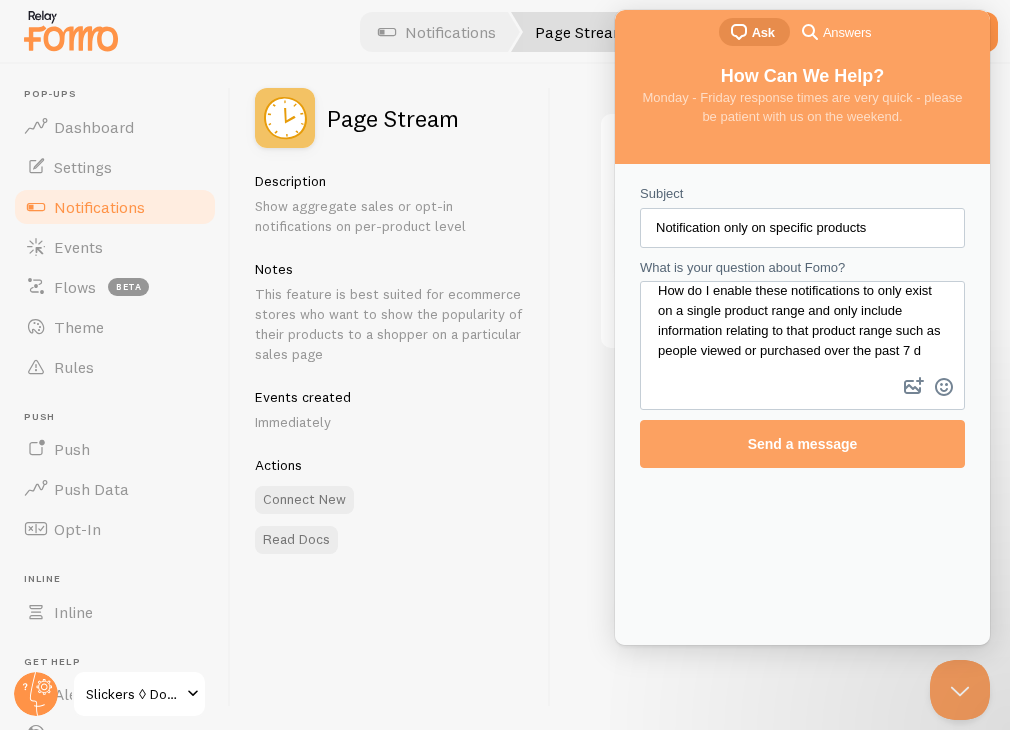 scroll, scrollTop: 18, scrollLeft: 0, axis: vertical 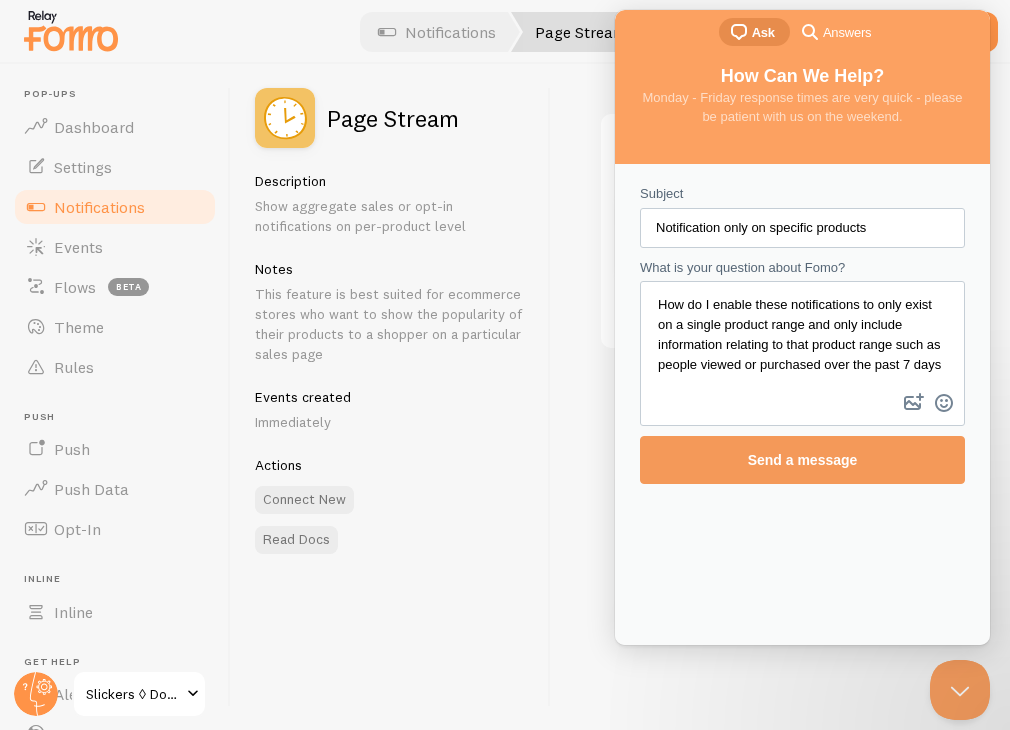 type on "How do I enable these notifications to only exist on a single product range and only include information relating to that product range such as people viewed or purchased over the past 7 days" 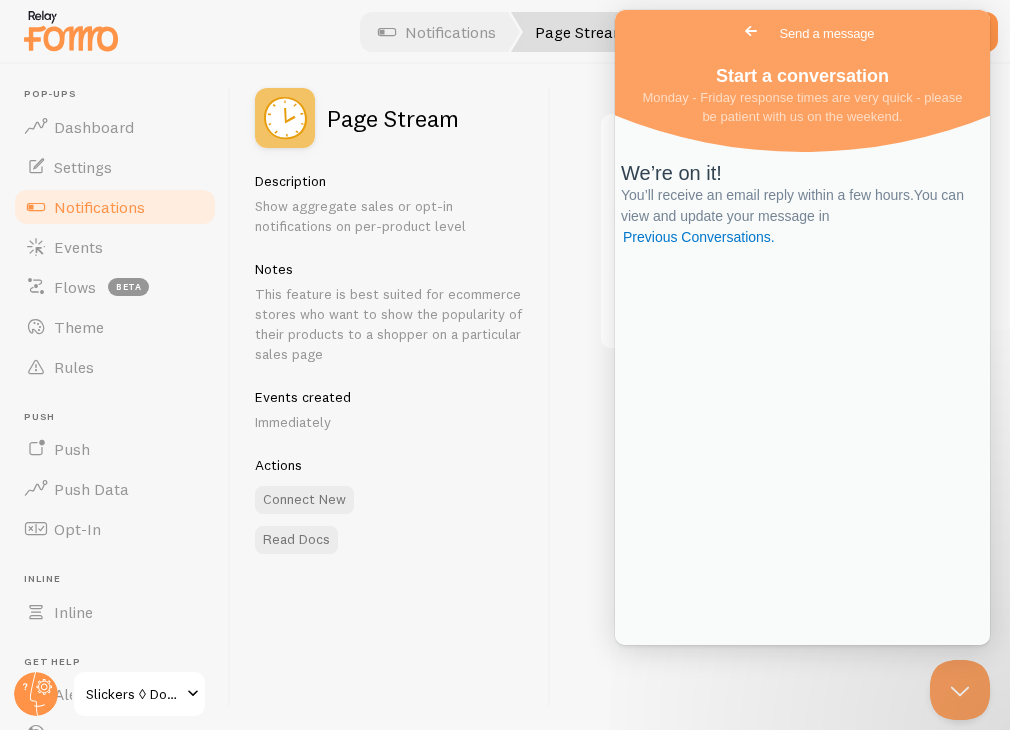 click on "Page Stream
Description
Show aggregate sales or opt-in notifications on per-product level
Notes
This feature is best suited for ecommerce stores who want to show the popularity of their products to a shopper on a particular sales page
Events created
Immediately
Actions
Connect New
Read Docs" at bounding box center (391, 397) 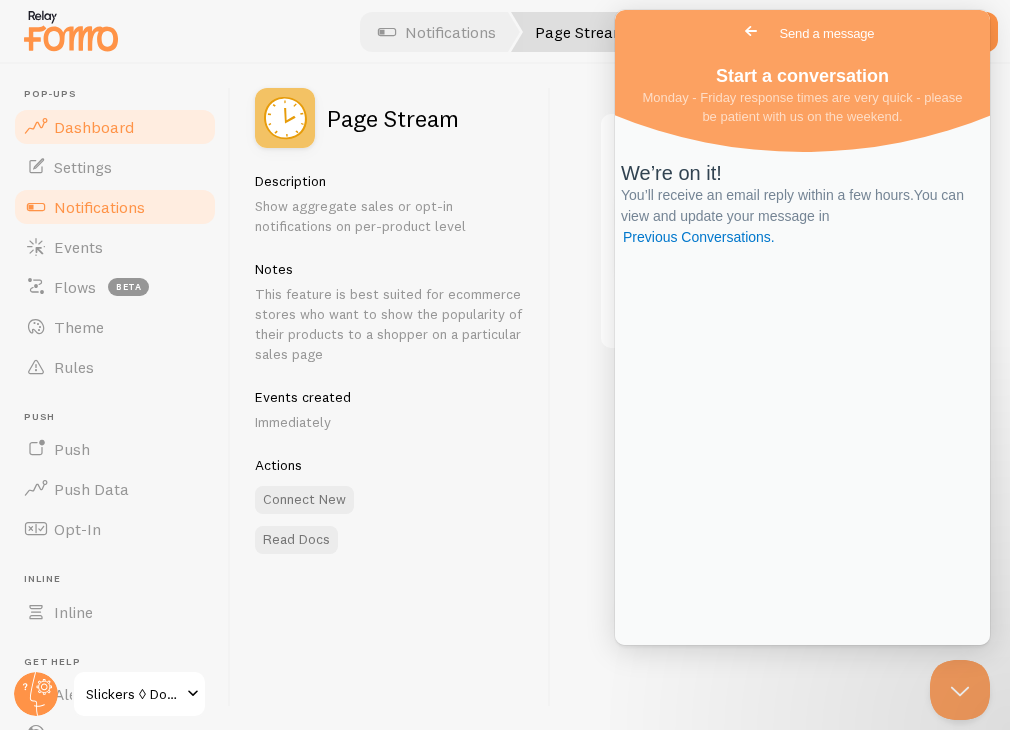 click on "Dashboard" at bounding box center (94, 127) 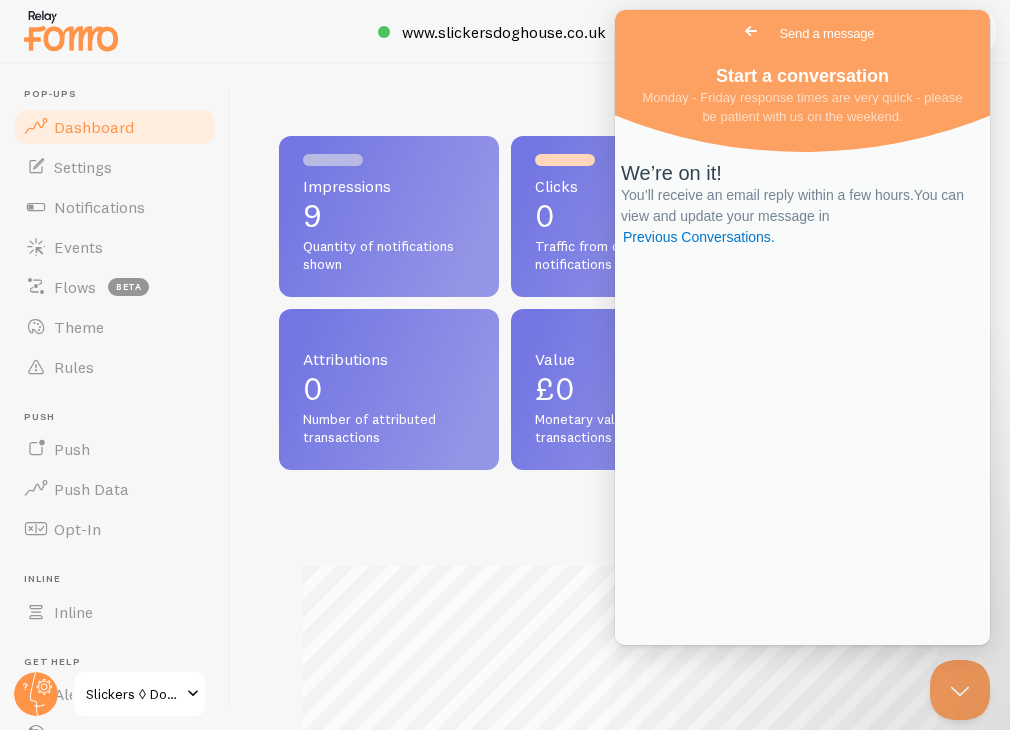 scroll, scrollTop: 999475, scrollLeft: 999317, axis: both 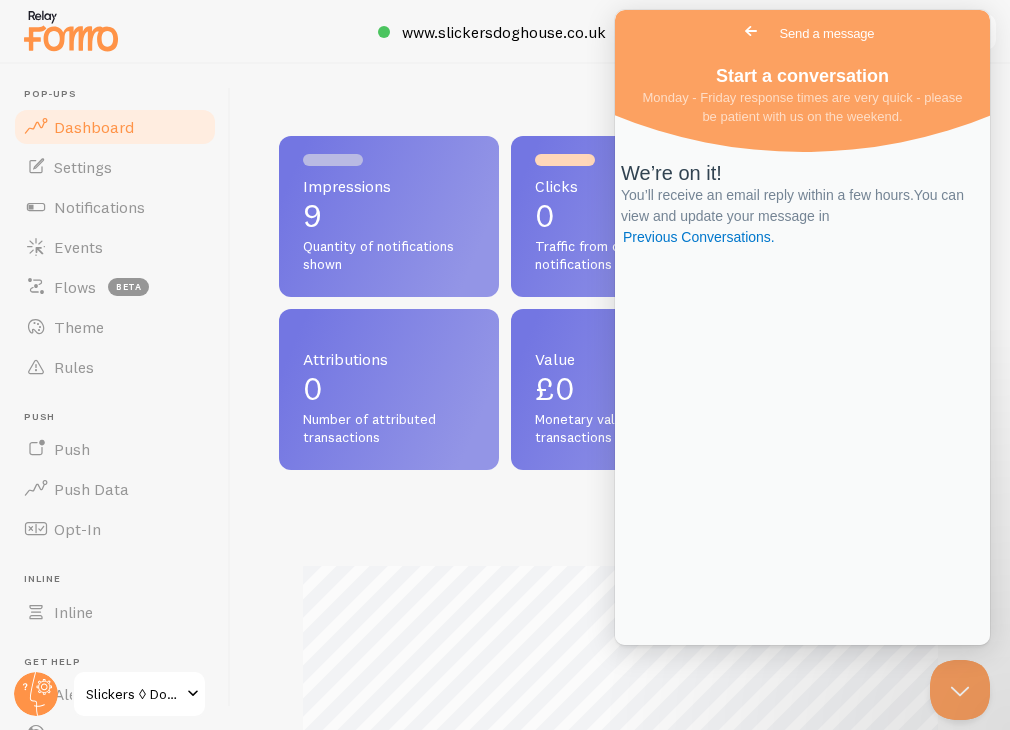 click on "Go back Send a message" at bounding box center (802, 34) 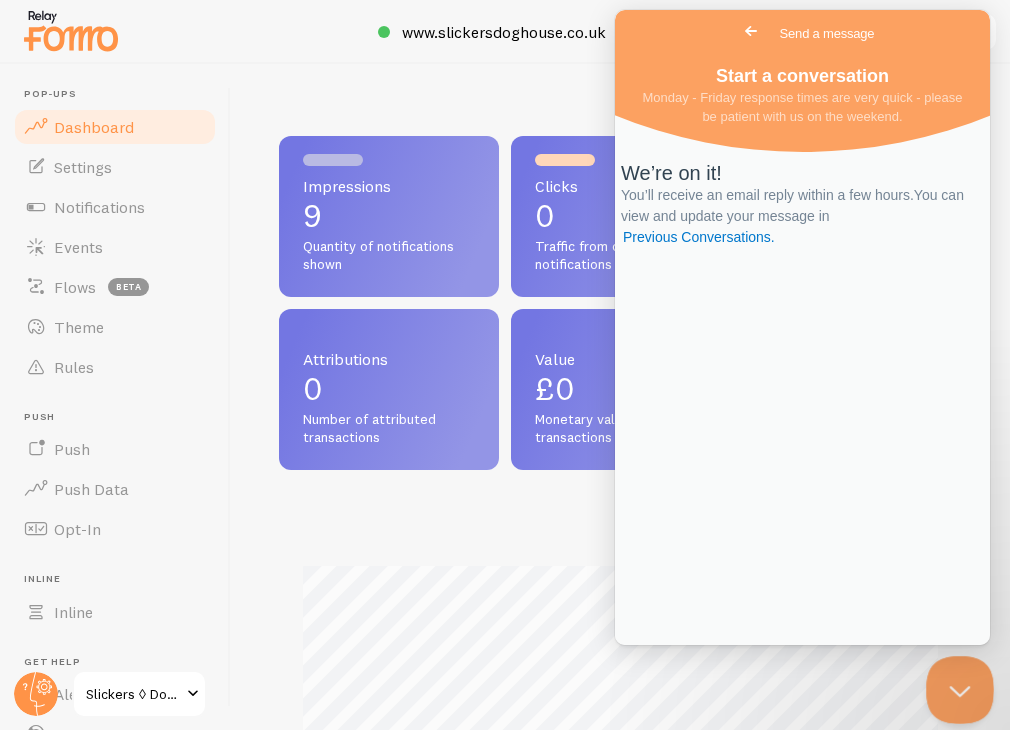 click at bounding box center [956, 686] 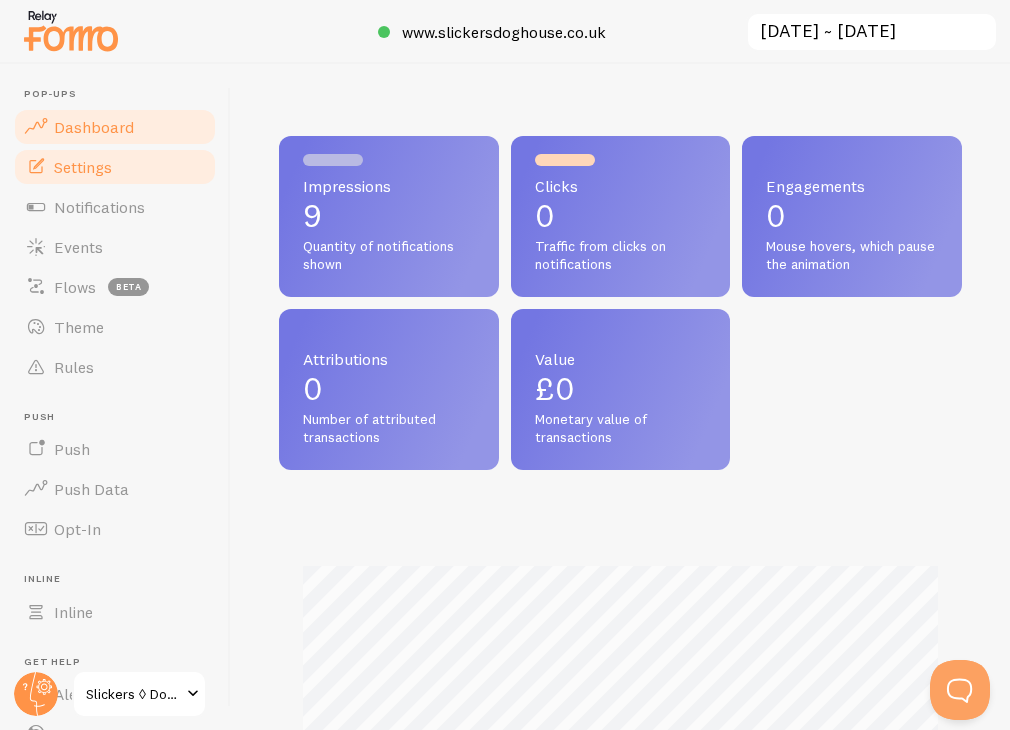 click on "Settings" at bounding box center (83, 167) 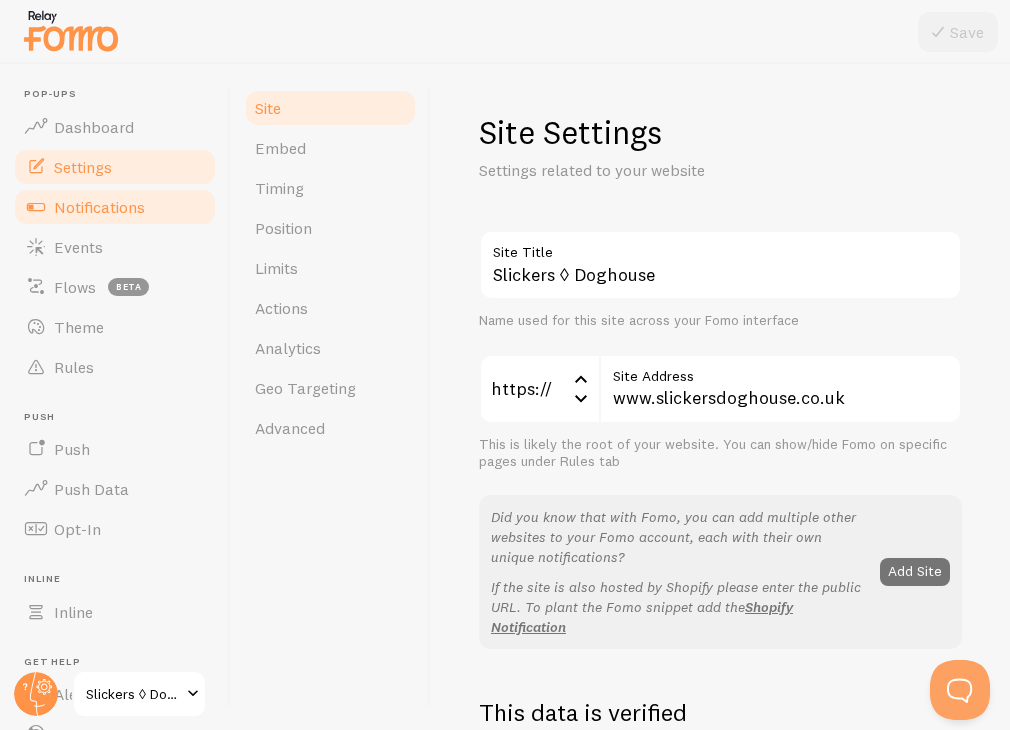 click on "Notifications" at bounding box center [99, 207] 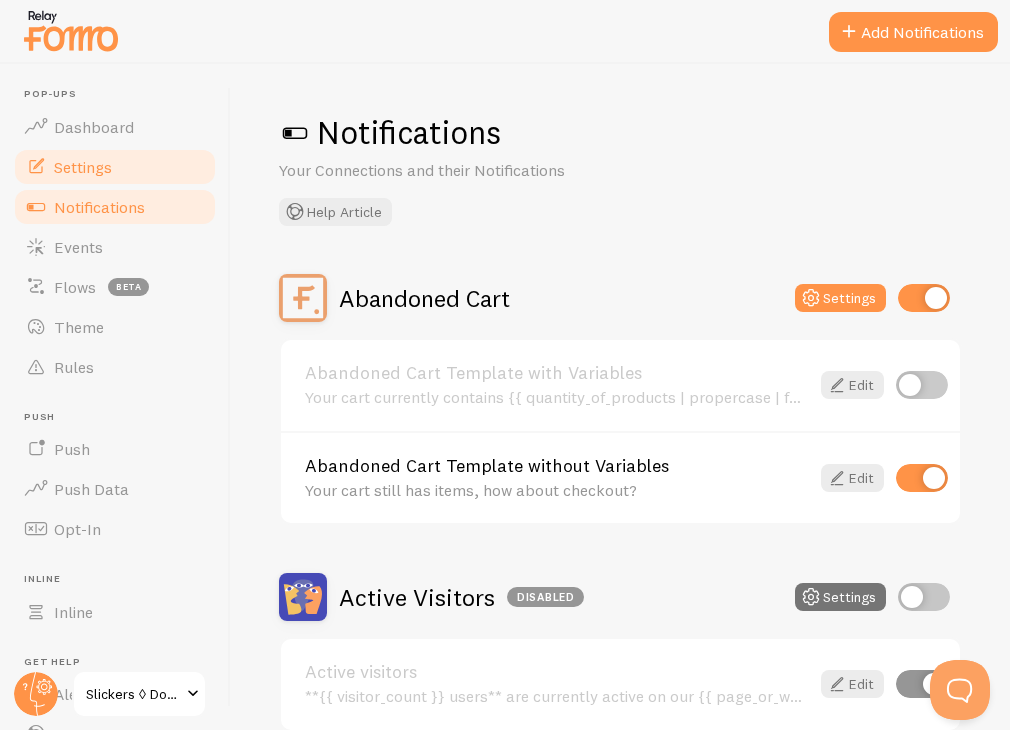 click on "Settings" at bounding box center [83, 167] 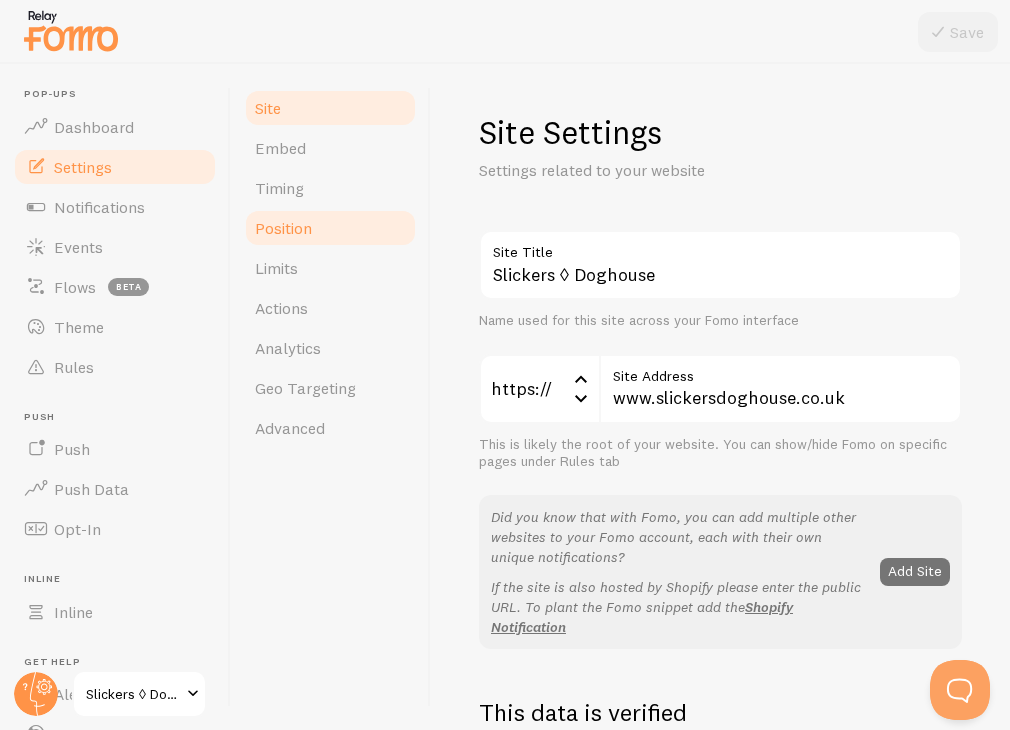 click on "Position" at bounding box center (330, 228) 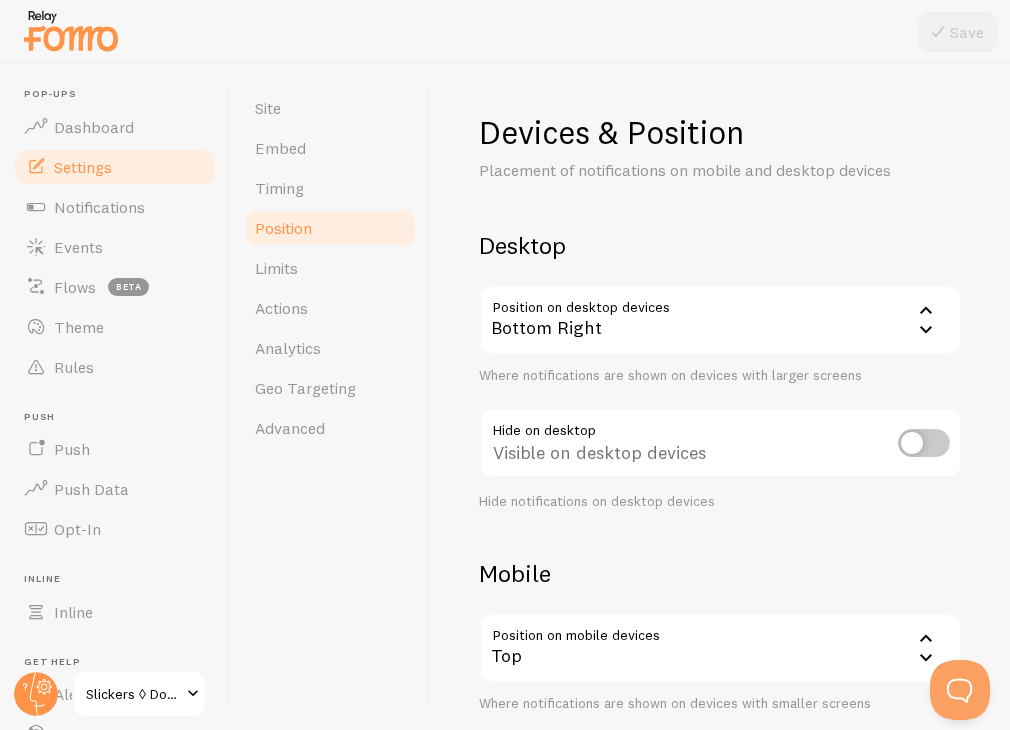 click on "Bottom Right" at bounding box center (720, 320) 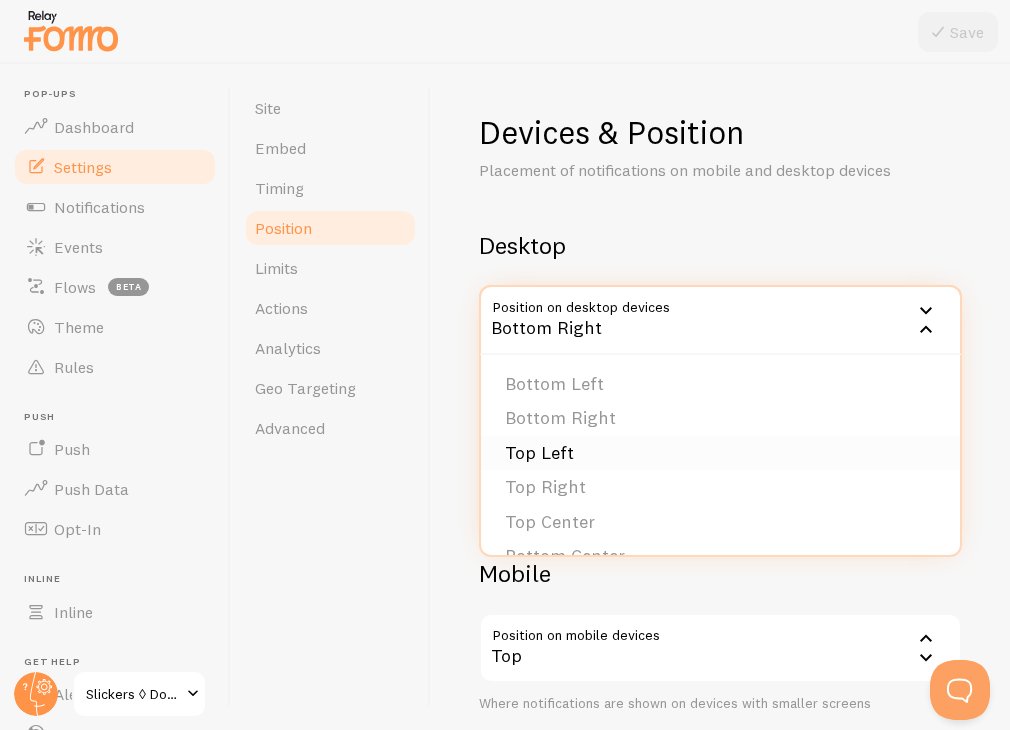 click on "Top Left" at bounding box center [720, 453] 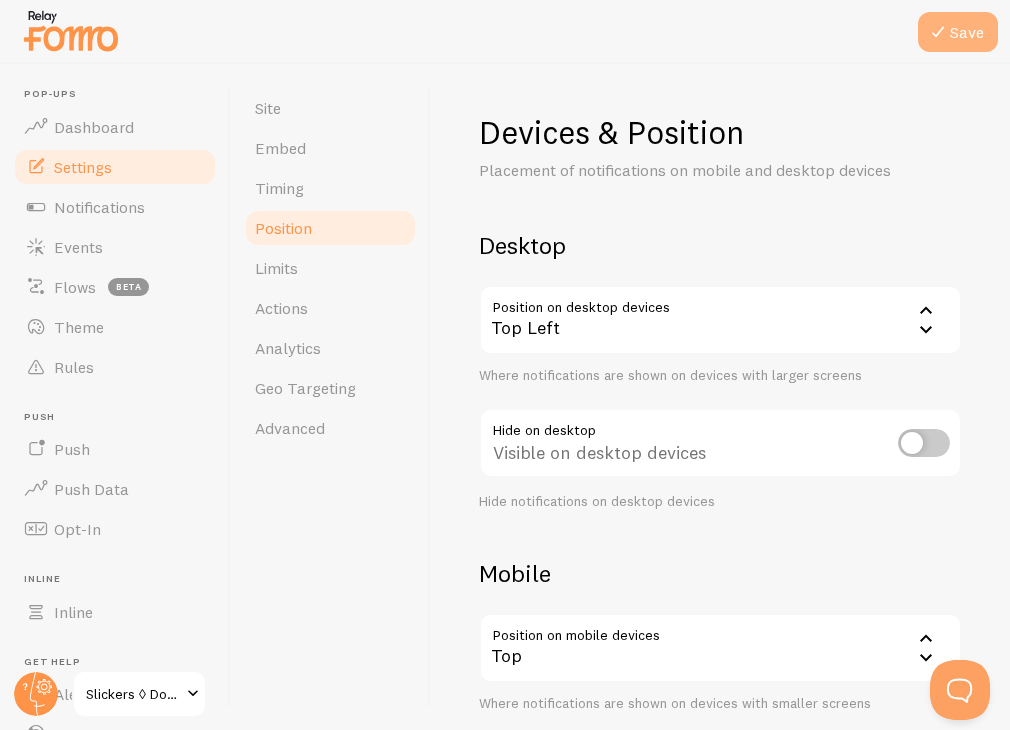 click on "Save" at bounding box center [958, 32] 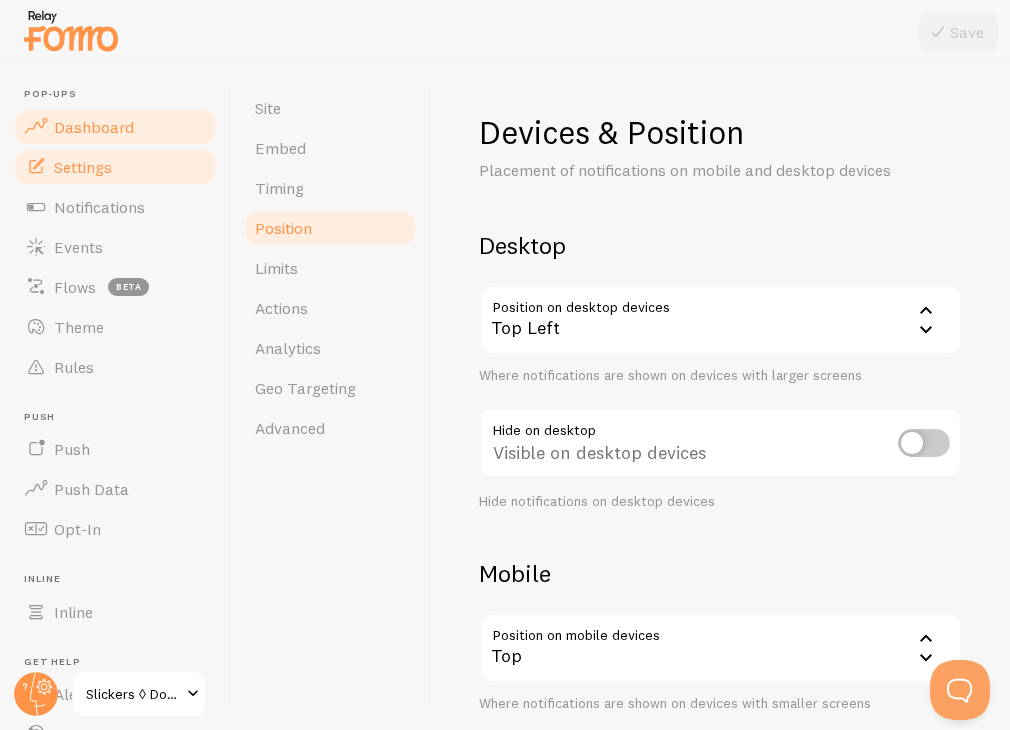 click on "Dashboard" at bounding box center (94, 127) 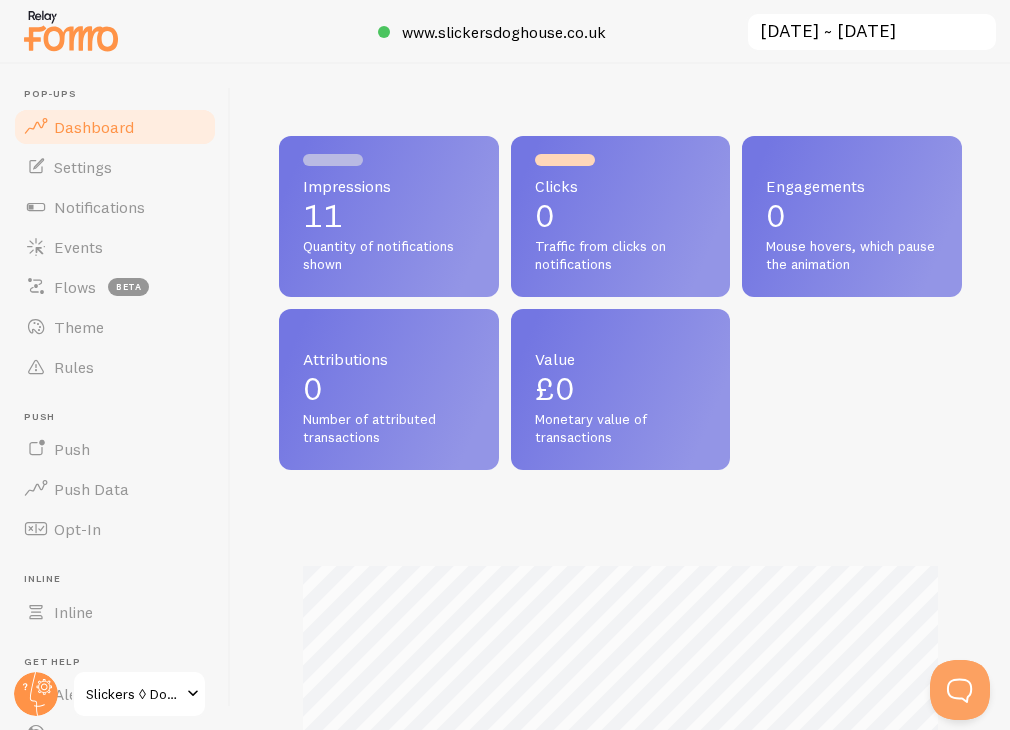 scroll, scrollTop: 999475, scrollLeft: 999317, axis: both 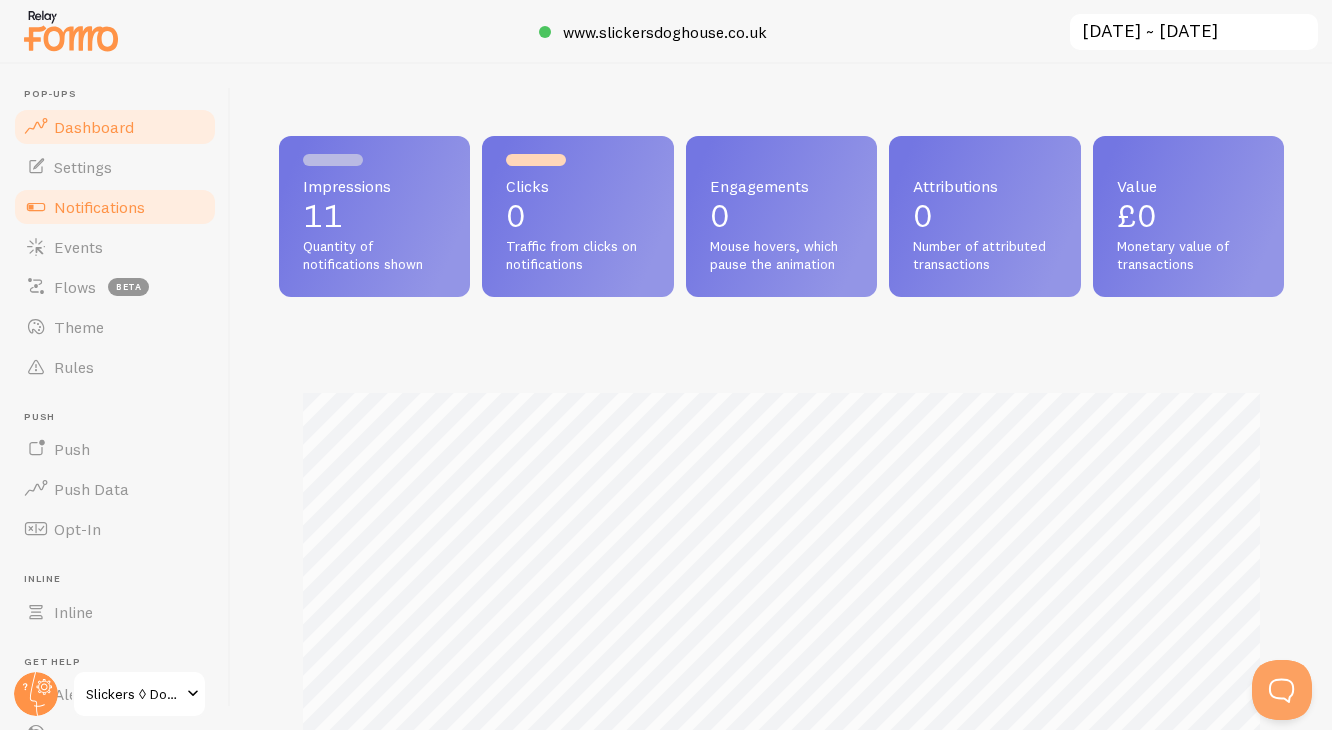 click on "Notifications" at bounding box center (99, 207) 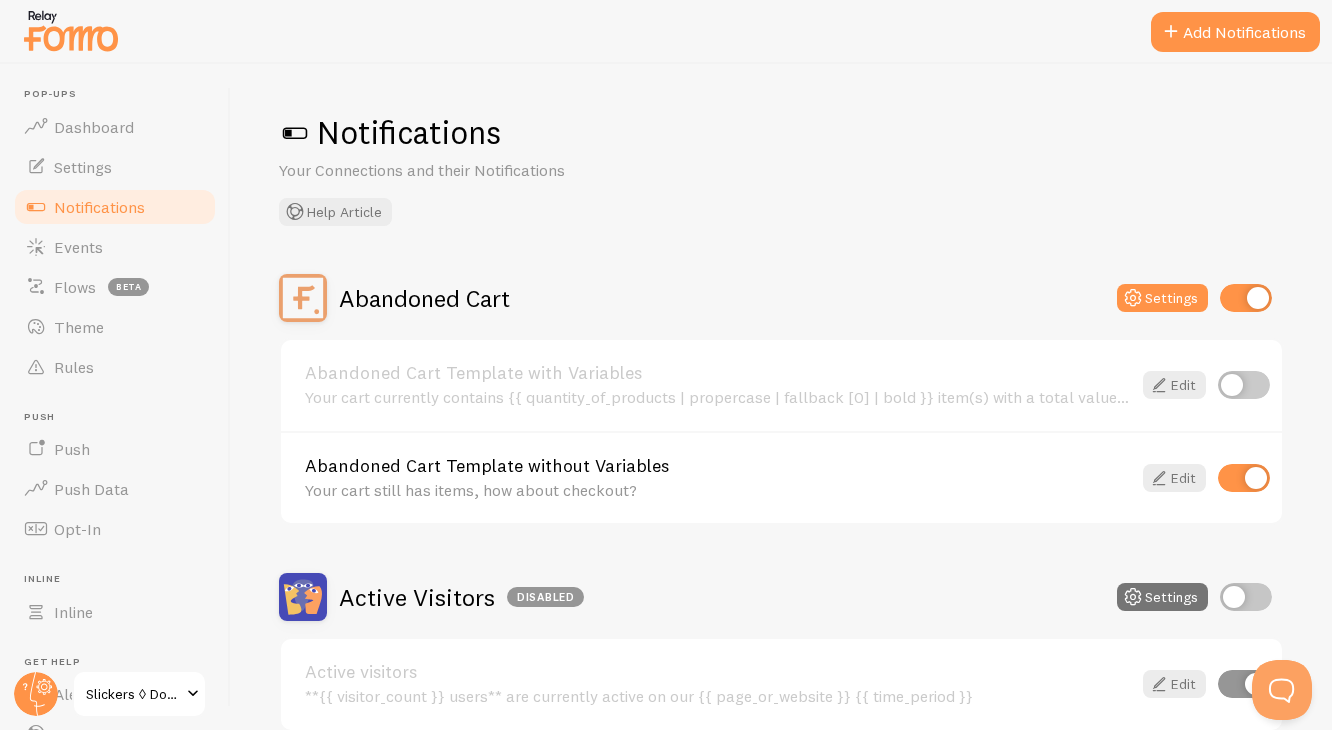 click at bounding box center [295, 133] 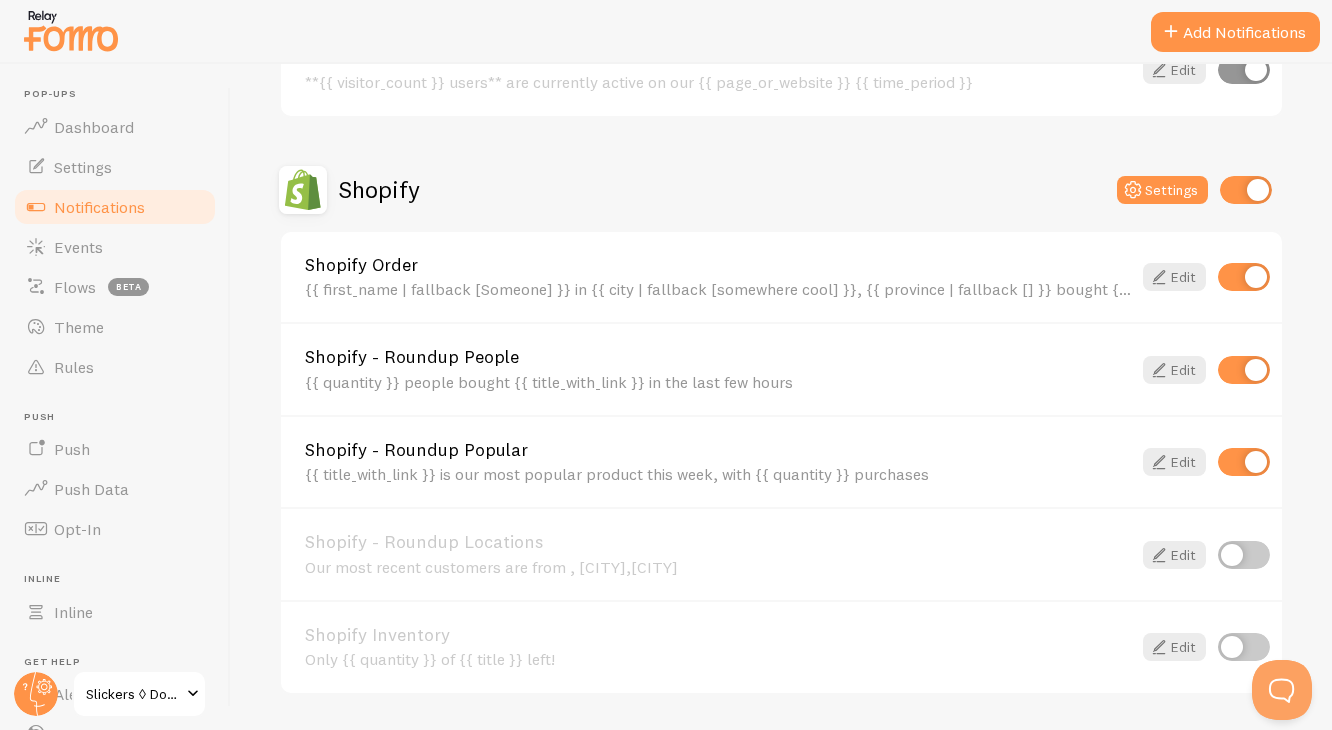 scroll, scrollTop: 615, scrollLeft: 0, axis: vertical 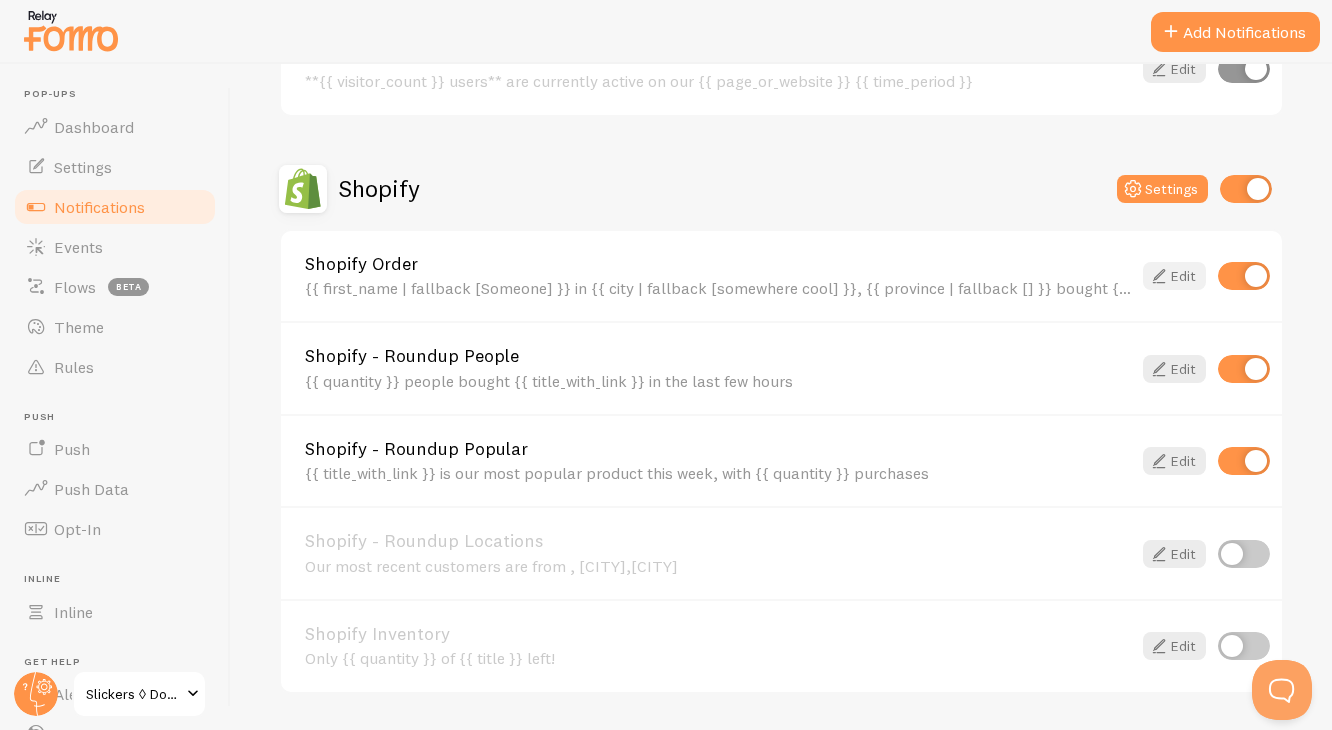 click at bounding box center [1159, 276] 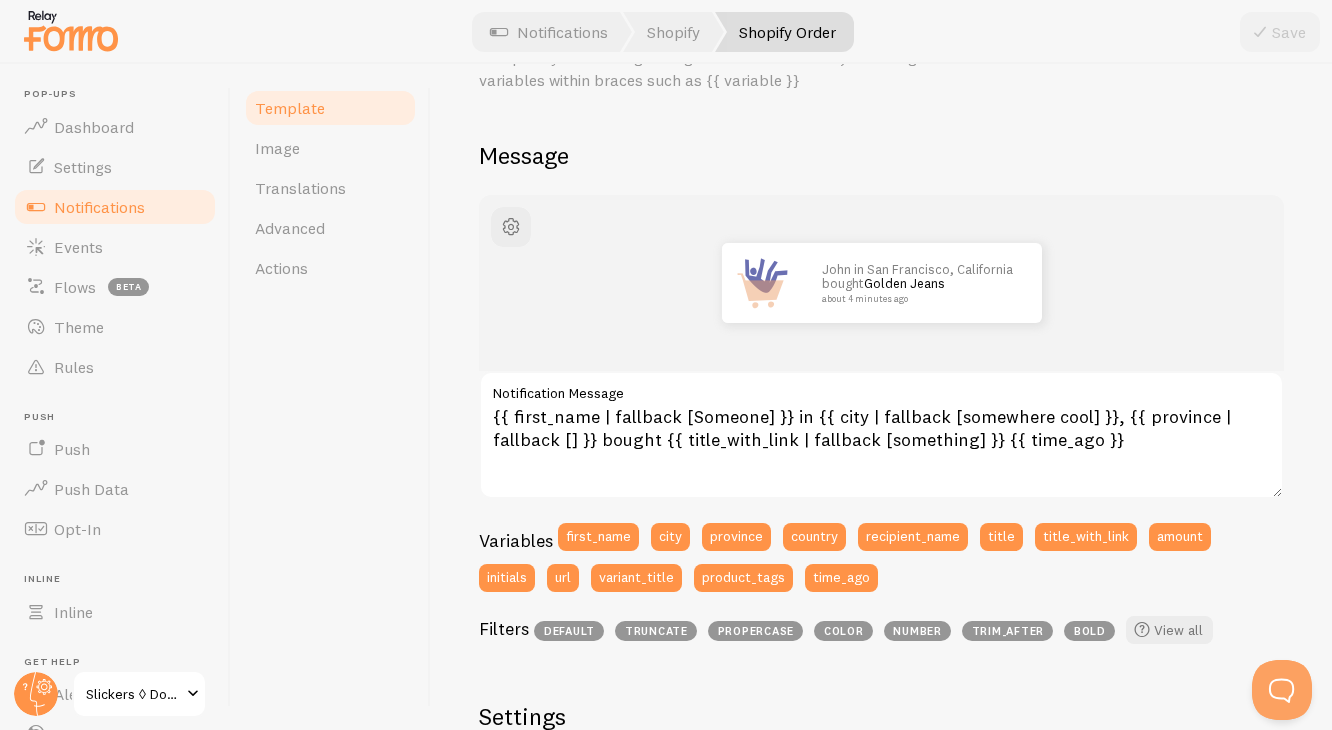 scroll, scrollTop: 115, scrollLeft: 0, axis: vertical 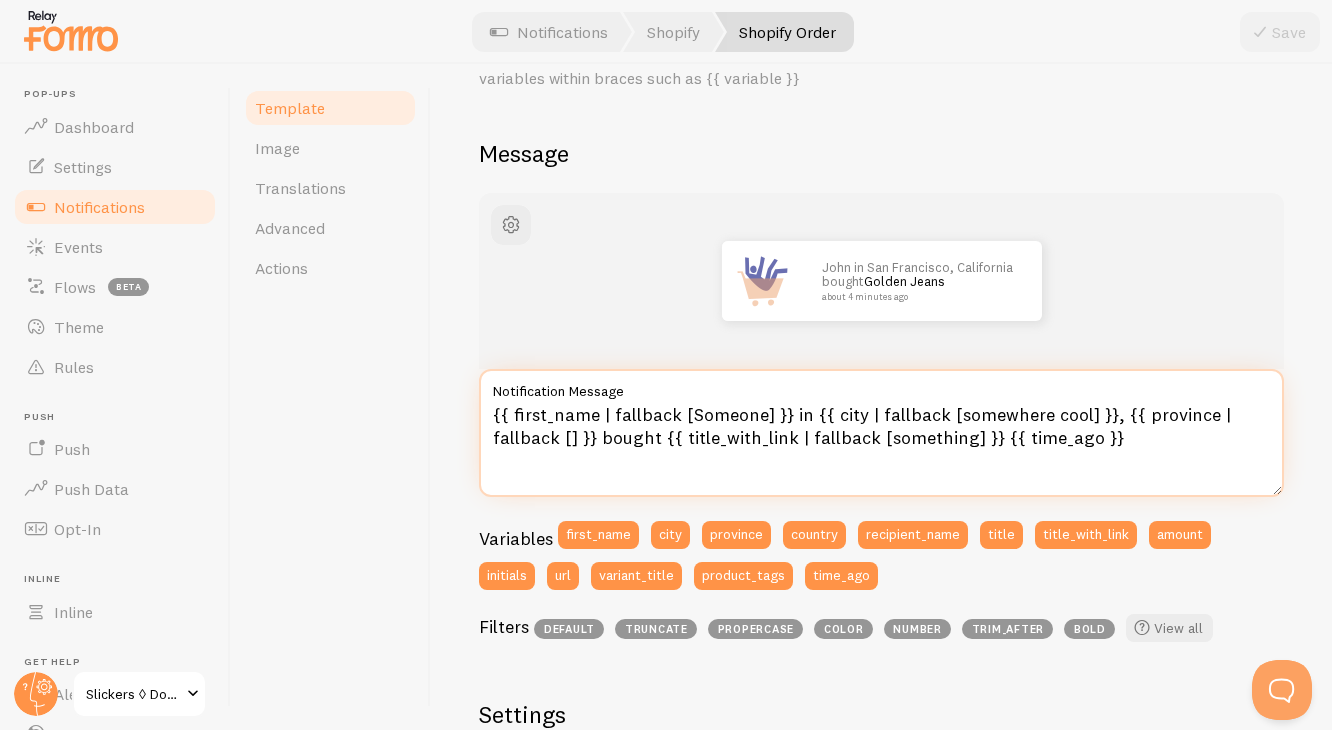 drag, startPoint x: 1075, startPoint y: 413, endPoint x: 946, endPoint y: 406, distance: 129.18979 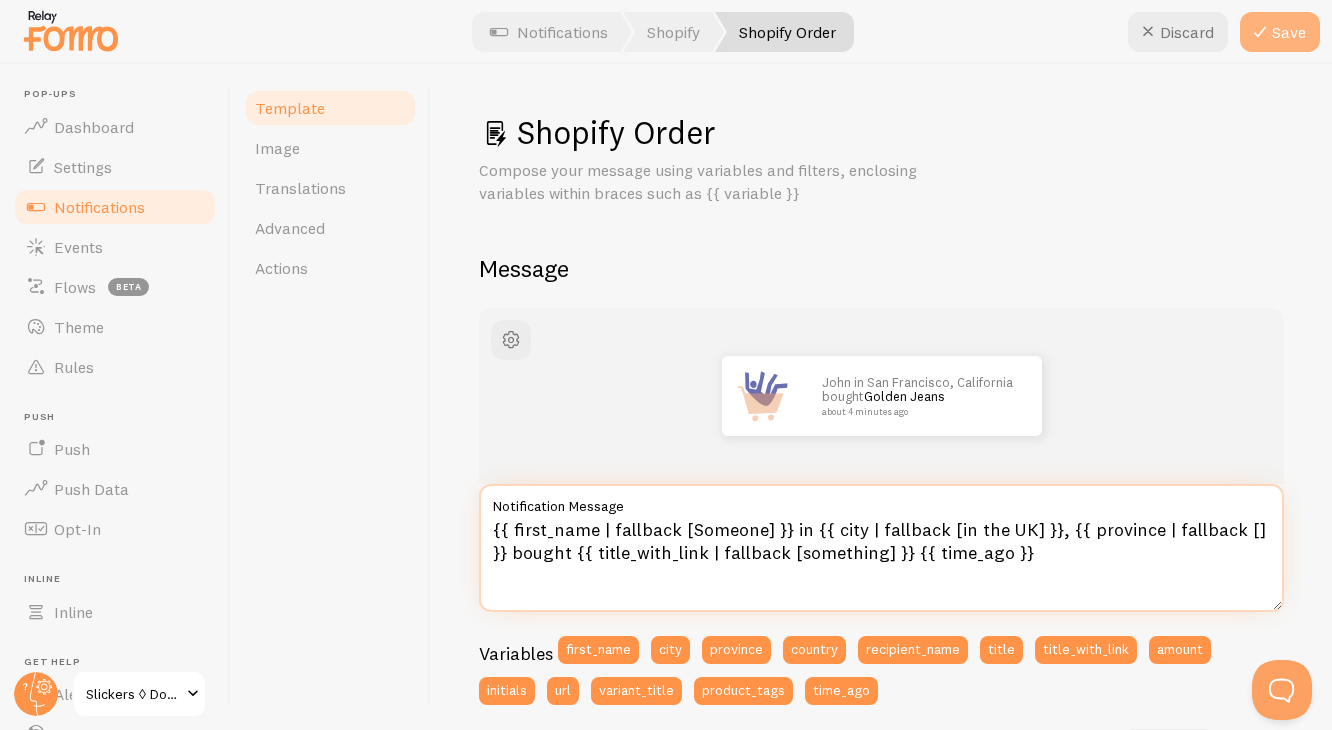 scroll, scrollTop: 0, scrollLeft: 0, axis: both 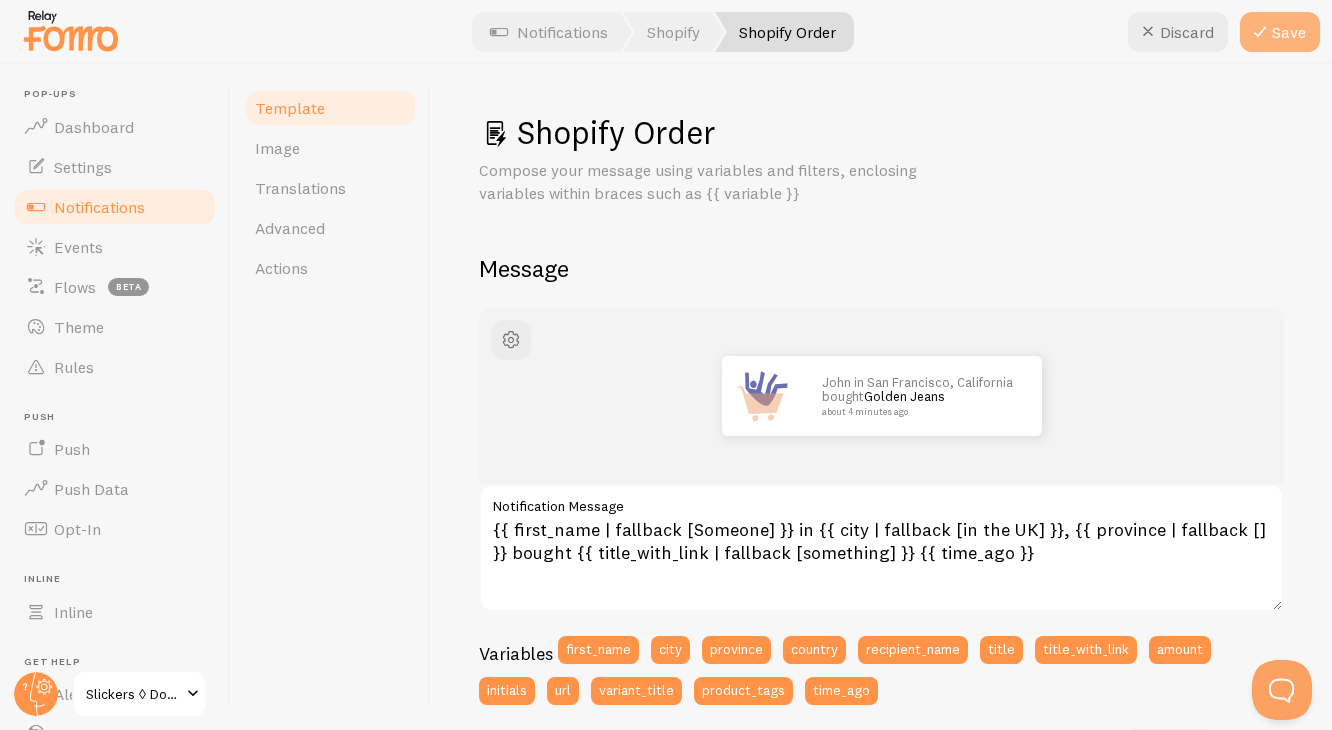 click on "Save" at bounding box center (1280, 32) 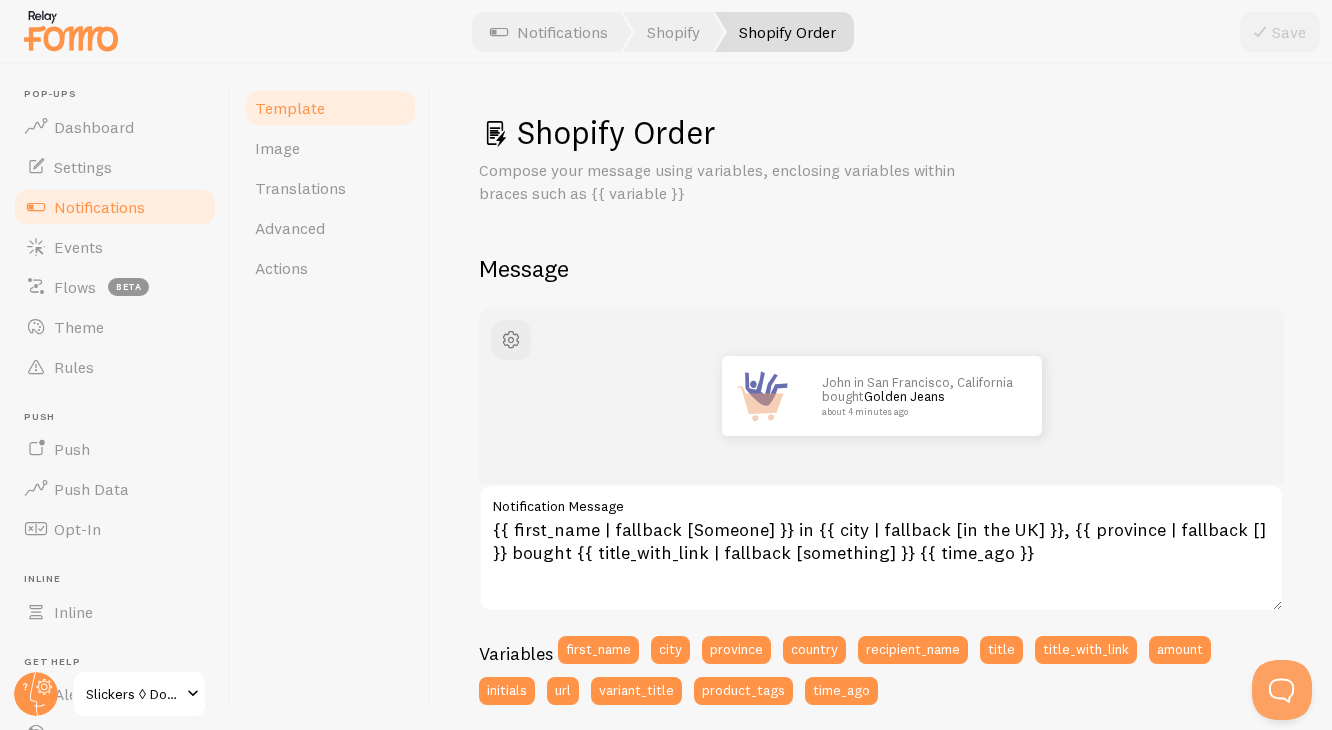 click on "Notifications" at bounding box center [99, 207] 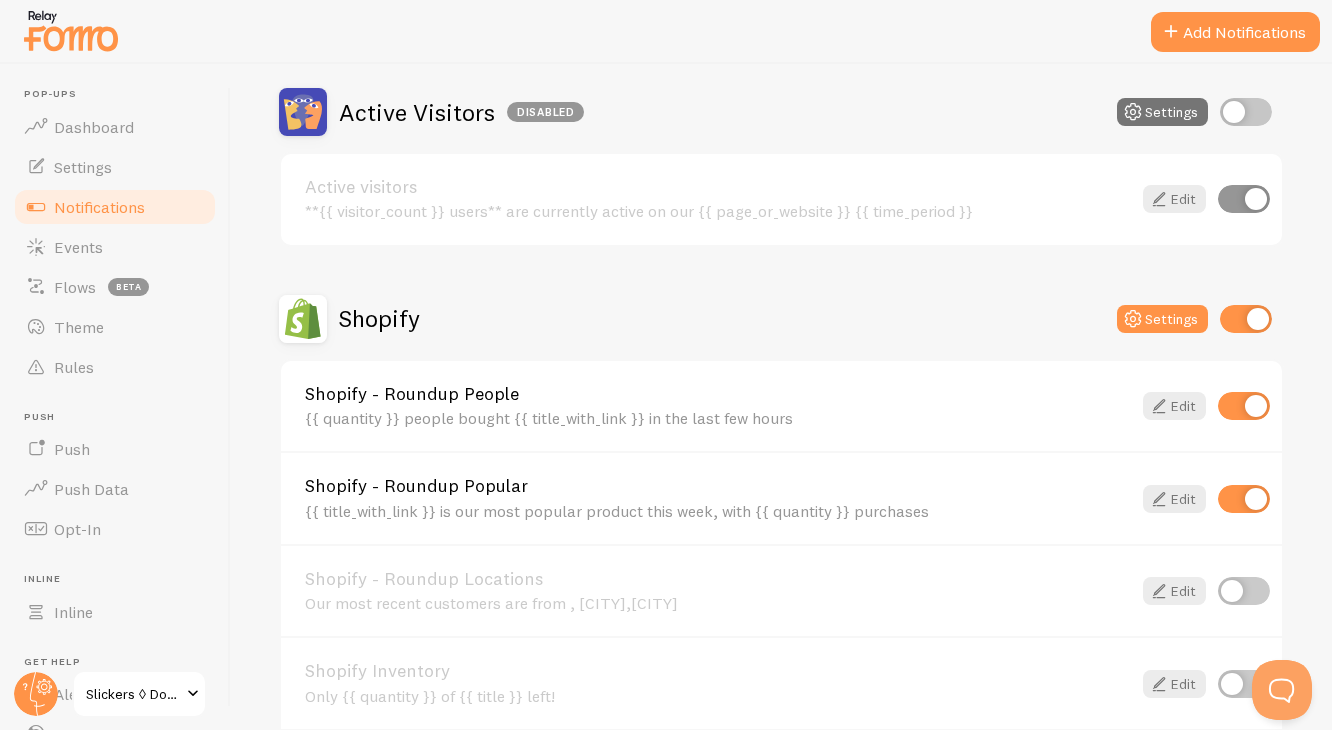 scroll, scrollTop: 590, scrollLeft: 0, axis: vertical 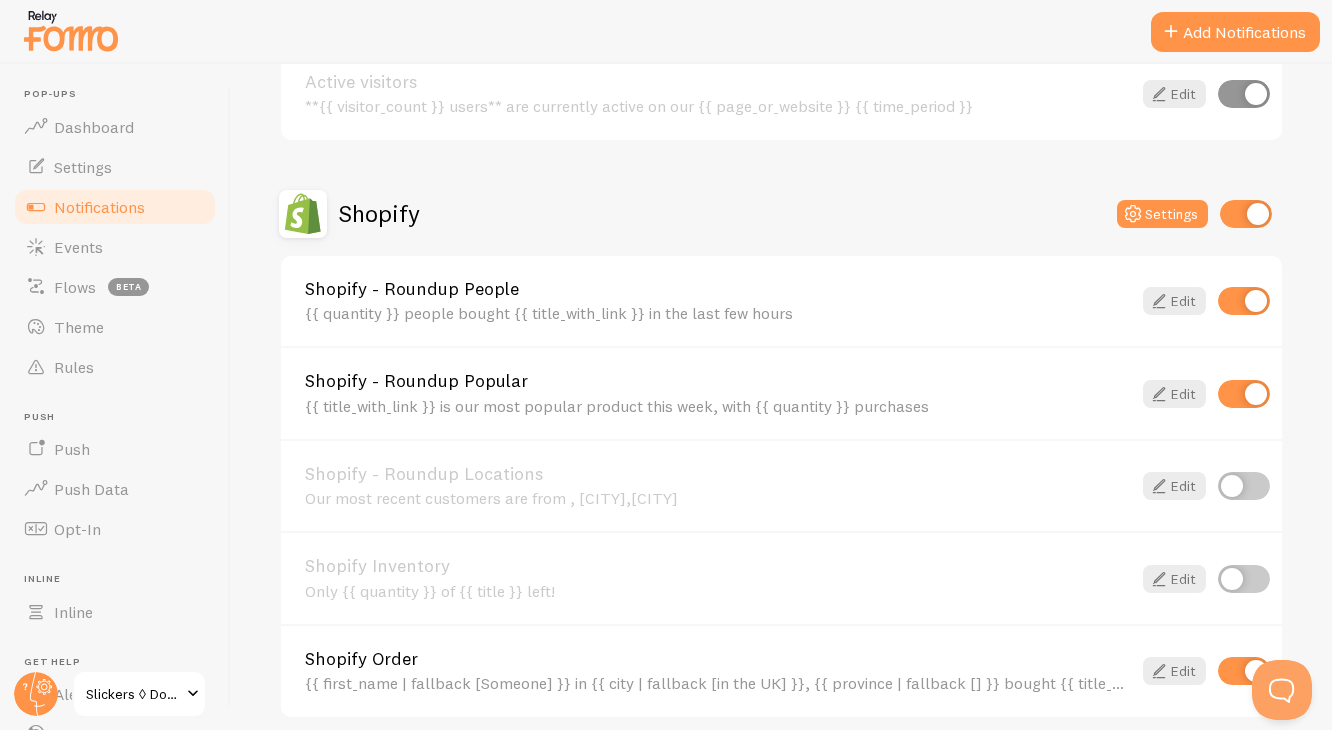 click at bounding box center [1244, 394] 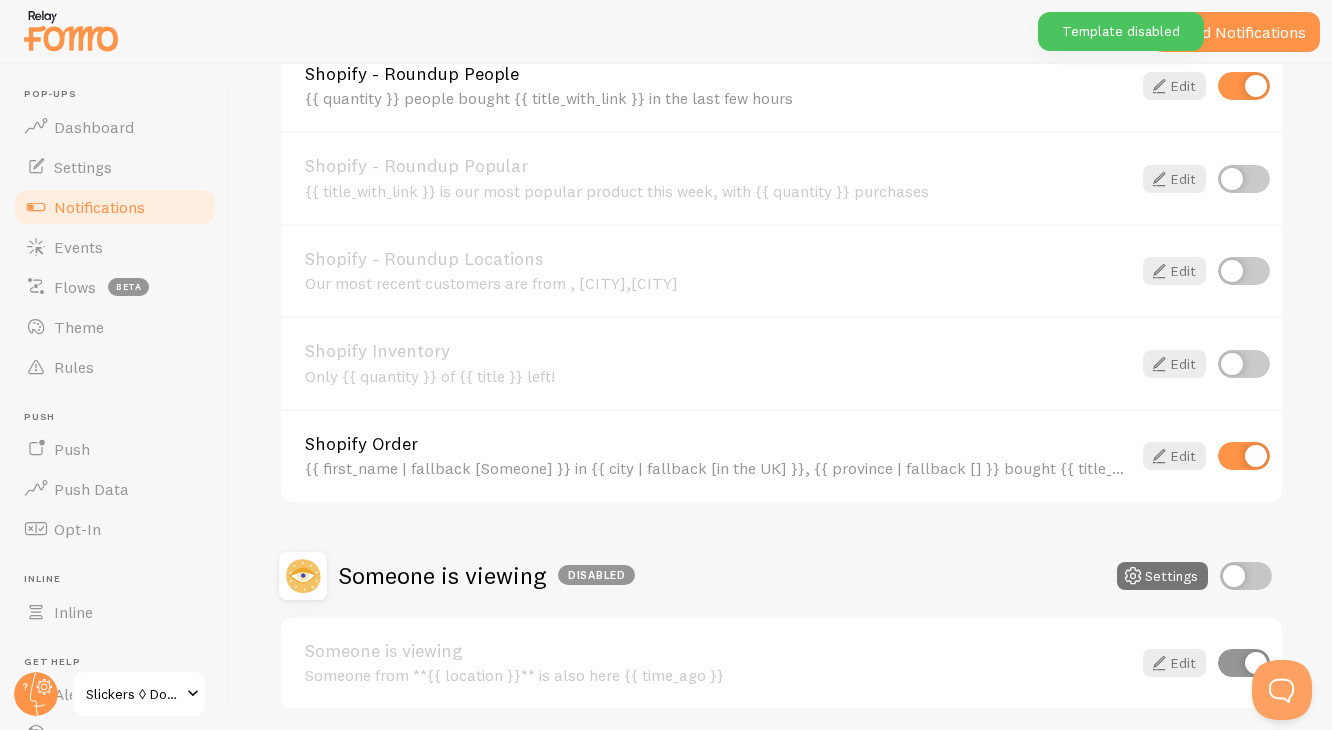 scroll, scrollTop: 806, scrollLeft: 0, axis: vertical 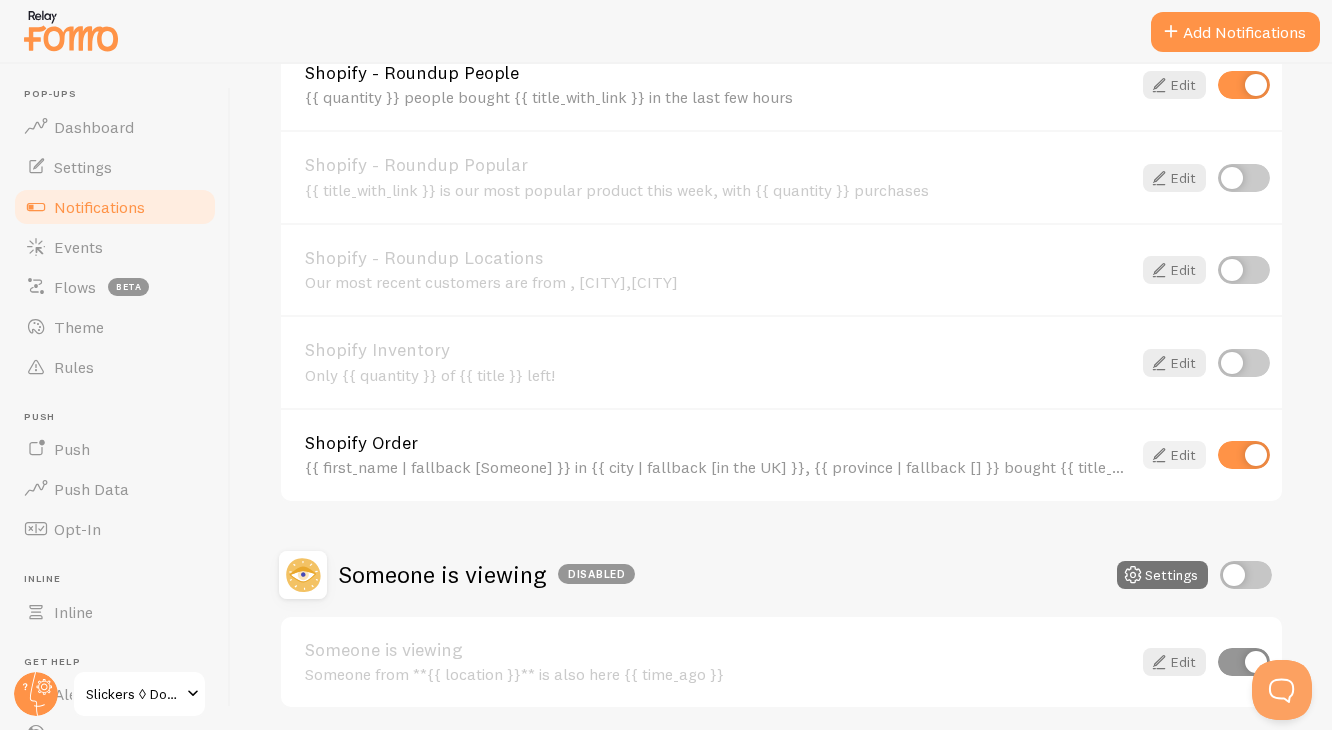 click at bounding box center [1159, 455] 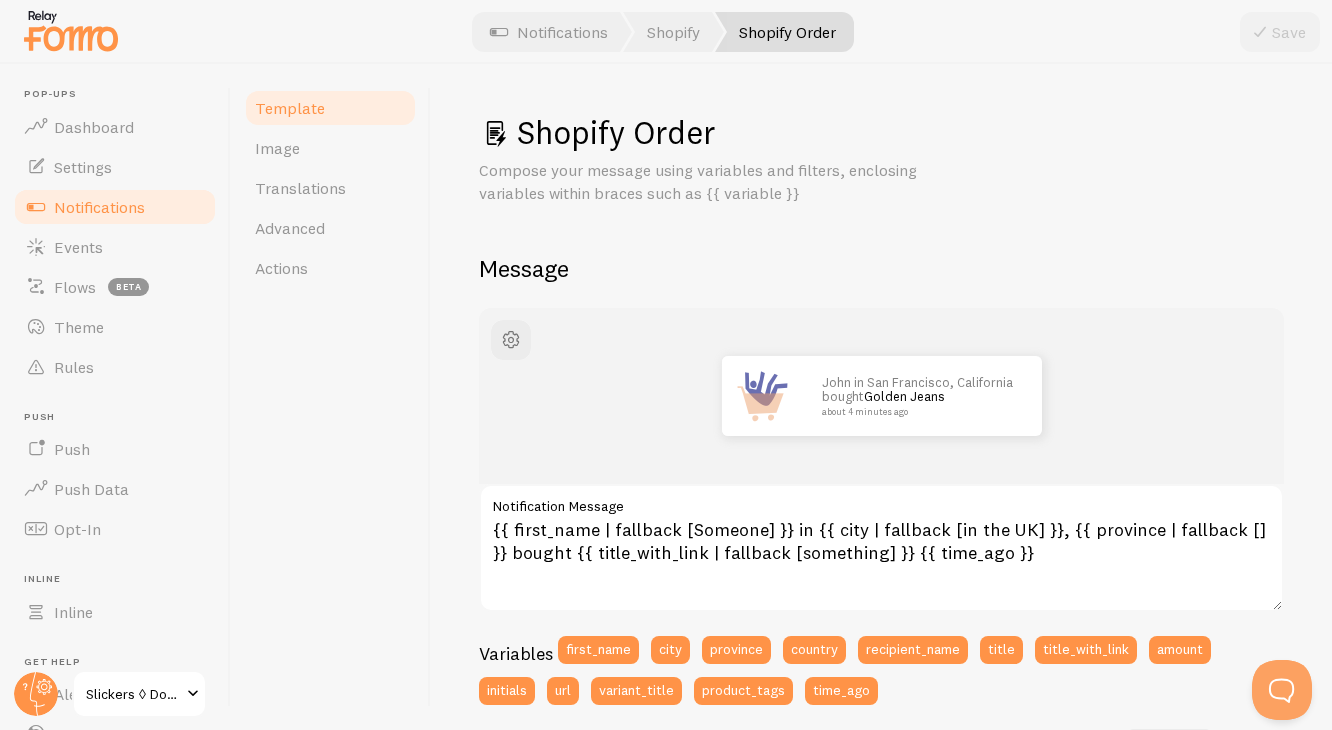 click on "Notifications" at bounding box center [99, 207] 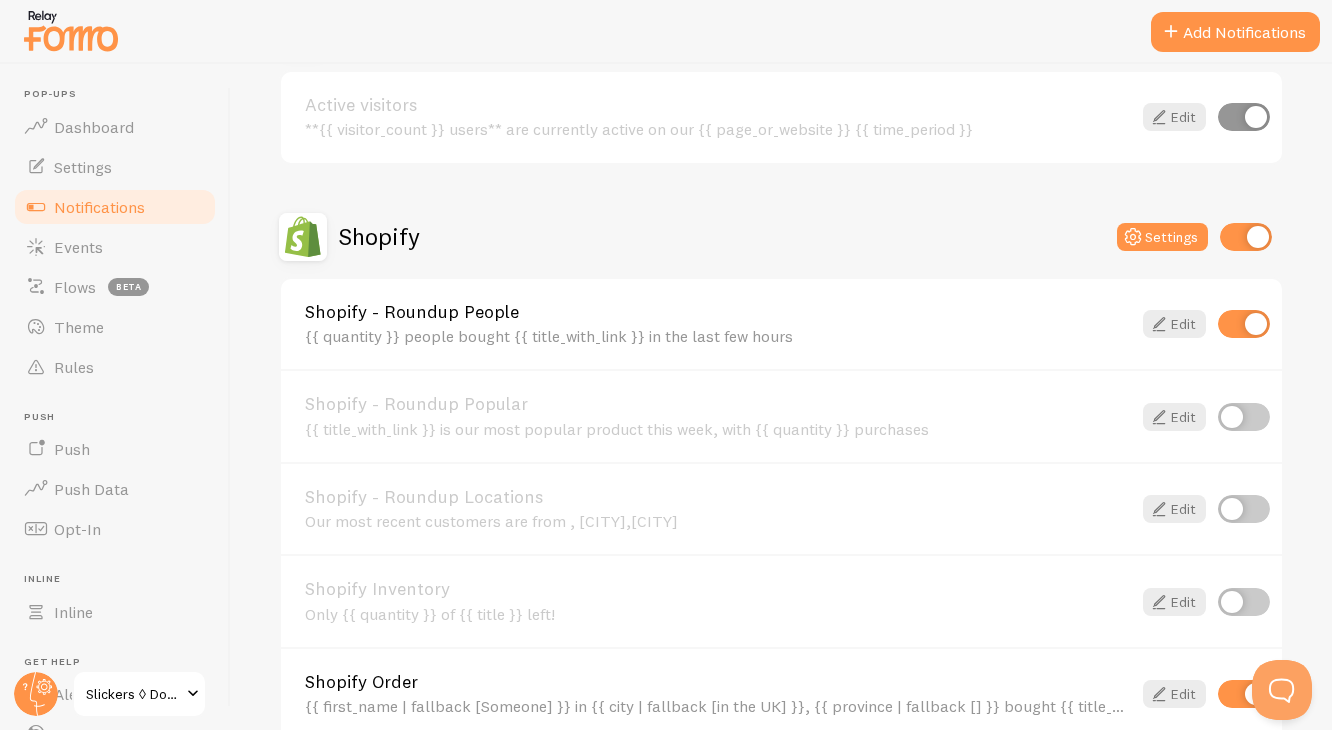 scroll, scrollTop: 593, scrollLeft: 0, axis: vertical 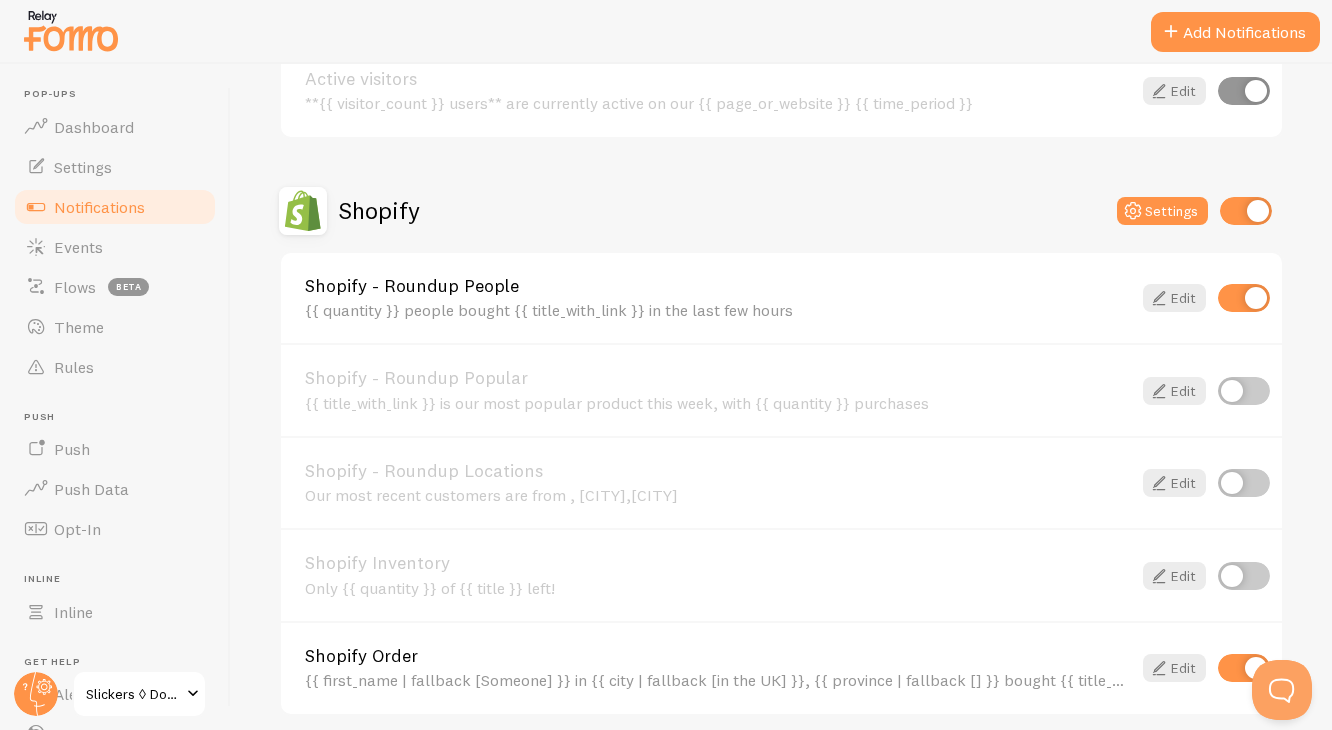 click at bounding box center [1244, 298] 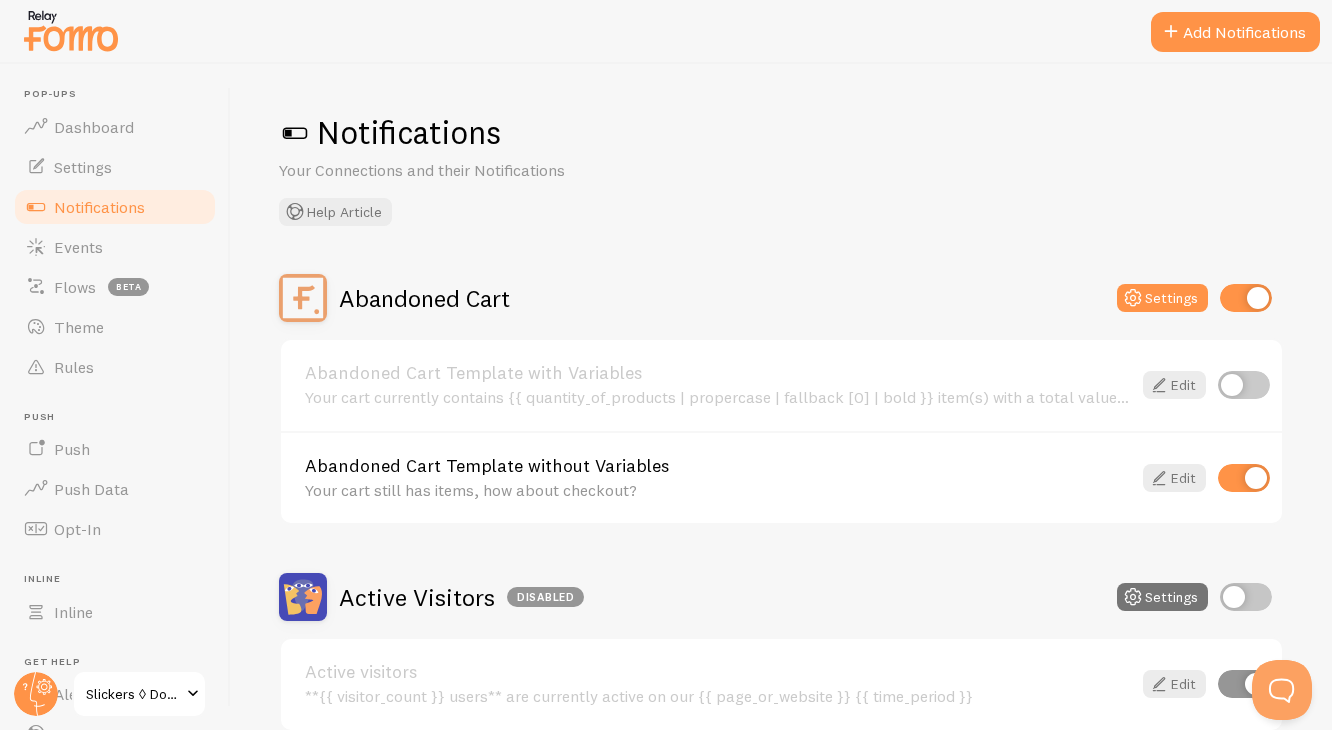 scroll, scrollTop: 0, scrollLeft: 0, axis: both 